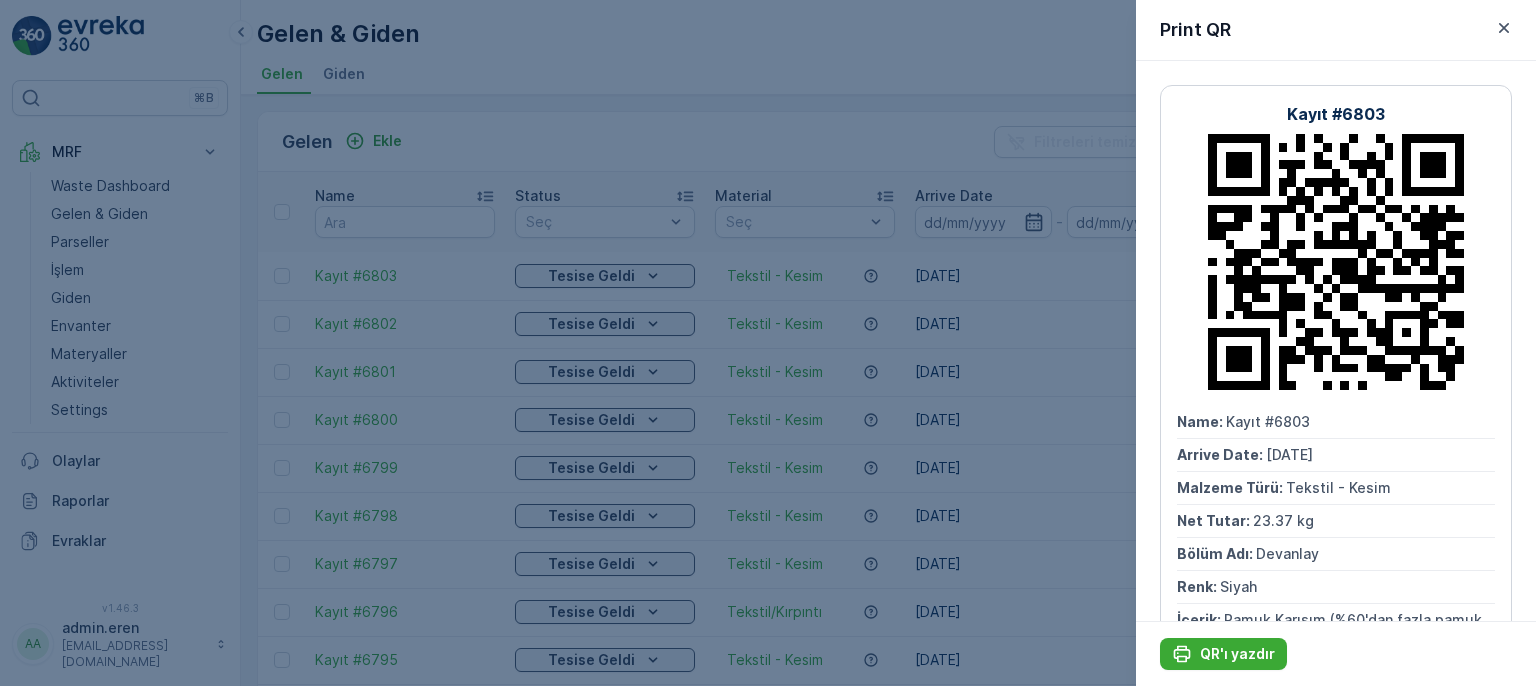 scroll, scrollTop: 0, scrollLeft: 0, axis: both 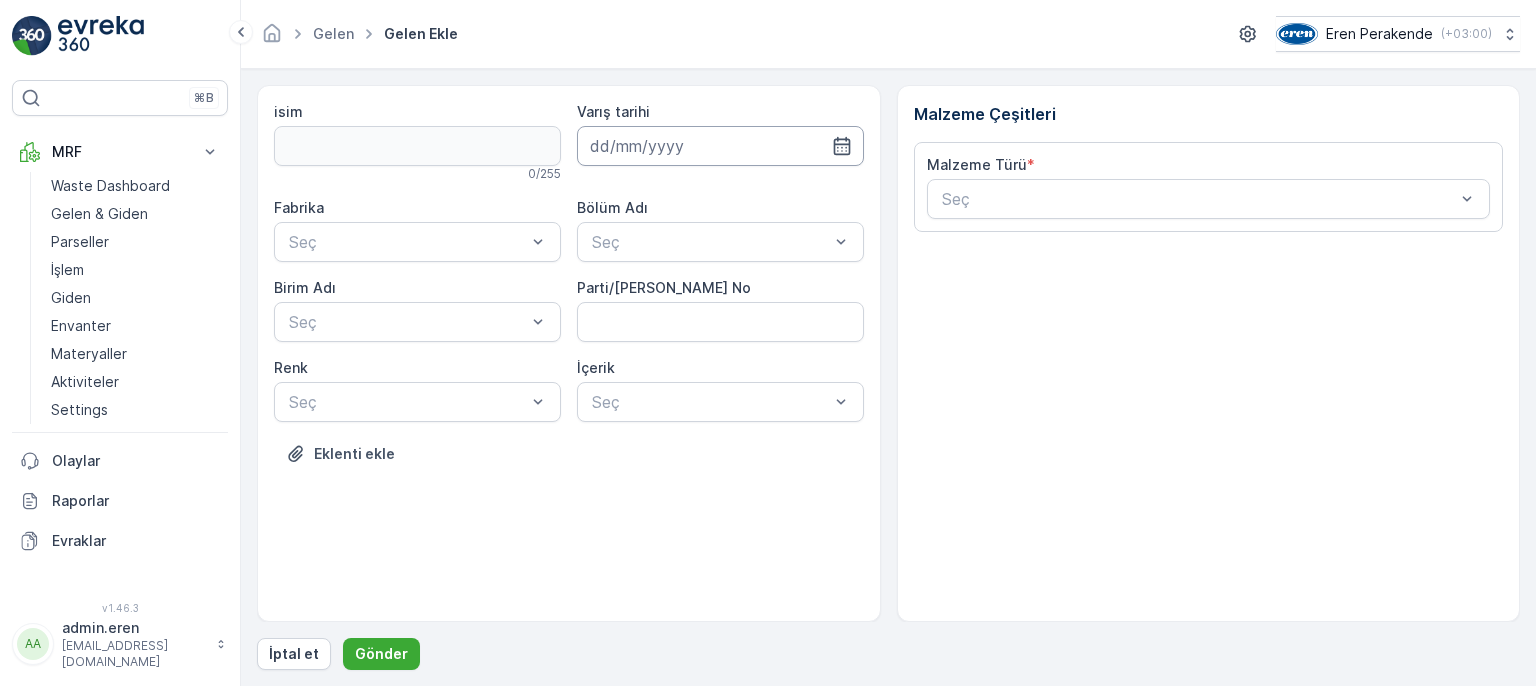 click at bounding box center (720, 146) 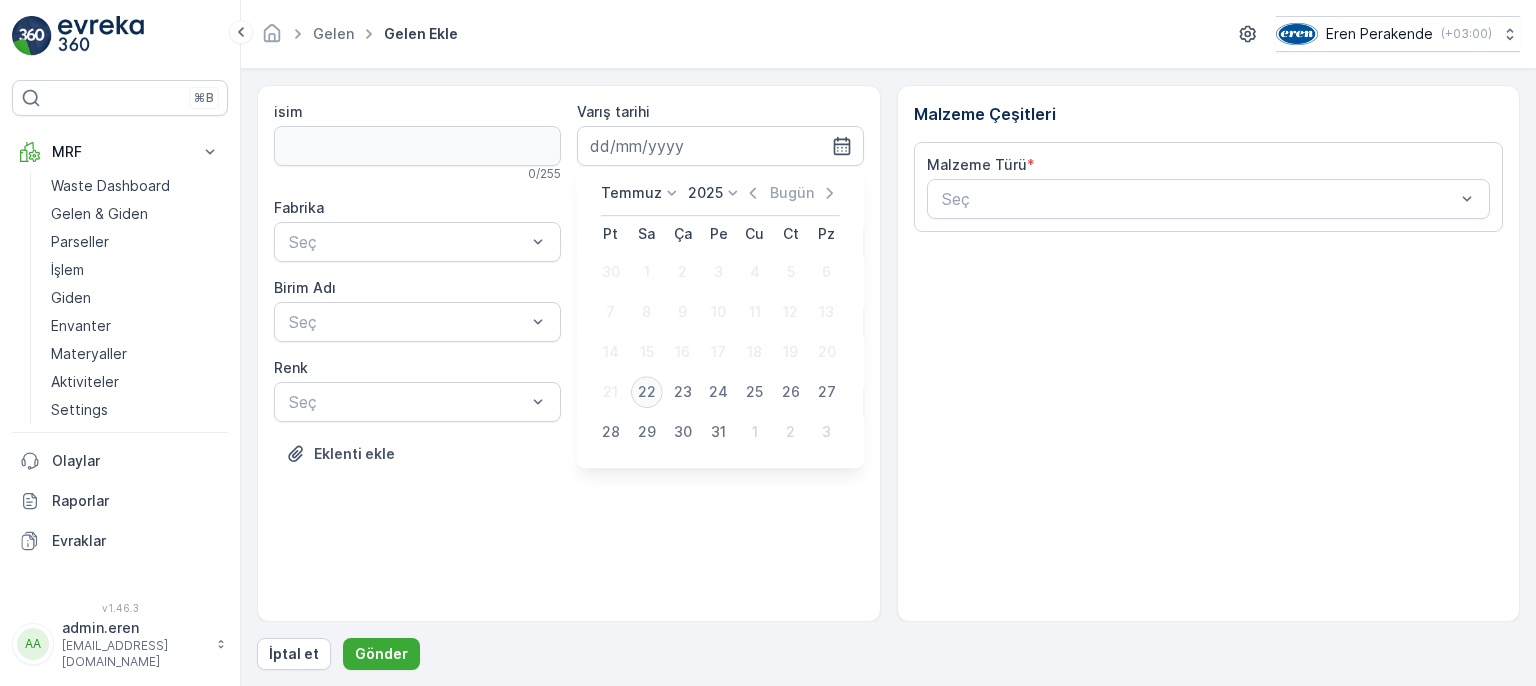 click on "22" at bounding box center [647, 392] 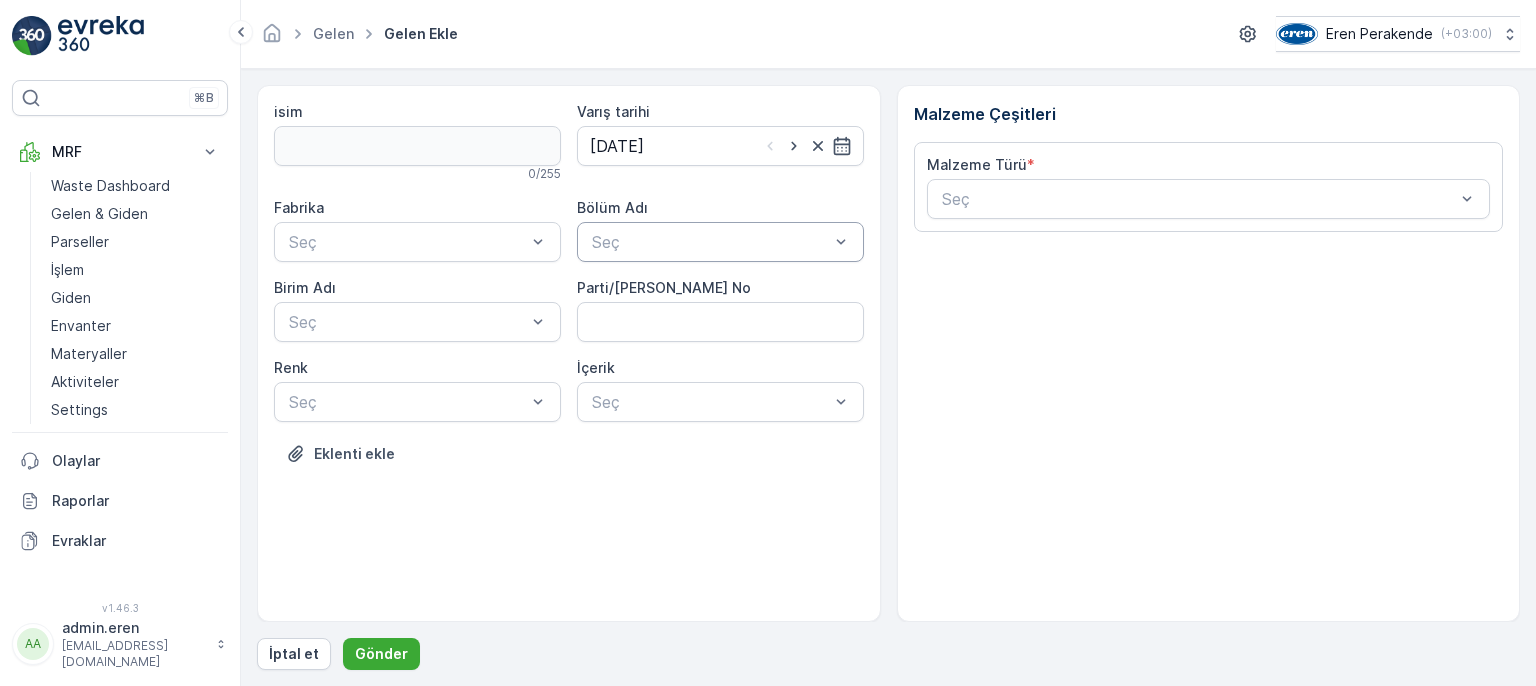 click on "Seç" at bounding box center [720, 242] 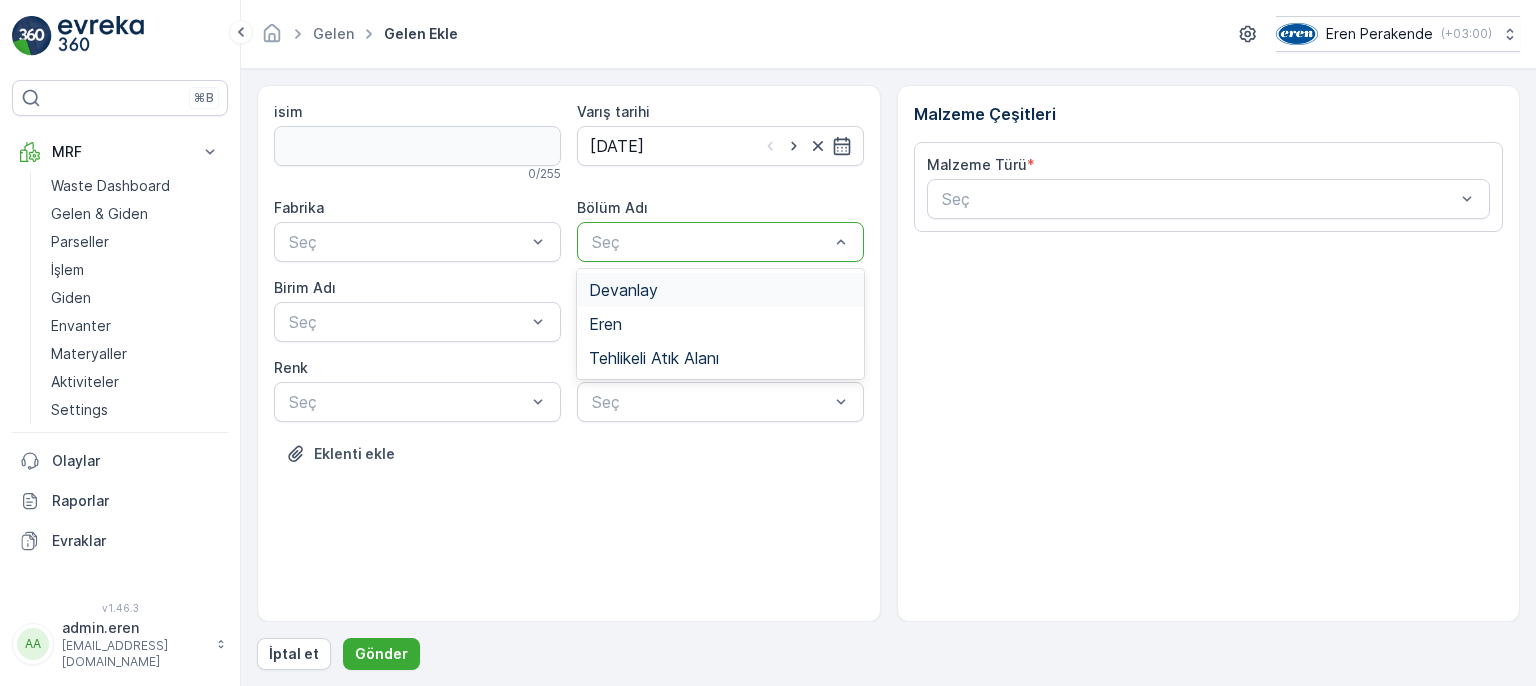 click on "Devanlay" at bounding box center [720, 290] 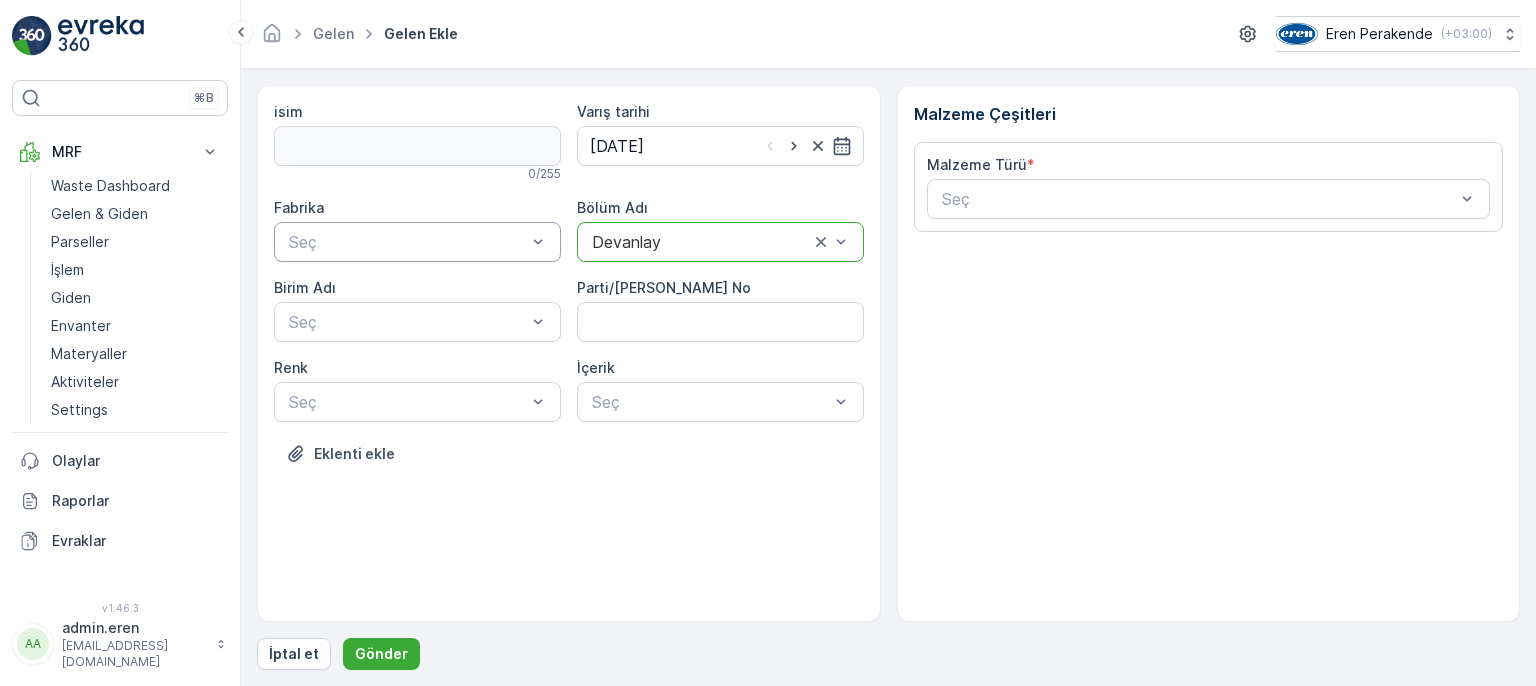 click at bounding box center (407, 242) 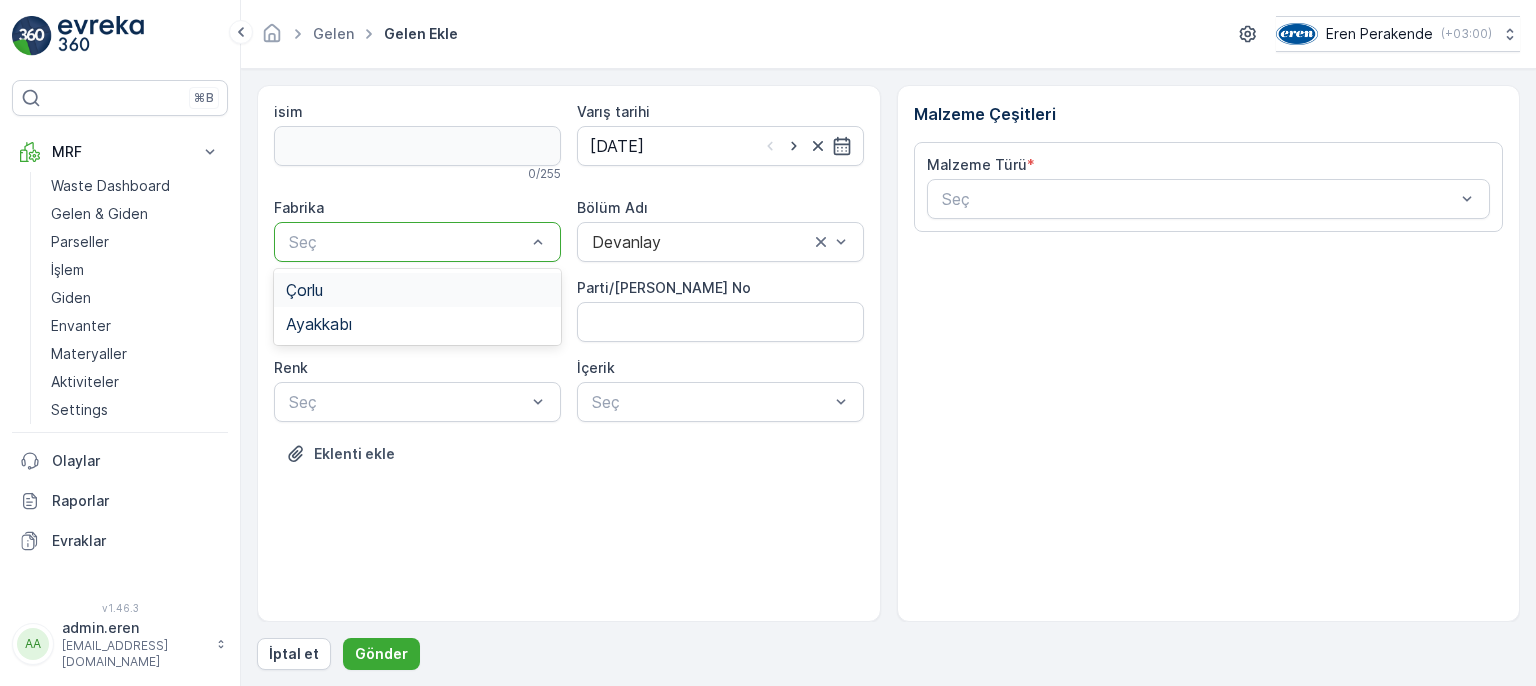 click on "Çorlu" at bounding box center [417, 290] 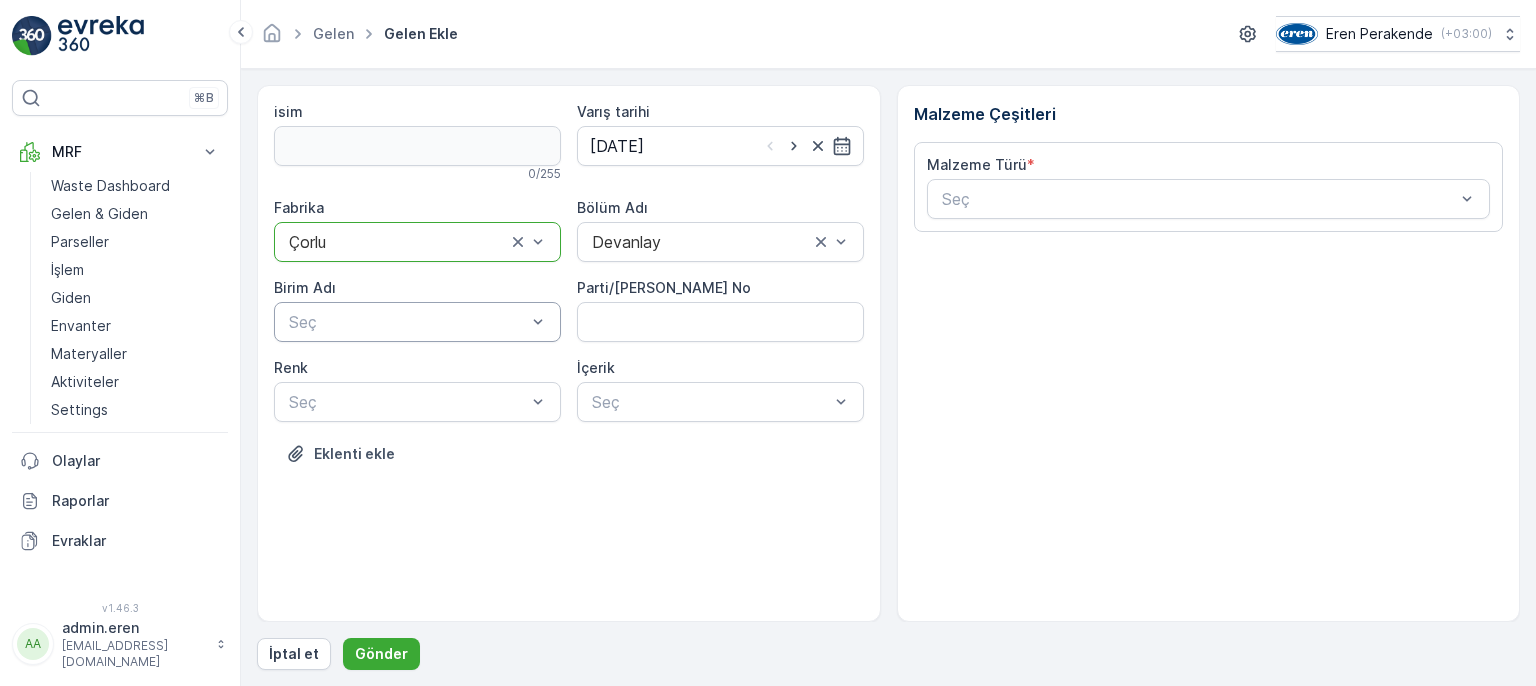click at bounding box center (407, 322) 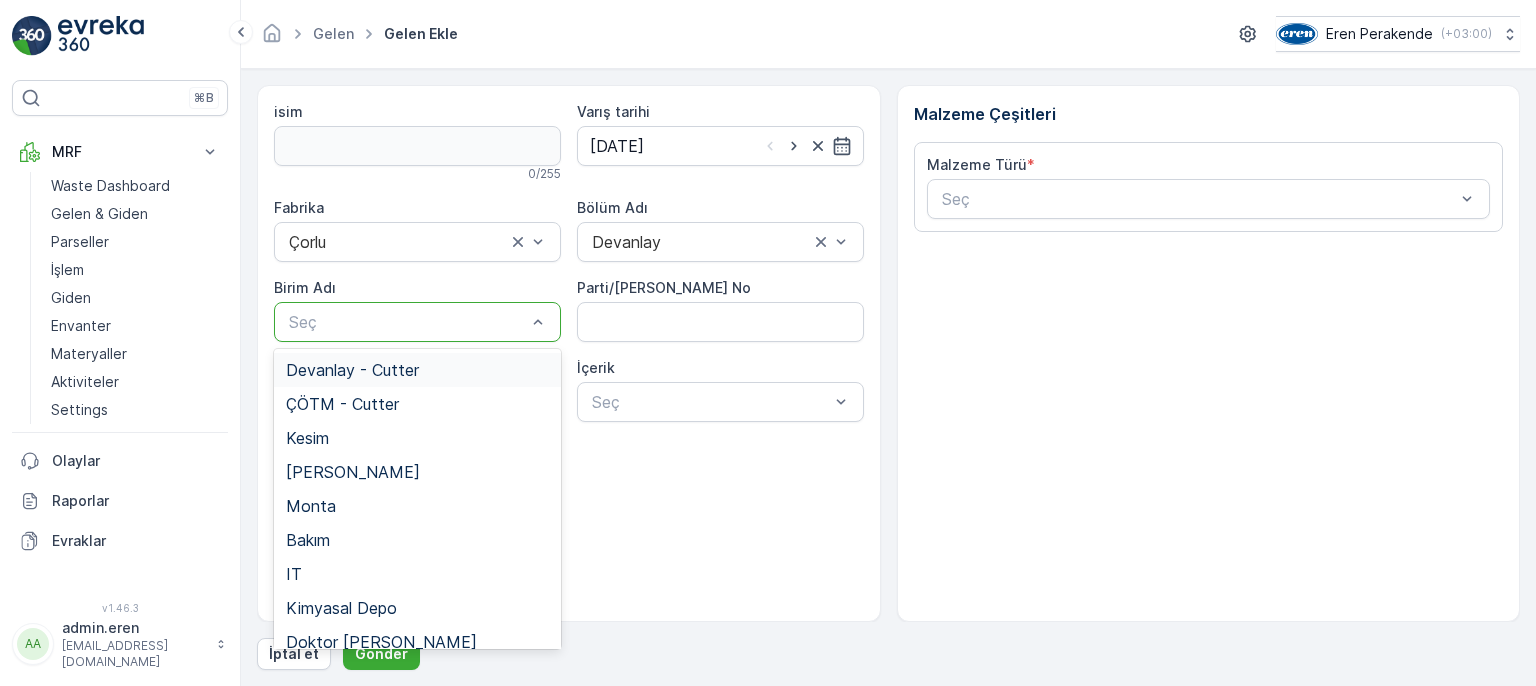 click on "Devanlay  - Cutter" at bounding box center (417, 370) 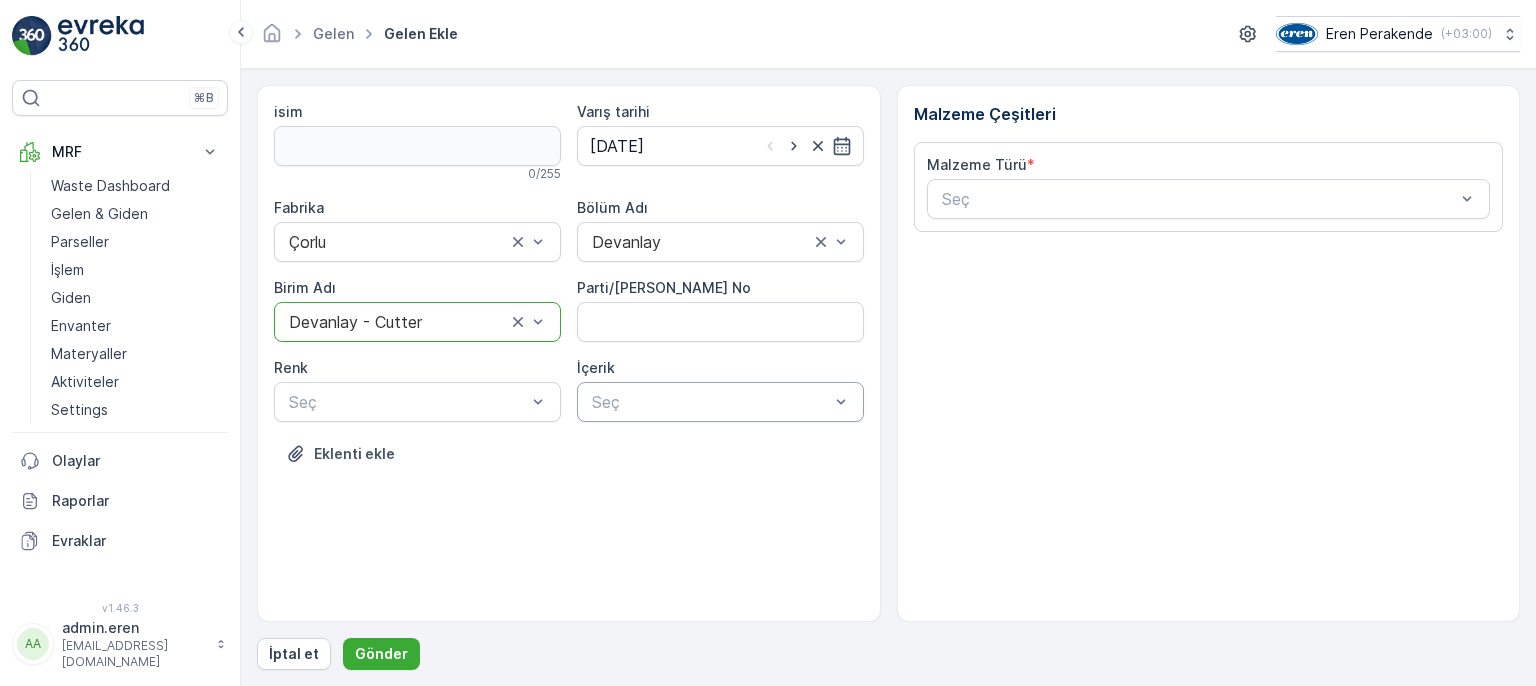 click at bounding box center (710, 402) 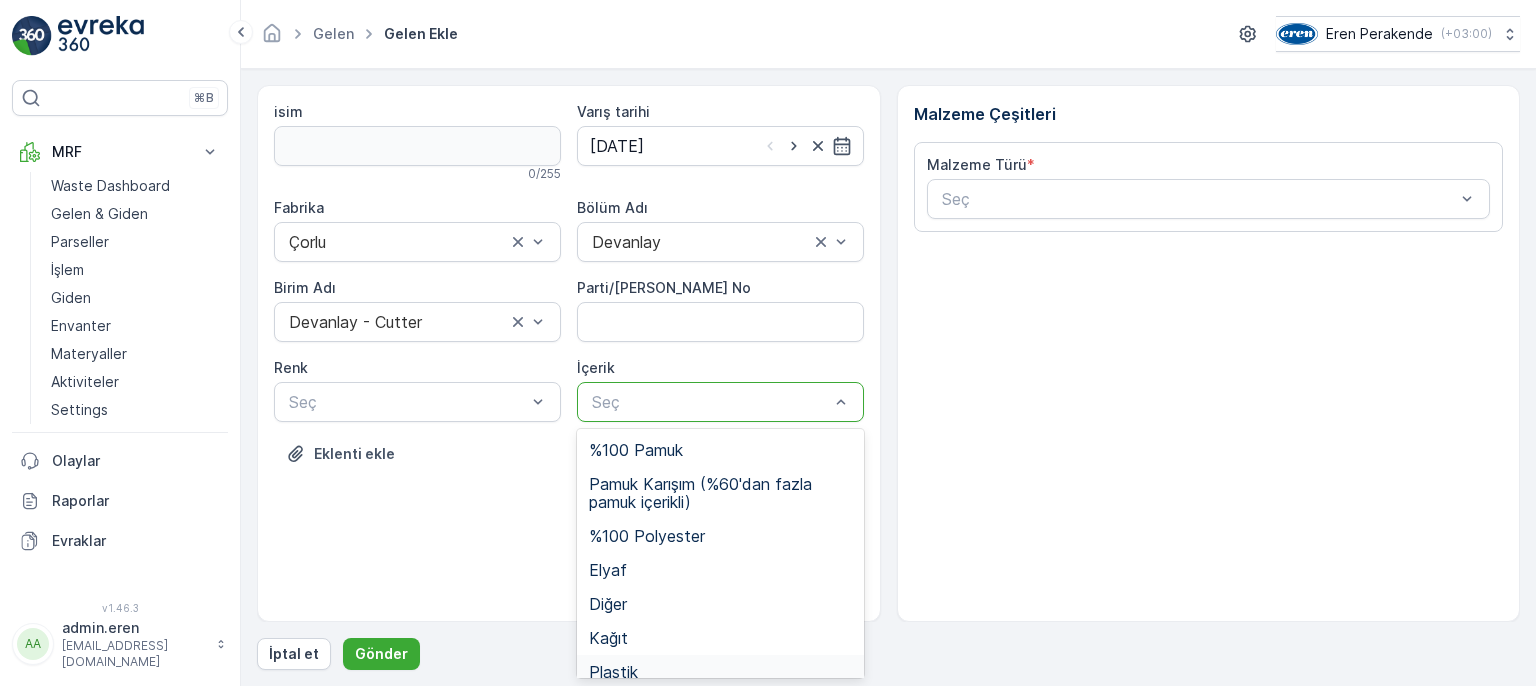click on "Plastik" at bounding box center (720, 672) 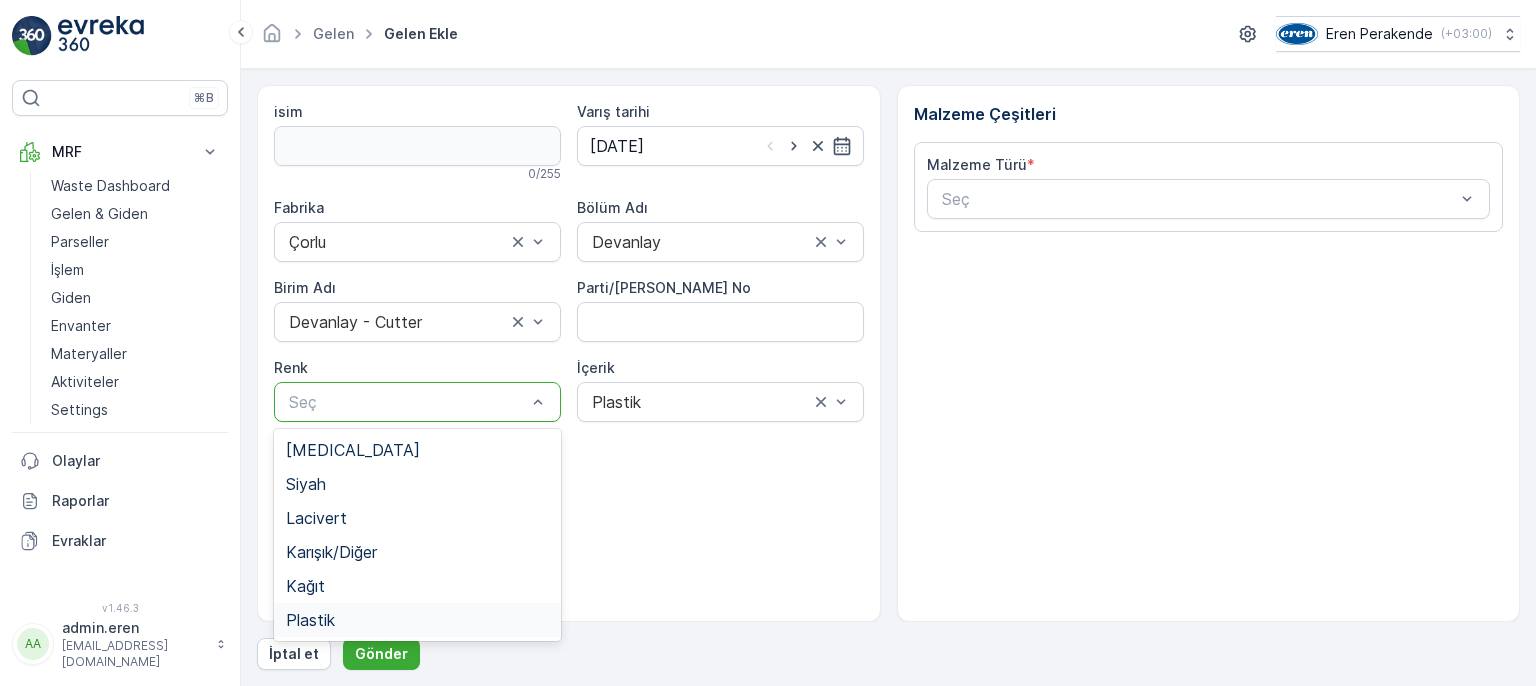 click on "Plastik" at bounding box center [417, 620] 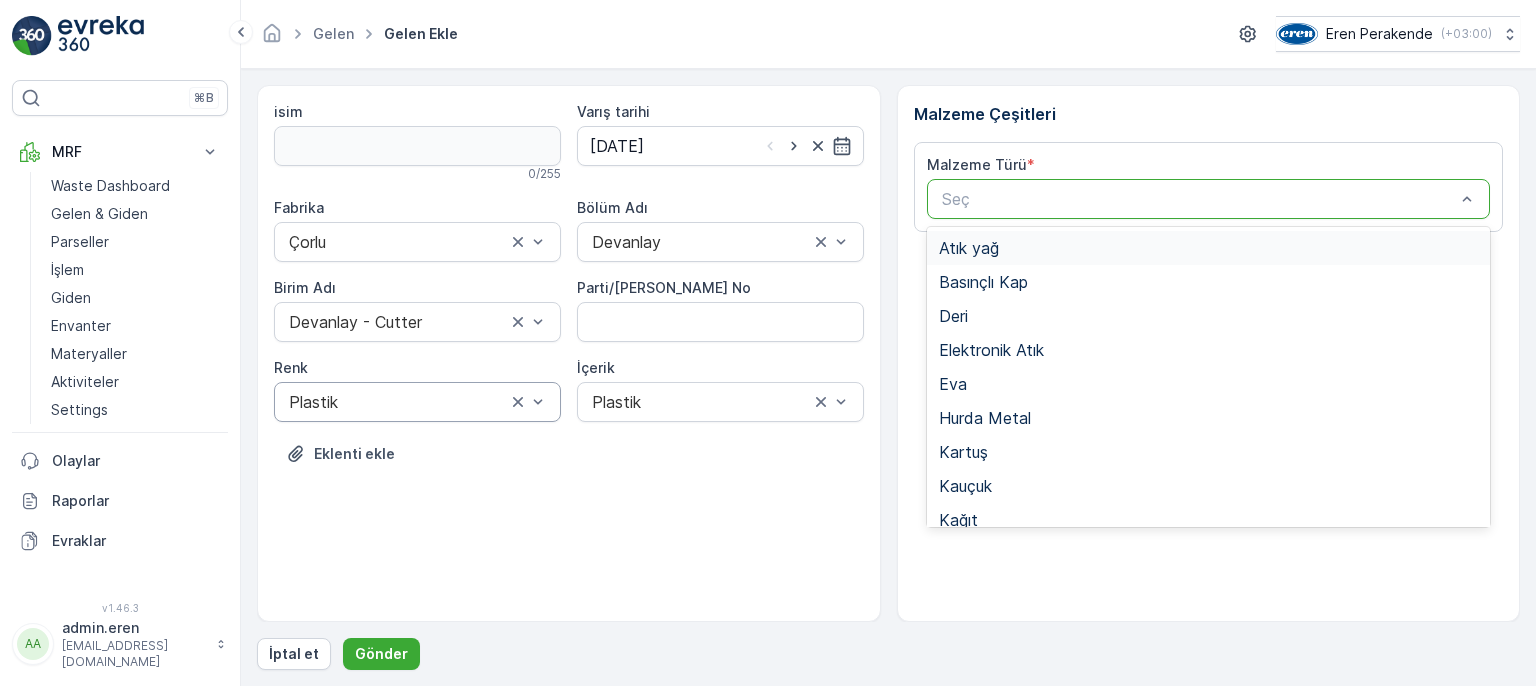 click at bounding box center [1199, 199] 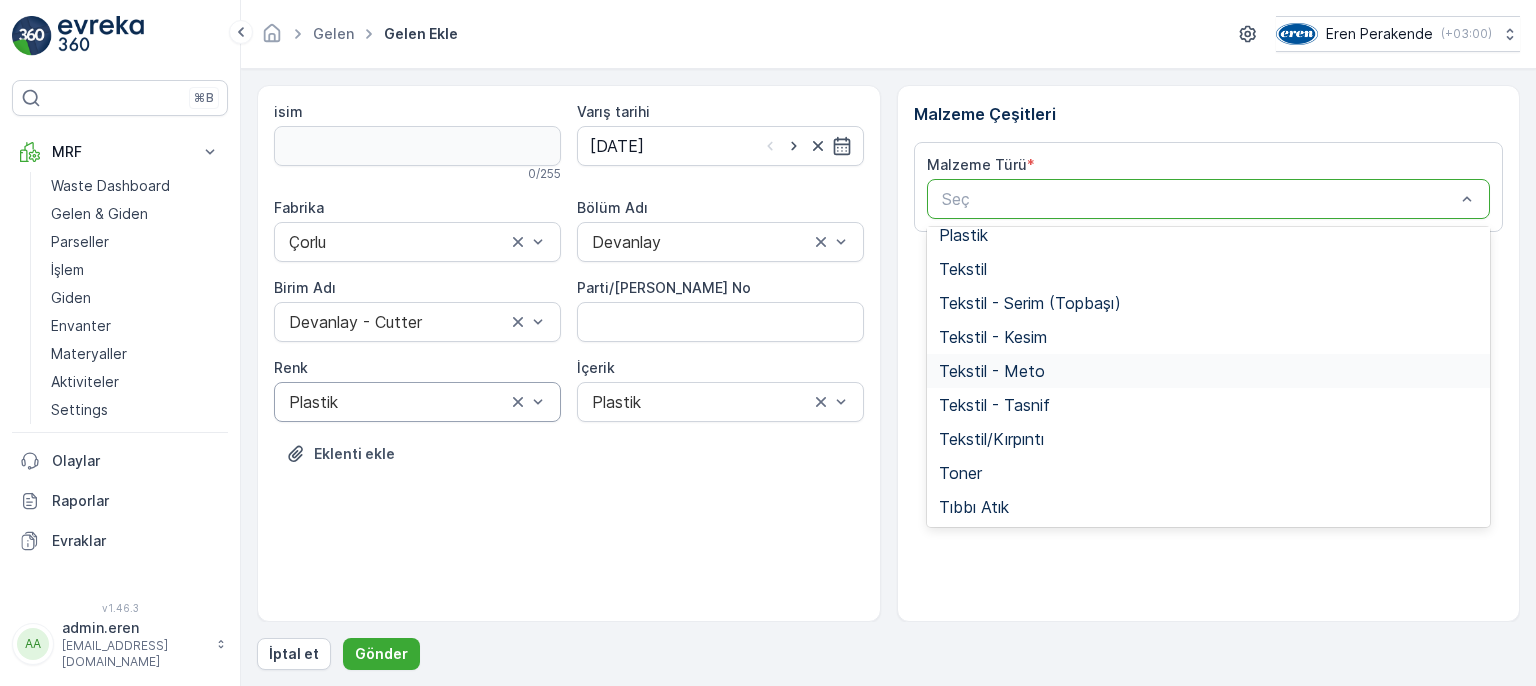 scroll, scrollTop: 388, scrollLeft: 0, axis: vertical 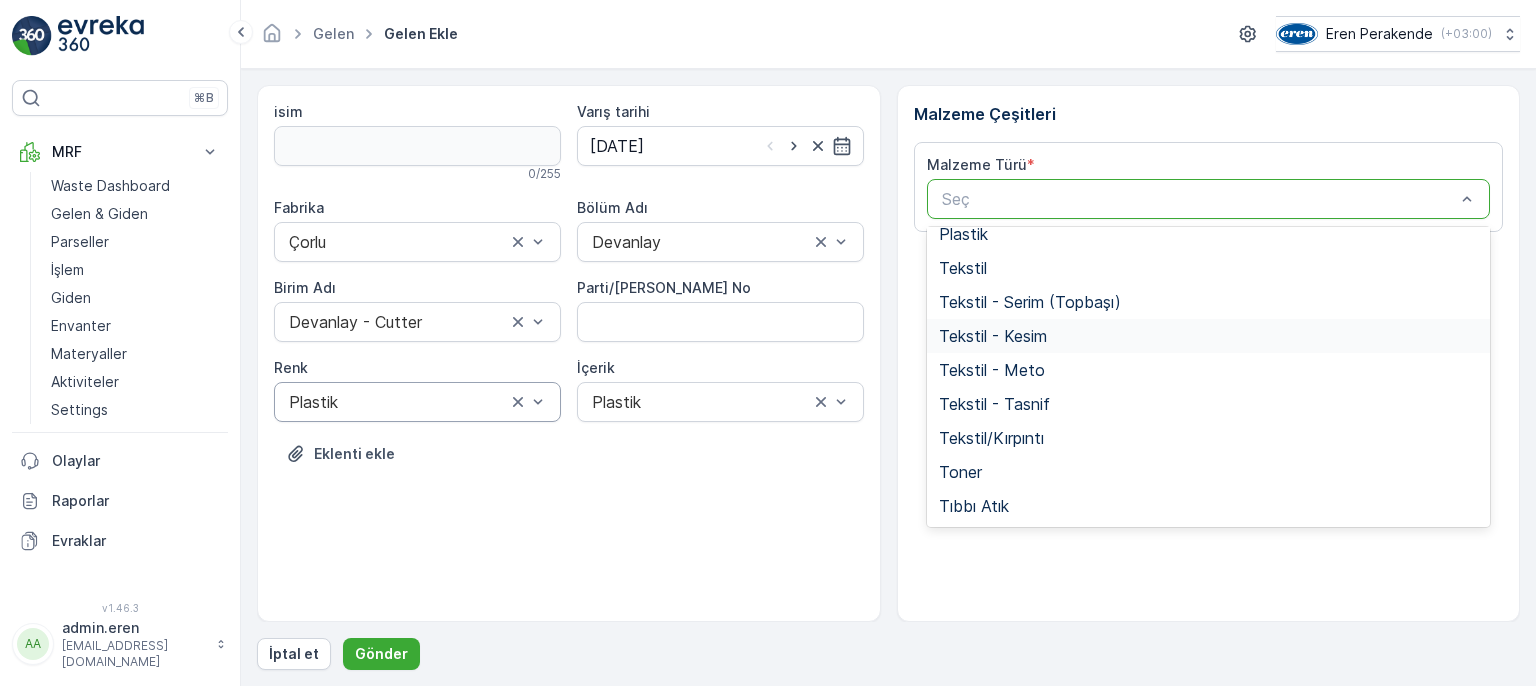 click on "Tekstil - Kesim" at bounding box center (993, 336) 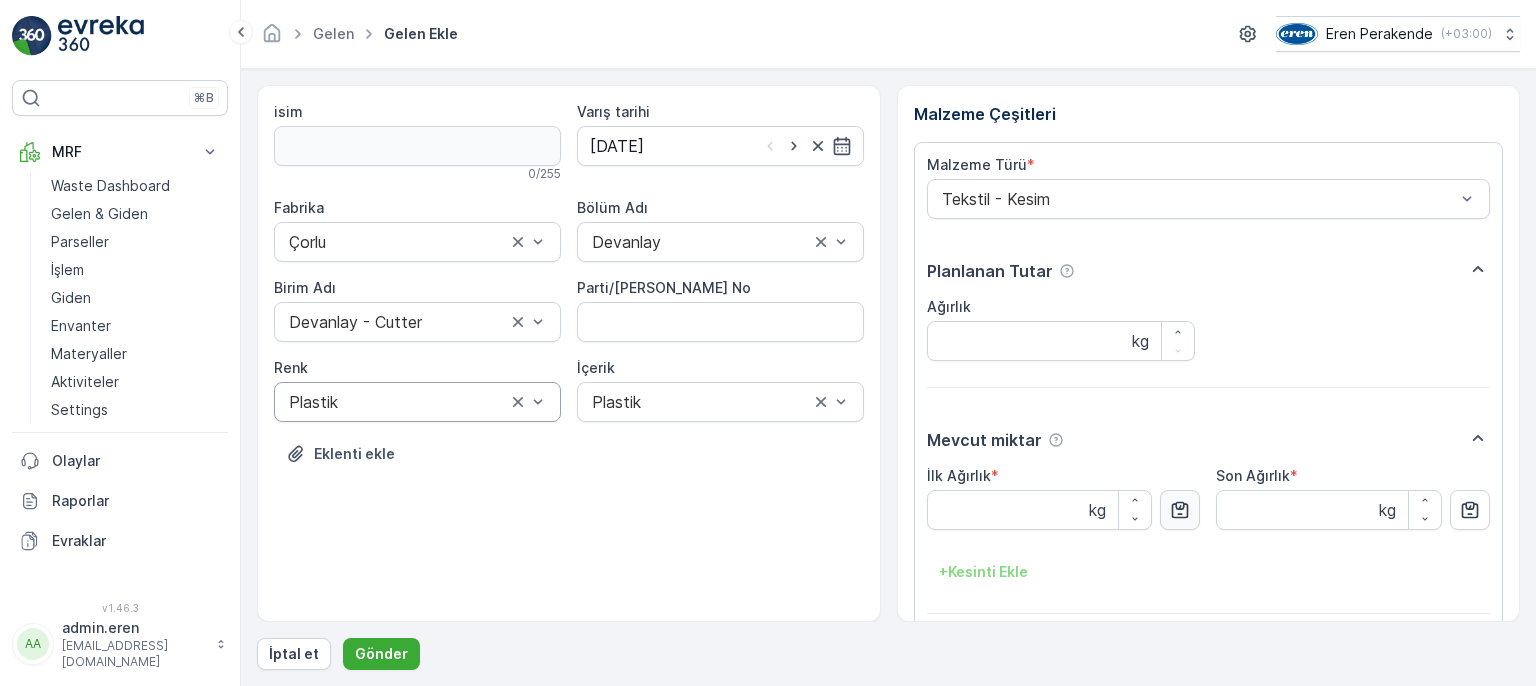 click 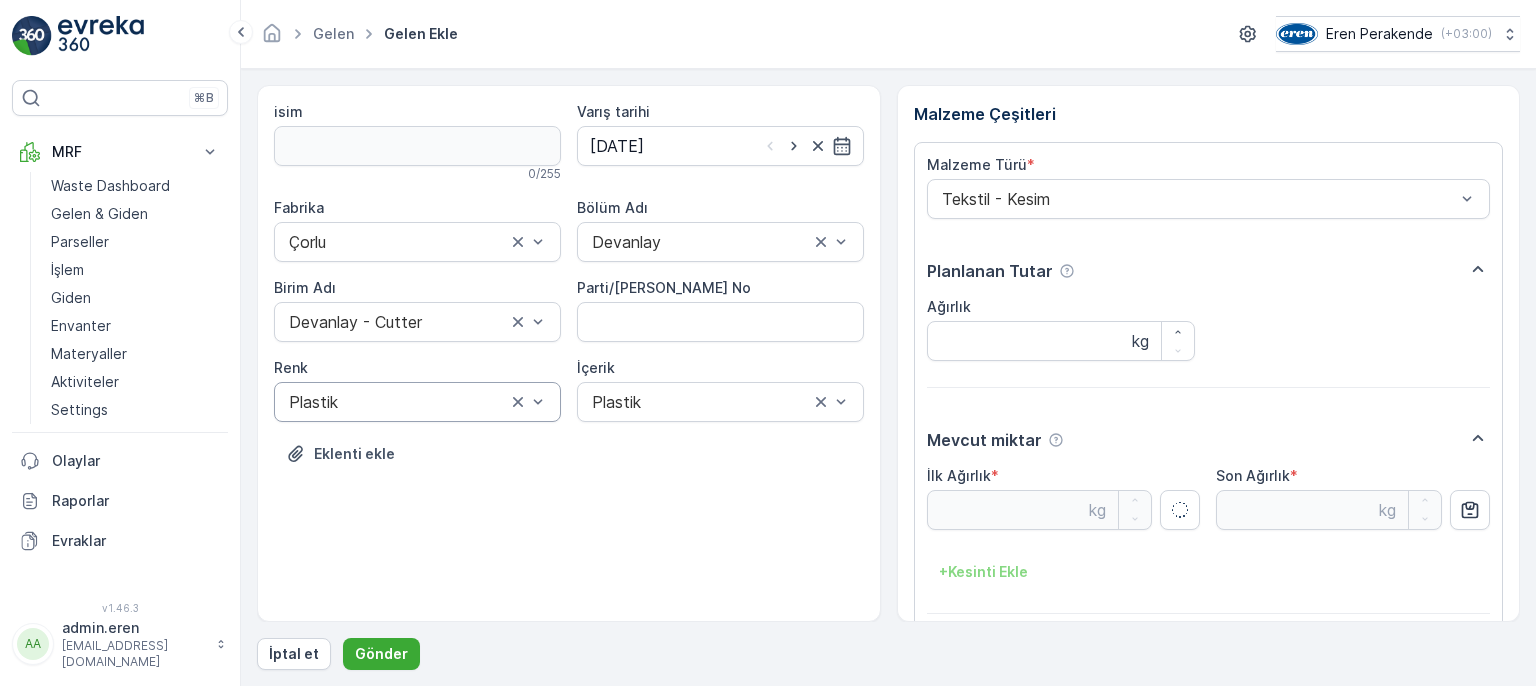 type on "5.1" 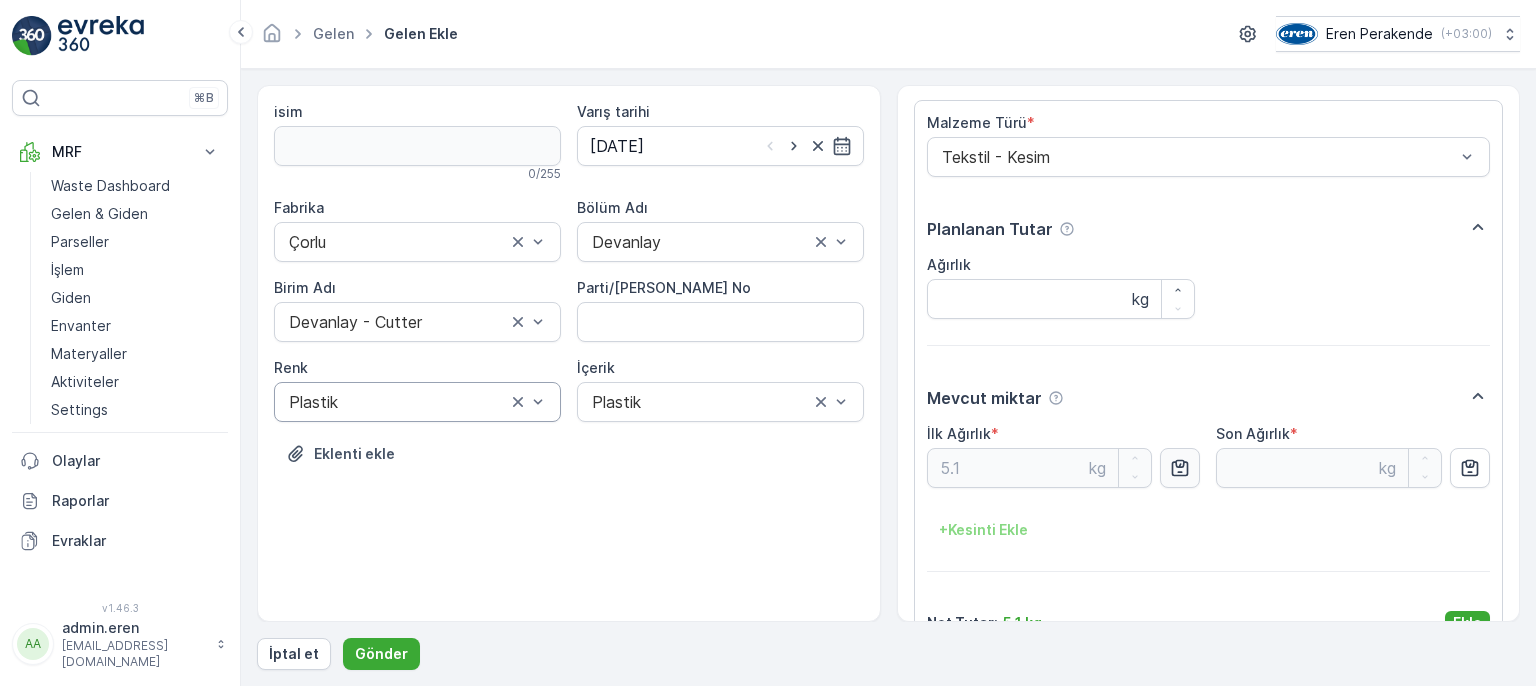 scroll, scrollTop: 84, scrollLeft: 0, axis: vertical 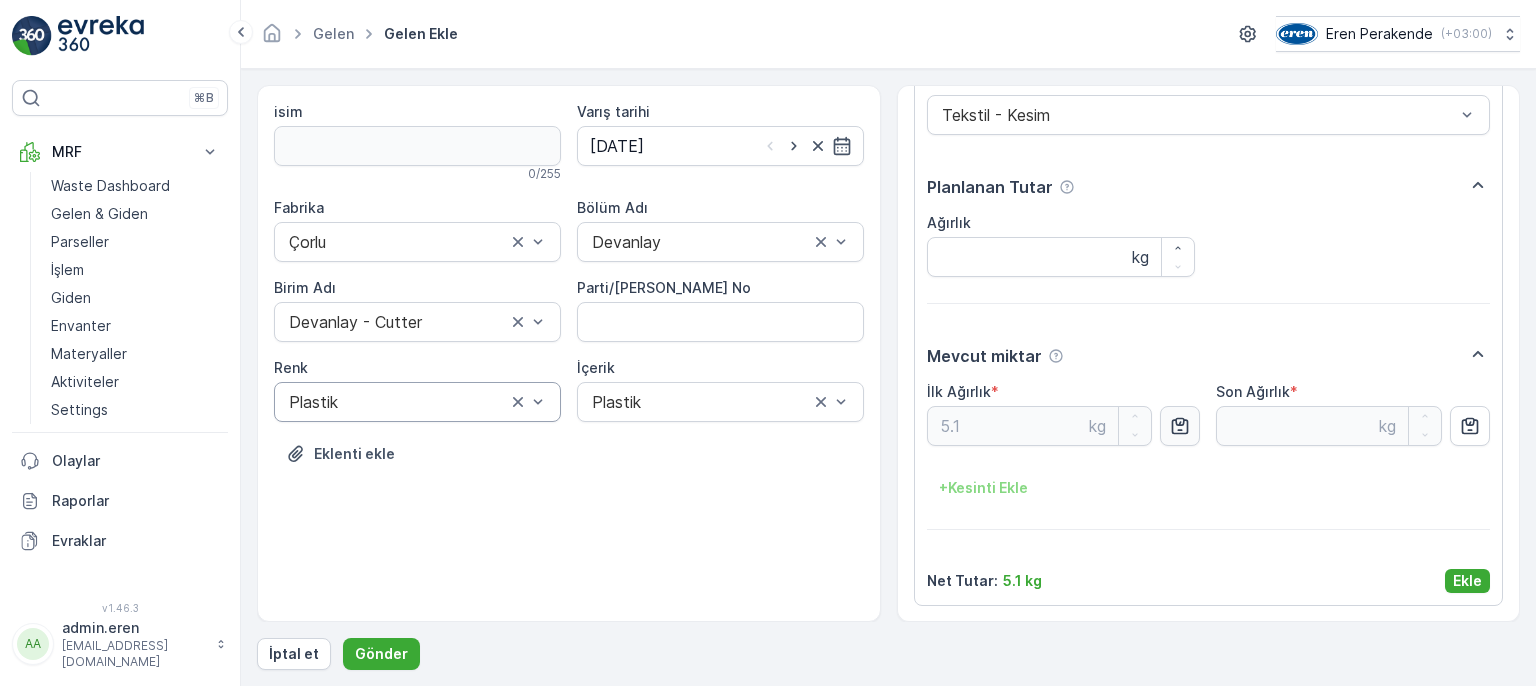 click on "Ekle" at bounding box center [1467, 581] 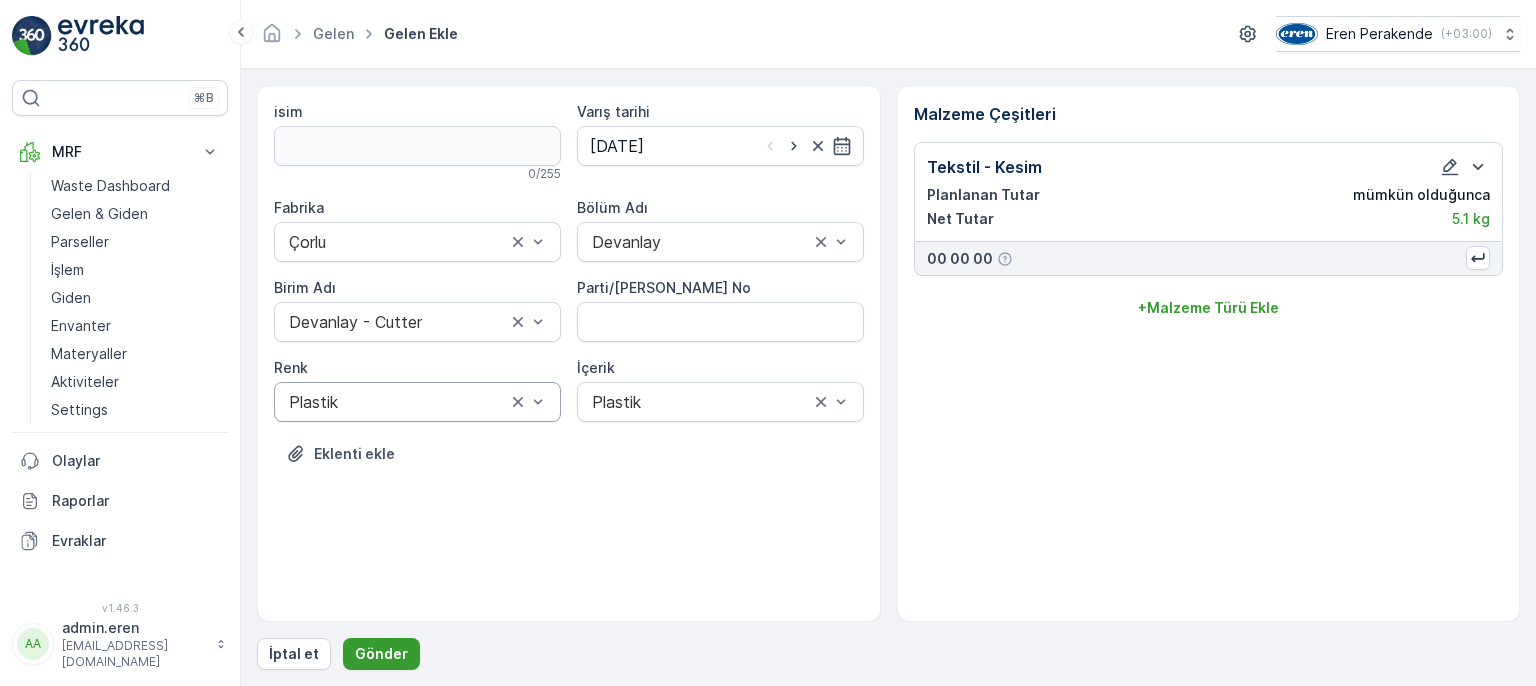 click on "Gönder" at bounding box center (381, 654) 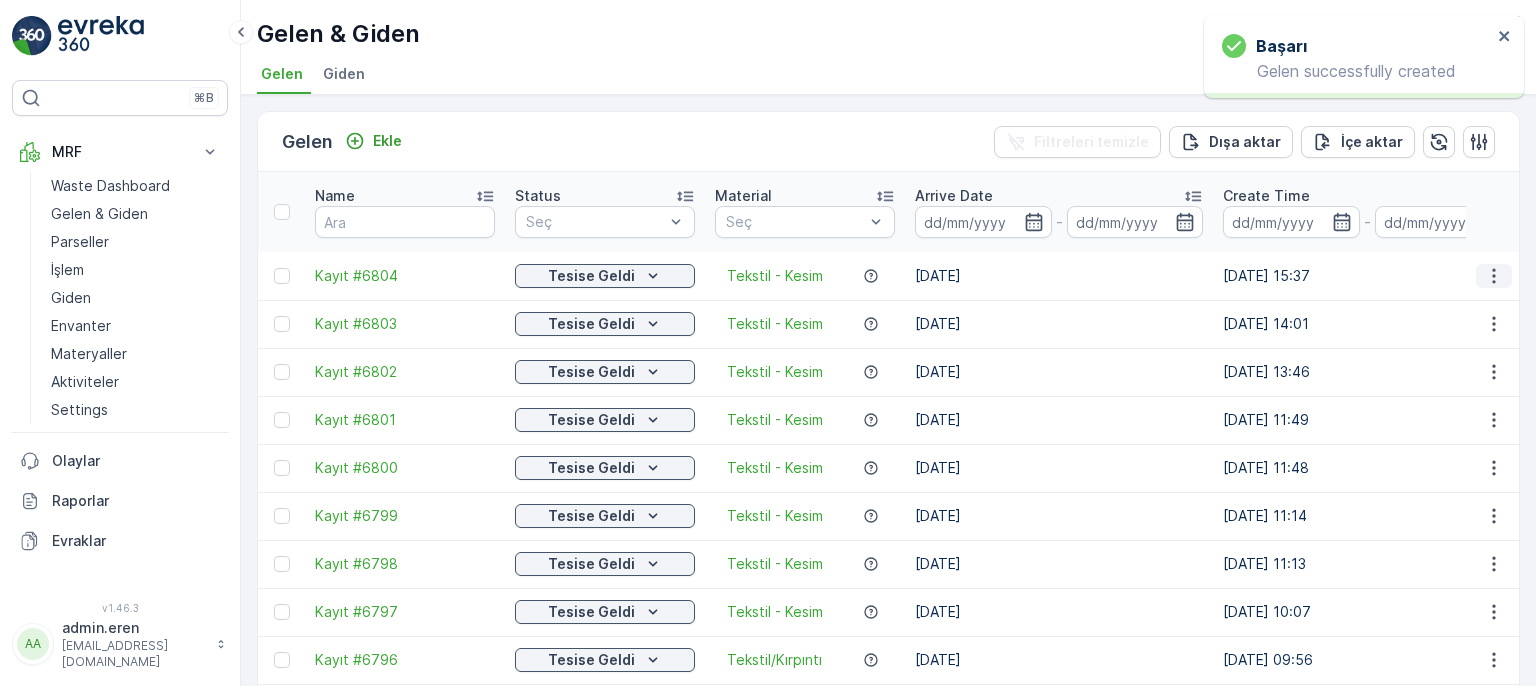click 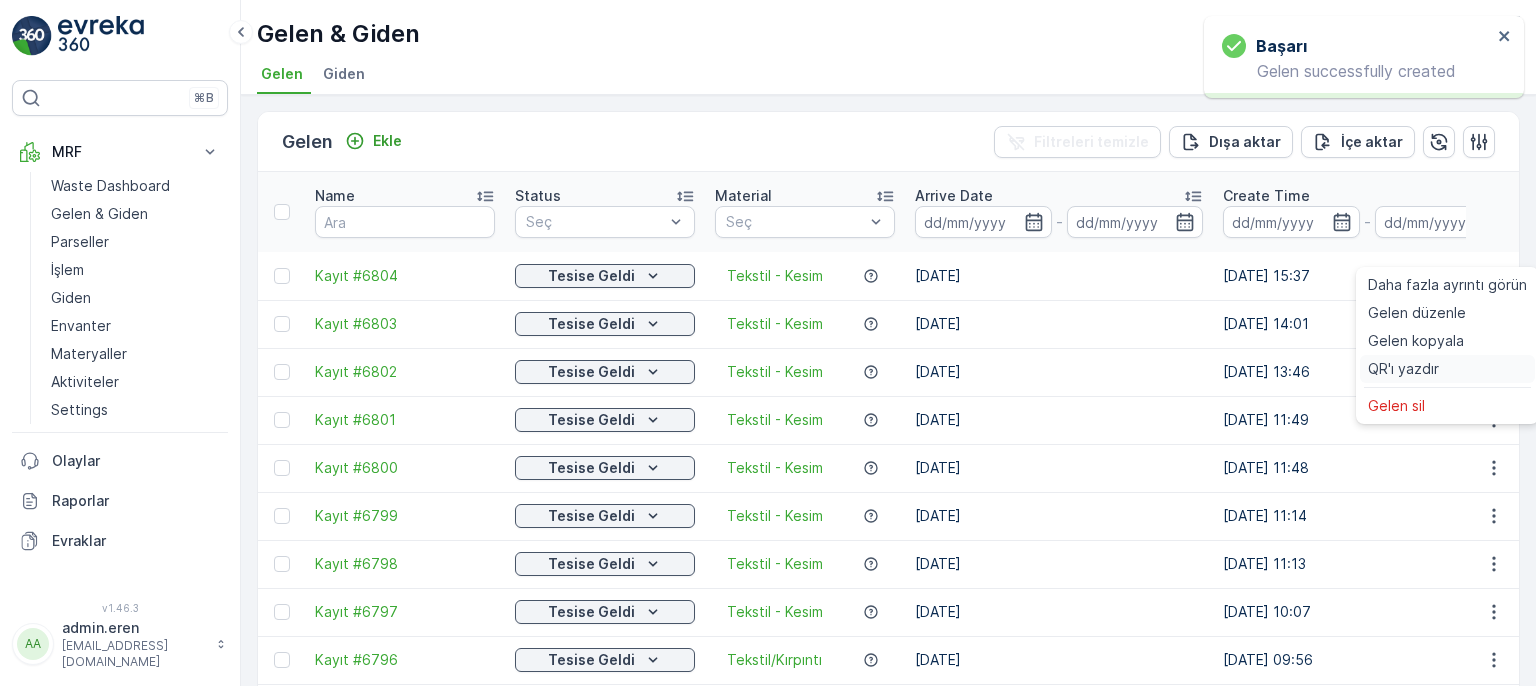click on "QR'ı yazdır" at bounding box center [1447, 369] 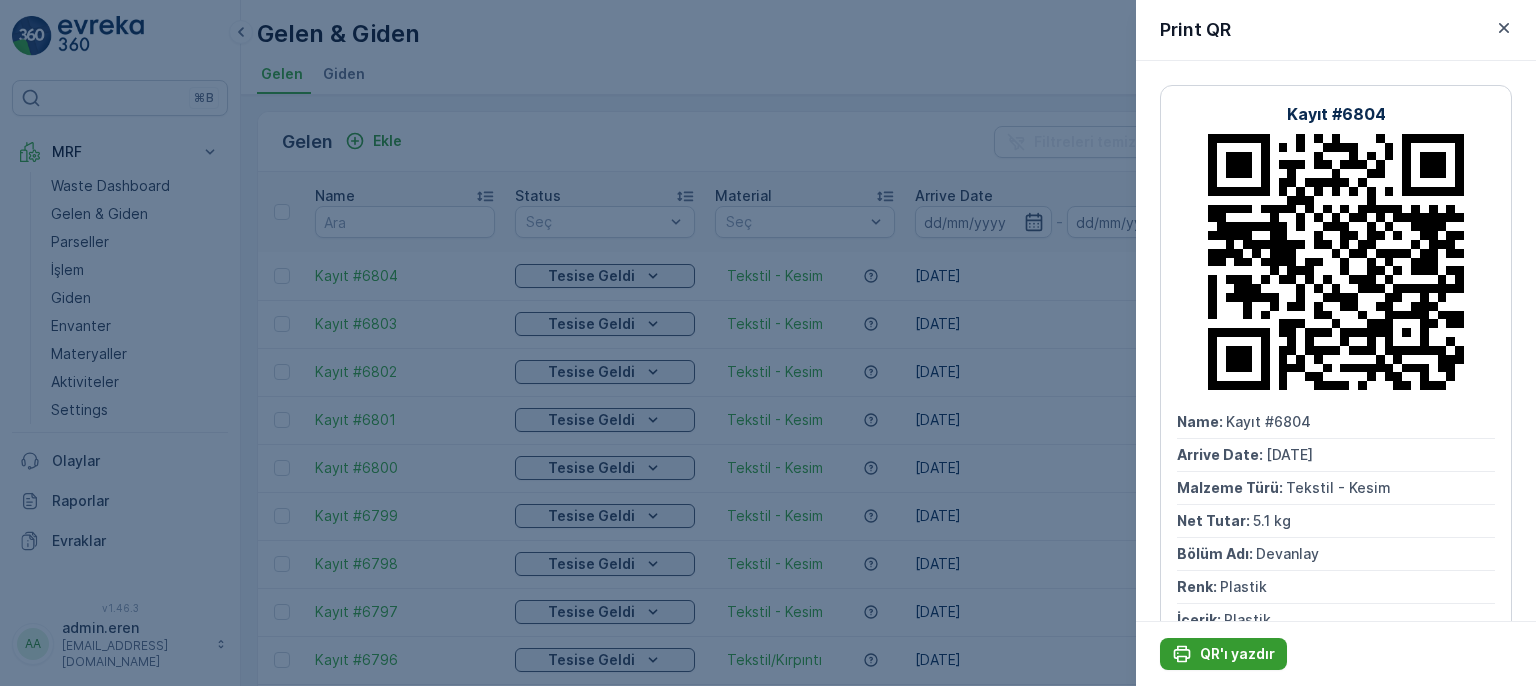 click on "QR'ı yazdır" at bounding box center (1237, 654) 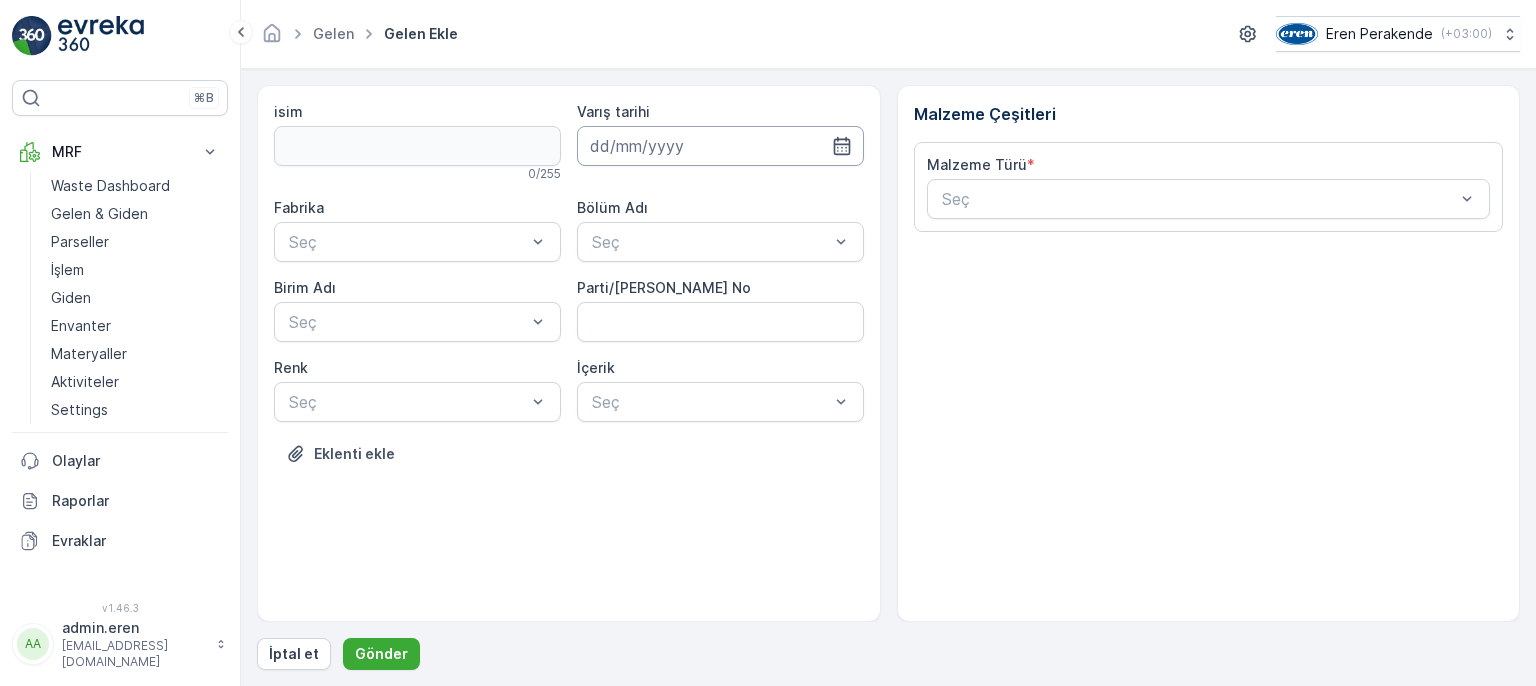click at bounding box center (720, 146) 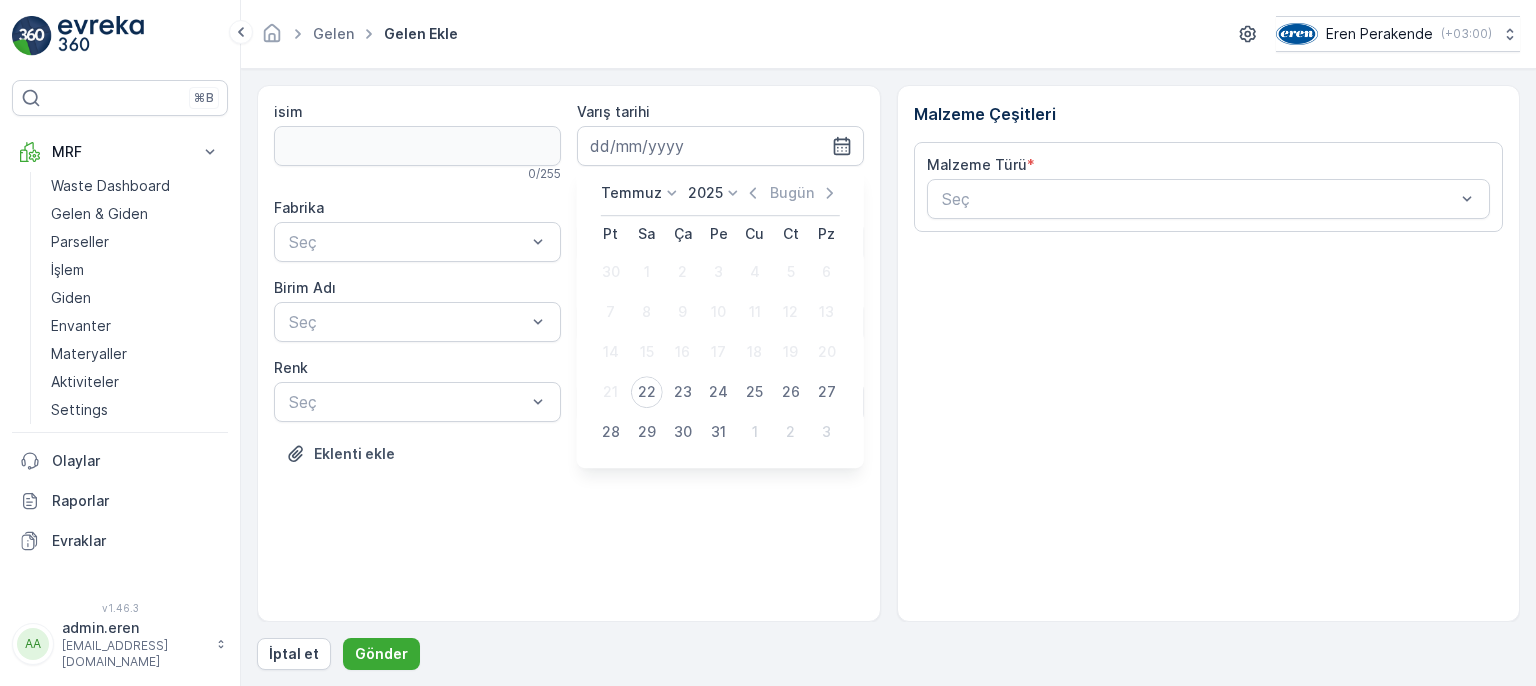 drag, startPoint x: 633, startPoint y: 396, endPoint x: 644, endPoint y: 385, distance: 15.556349 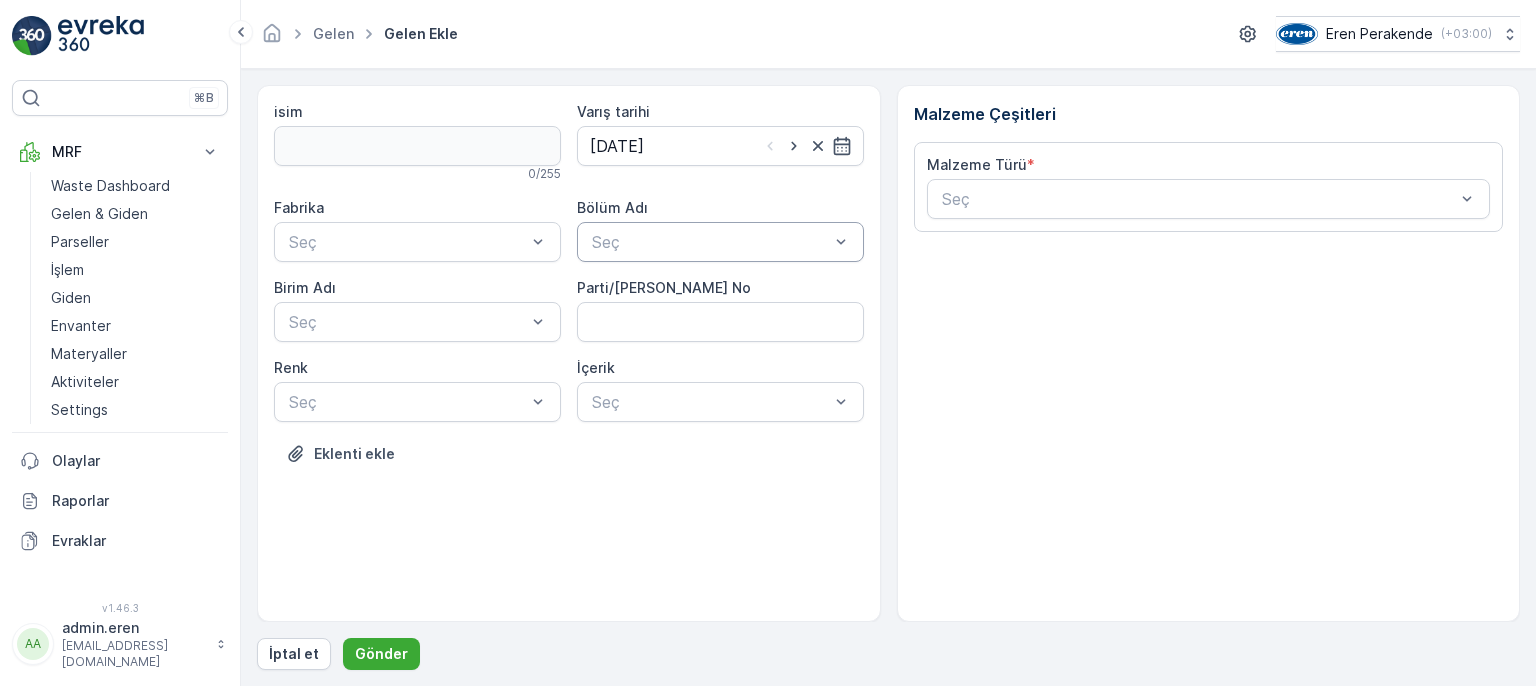 click at bounding box center (710, 242) 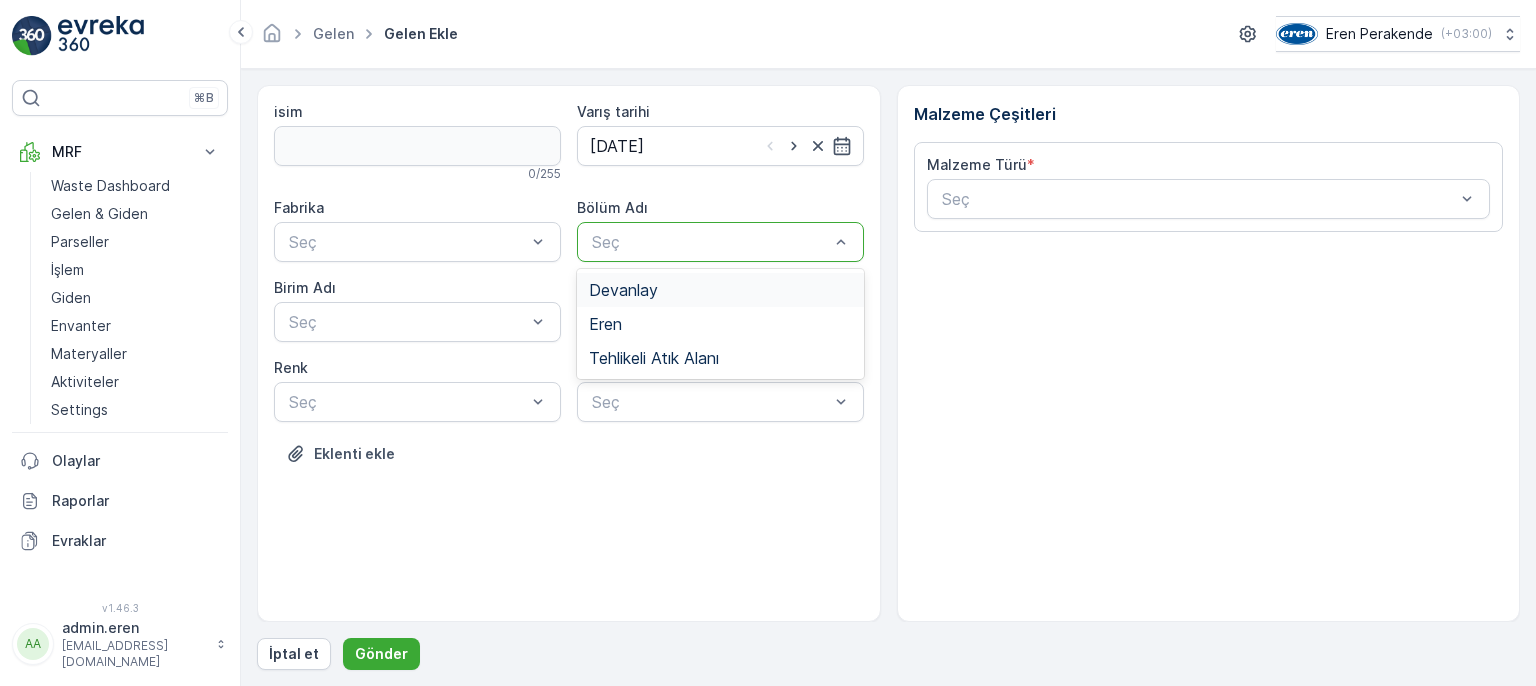 click on "Devanlay" at bounding box center [720, 290] 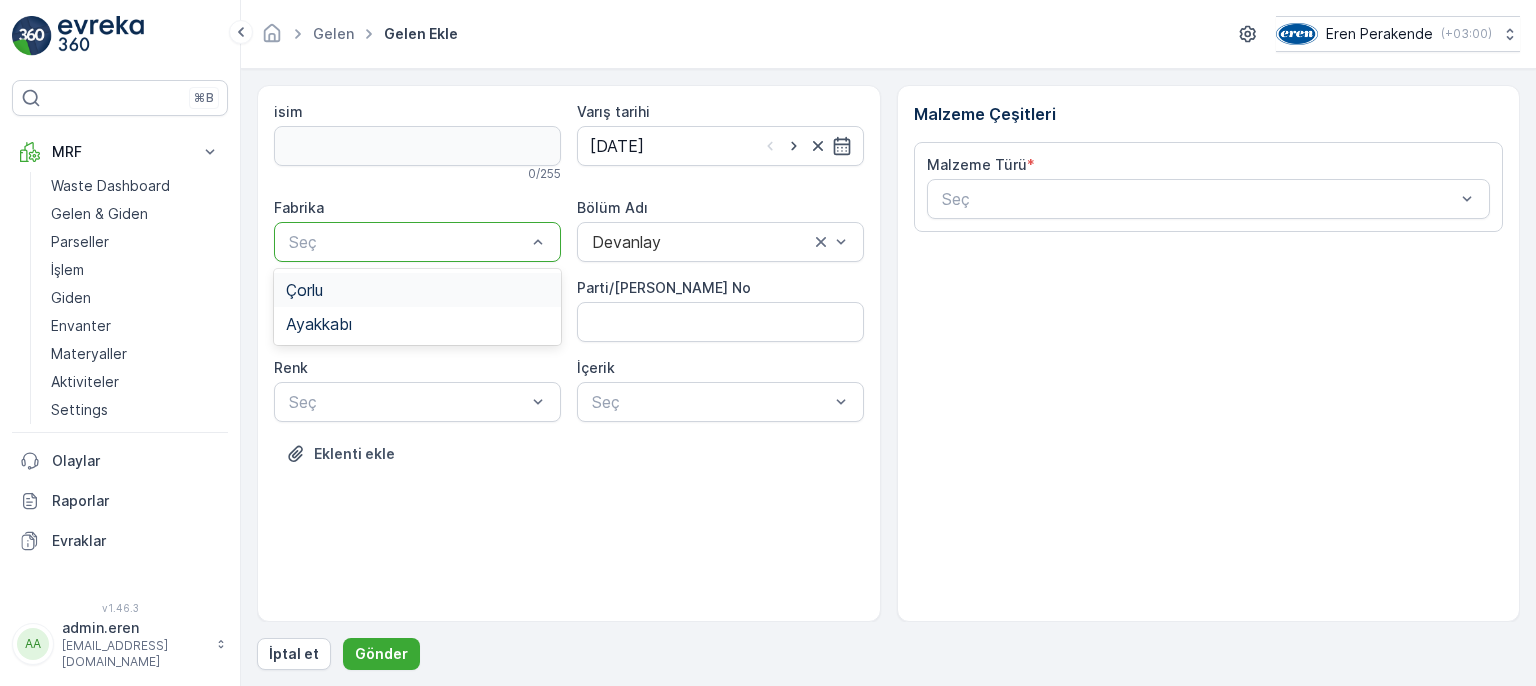 click at bounding box center [407, 242] 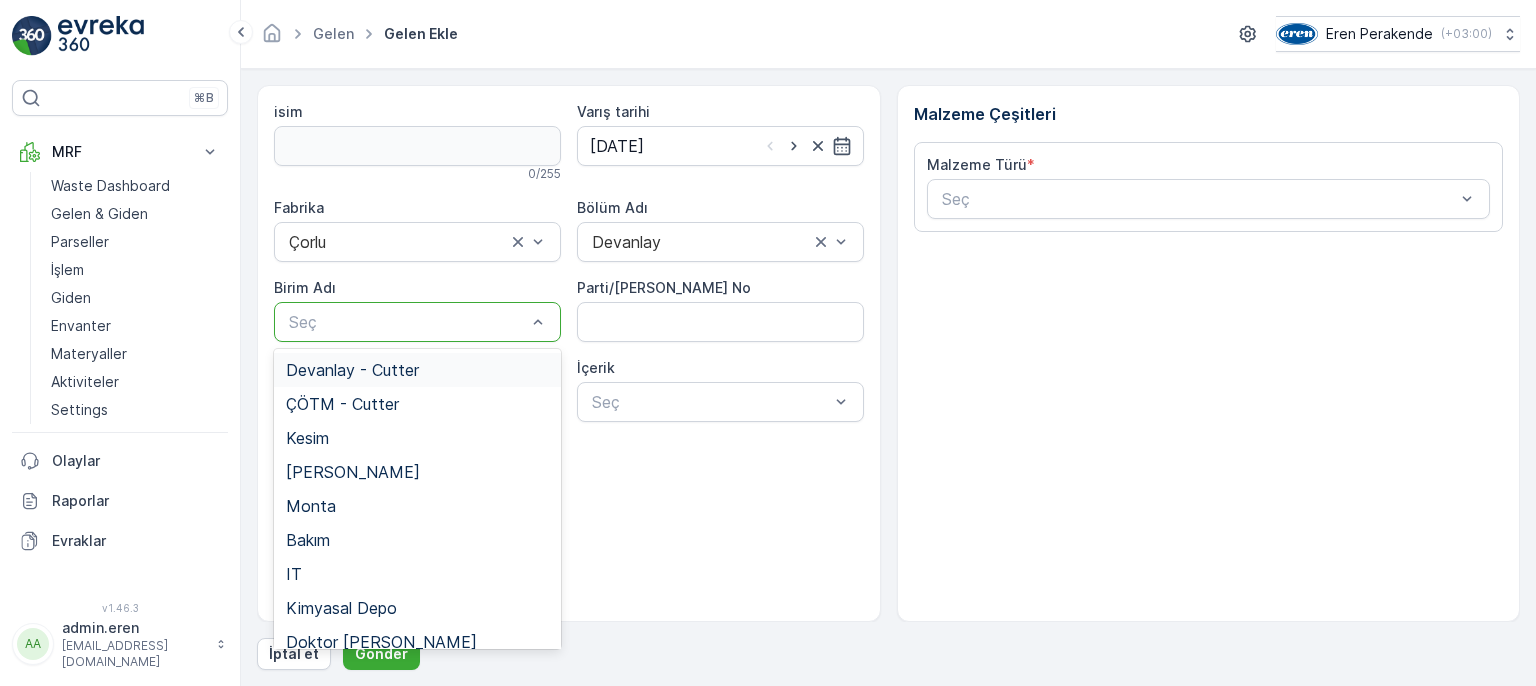 click at bounding box center [407, 322] 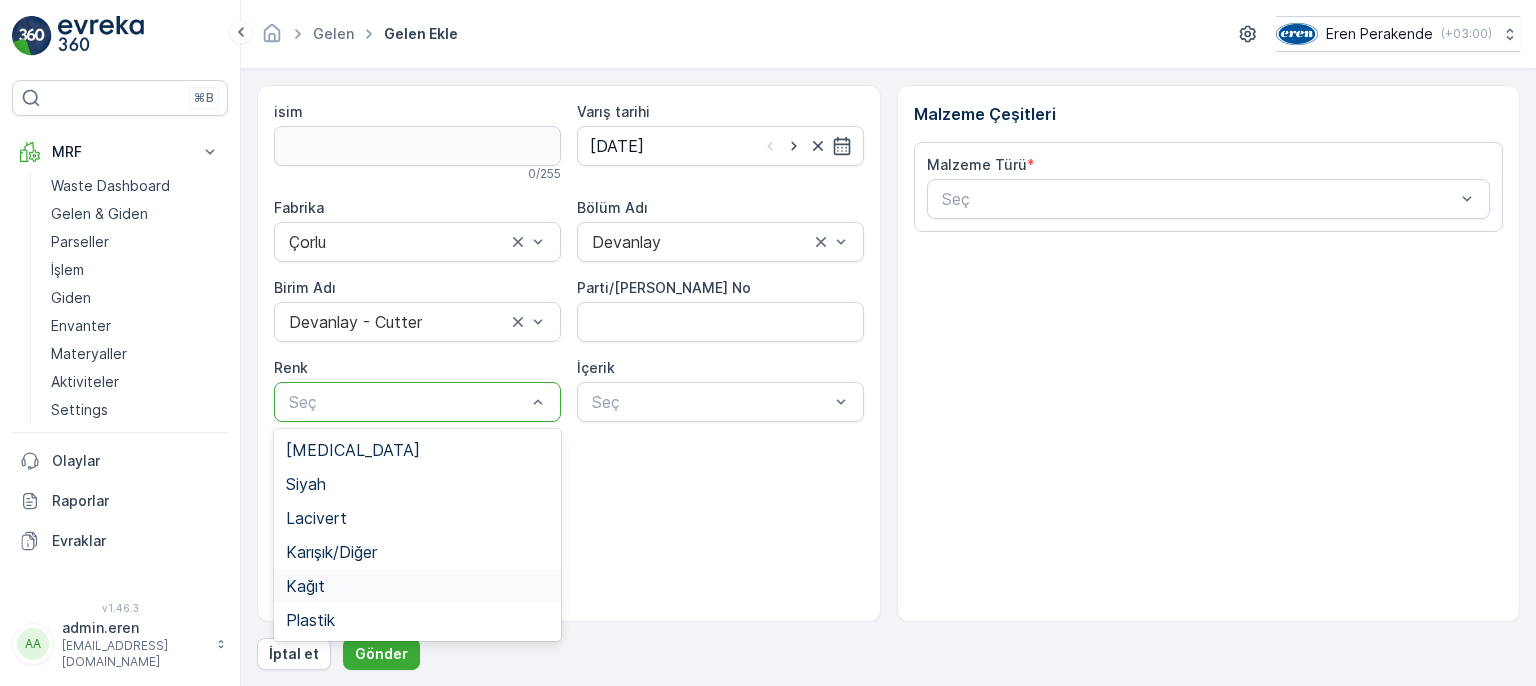 click on "Kağıt" at bounding box center [417, 586] 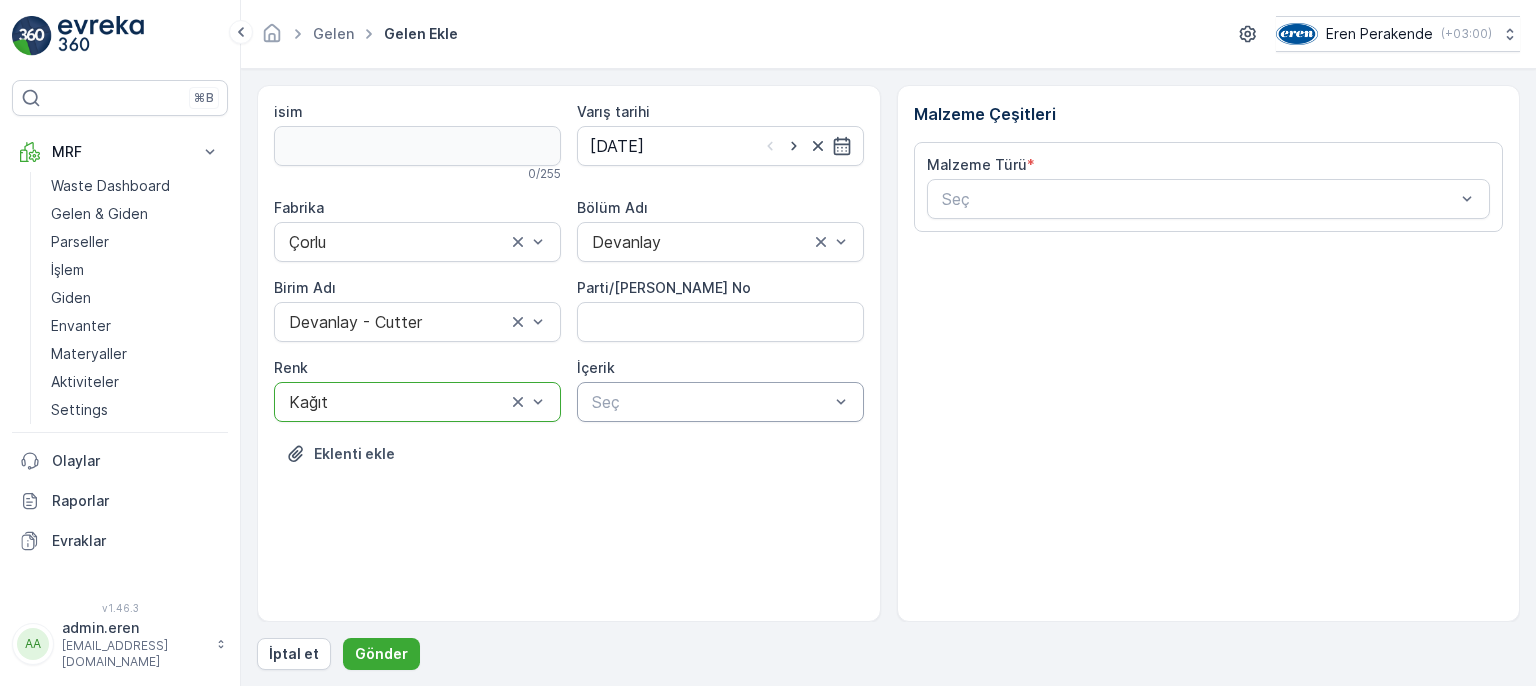 click at bounding box center [710, 402] 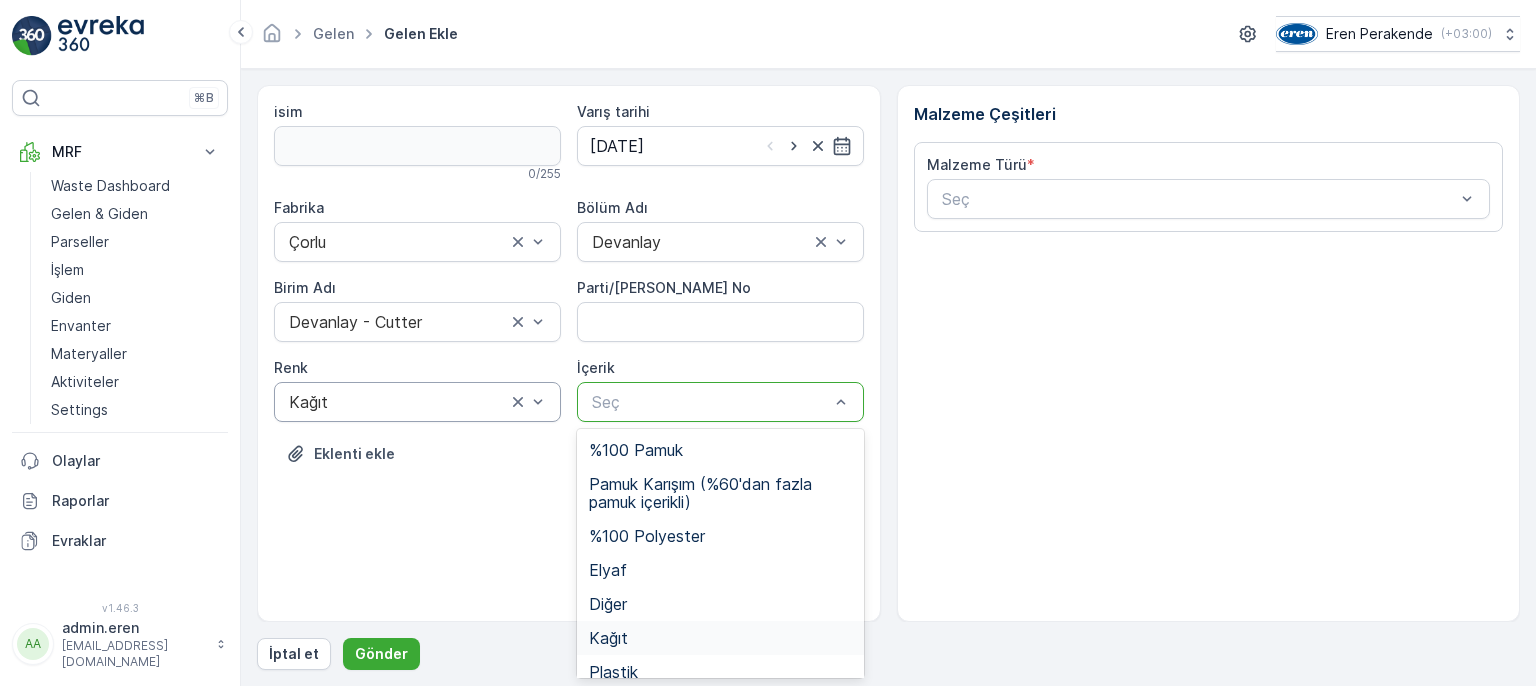 click on "Kağıt" at bounding box center [608, 638] 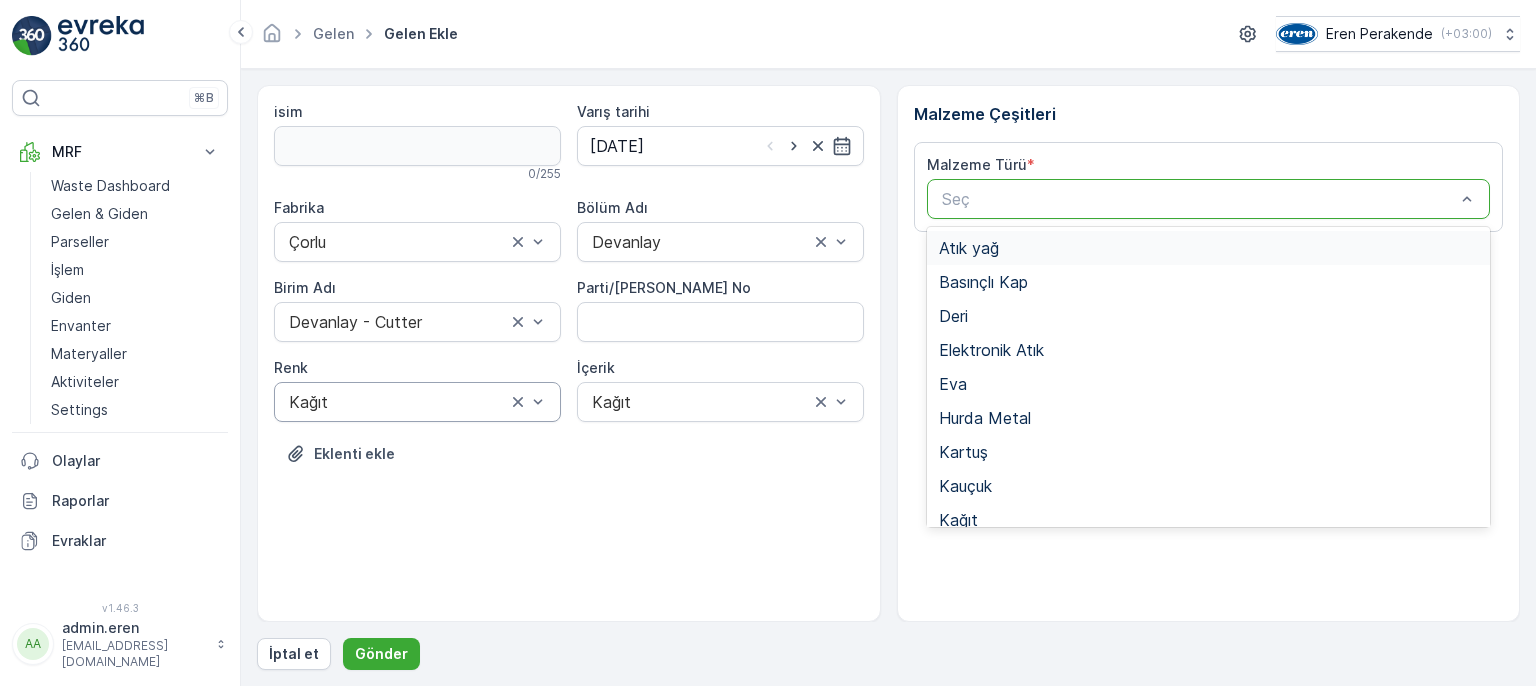 click at bounding box center [1199, 199] 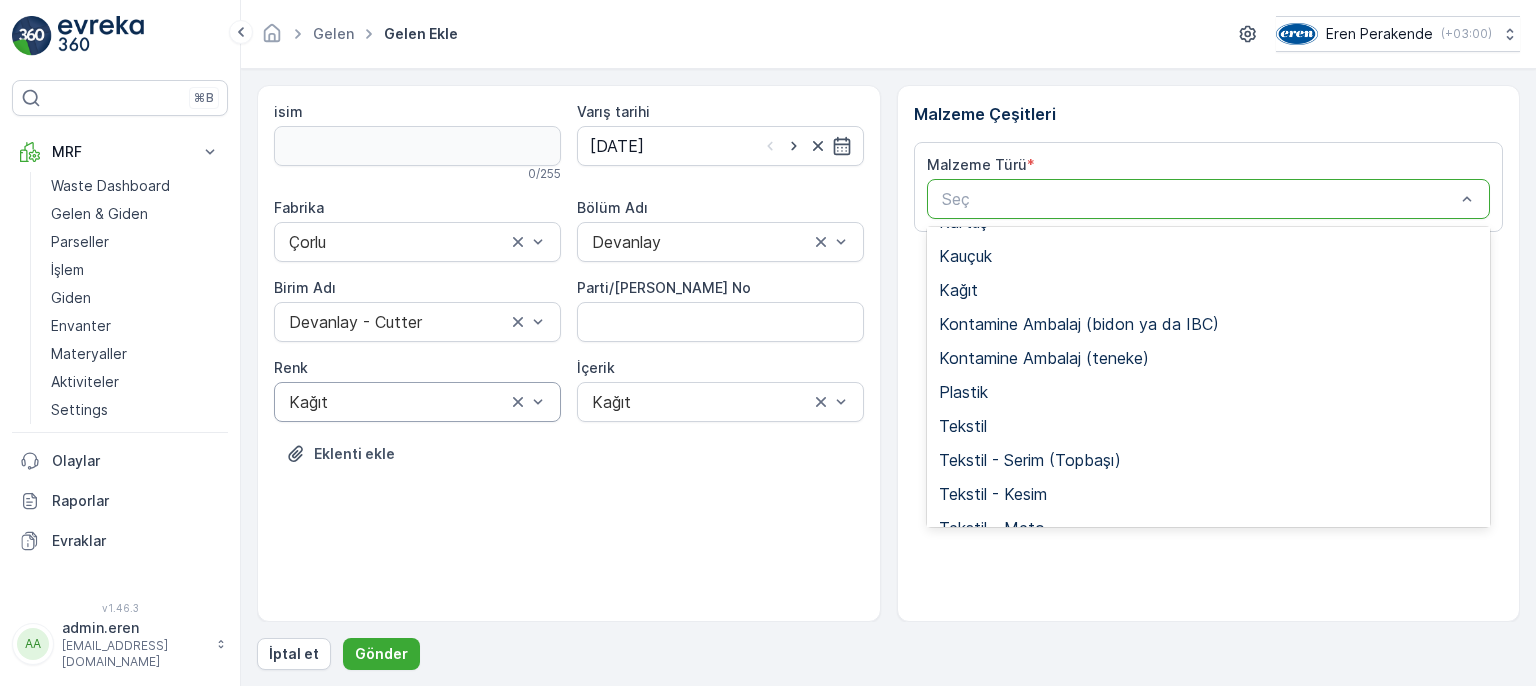 scroll, scrollTop: 388, scrollLeft: 0, axis: vertical 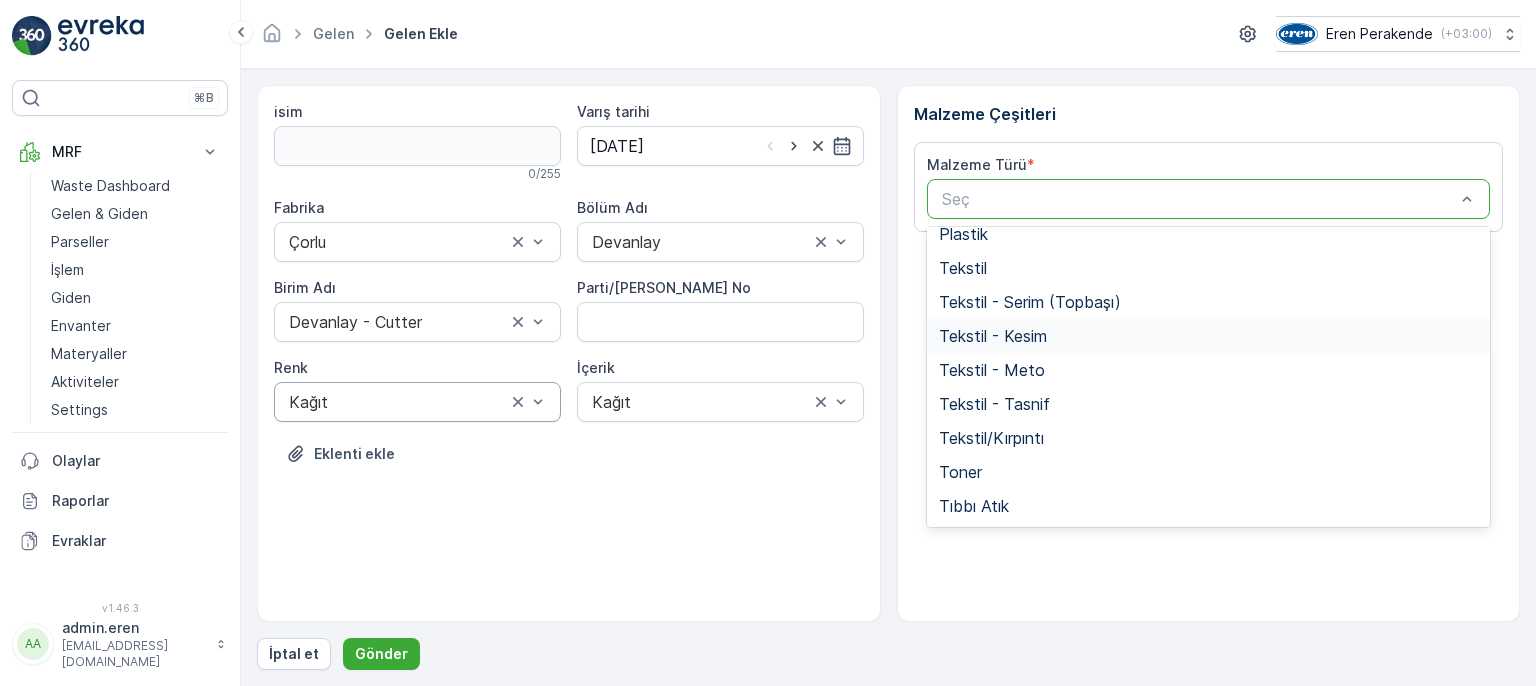 click on "Tekstil - Kesim" at bounding box center [993, 336] 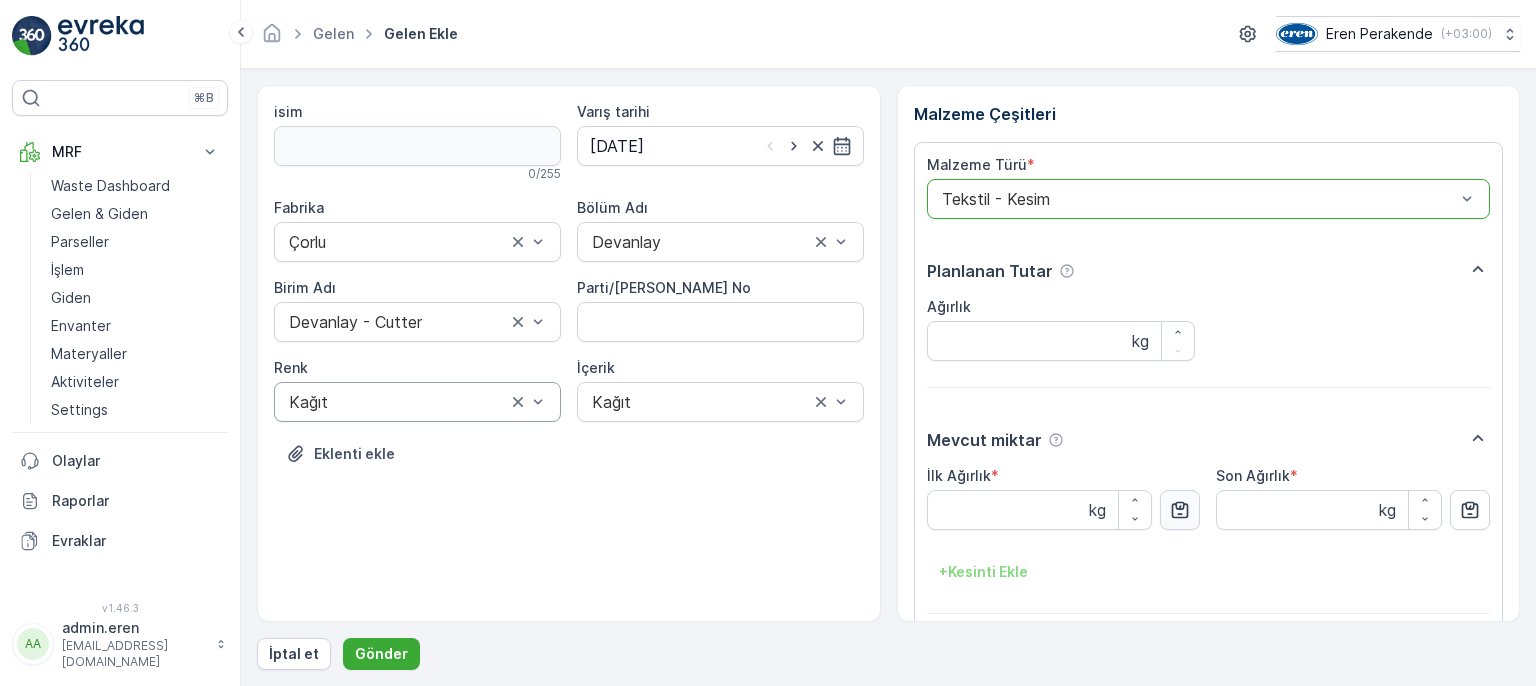 click 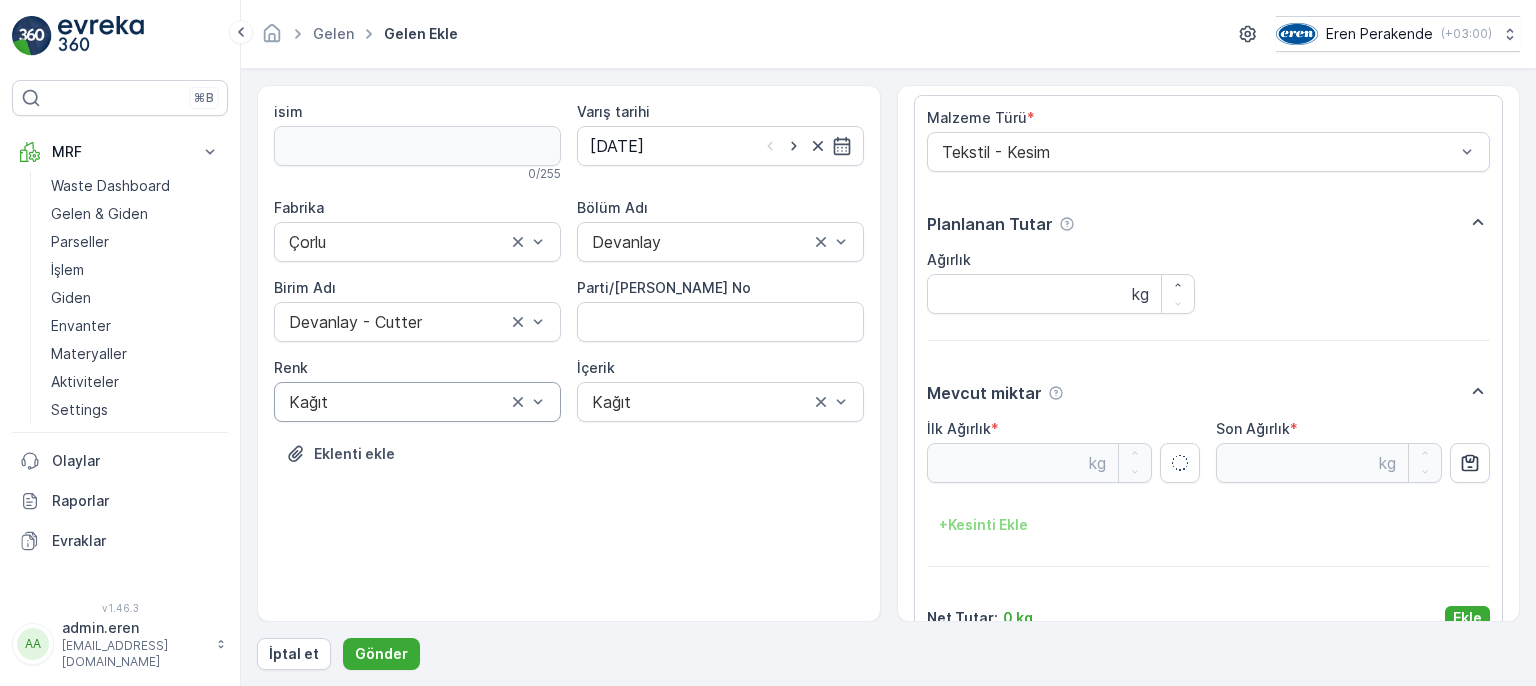 scroll, scrollTop: 84, scrollLeft: 0, axis: vertical 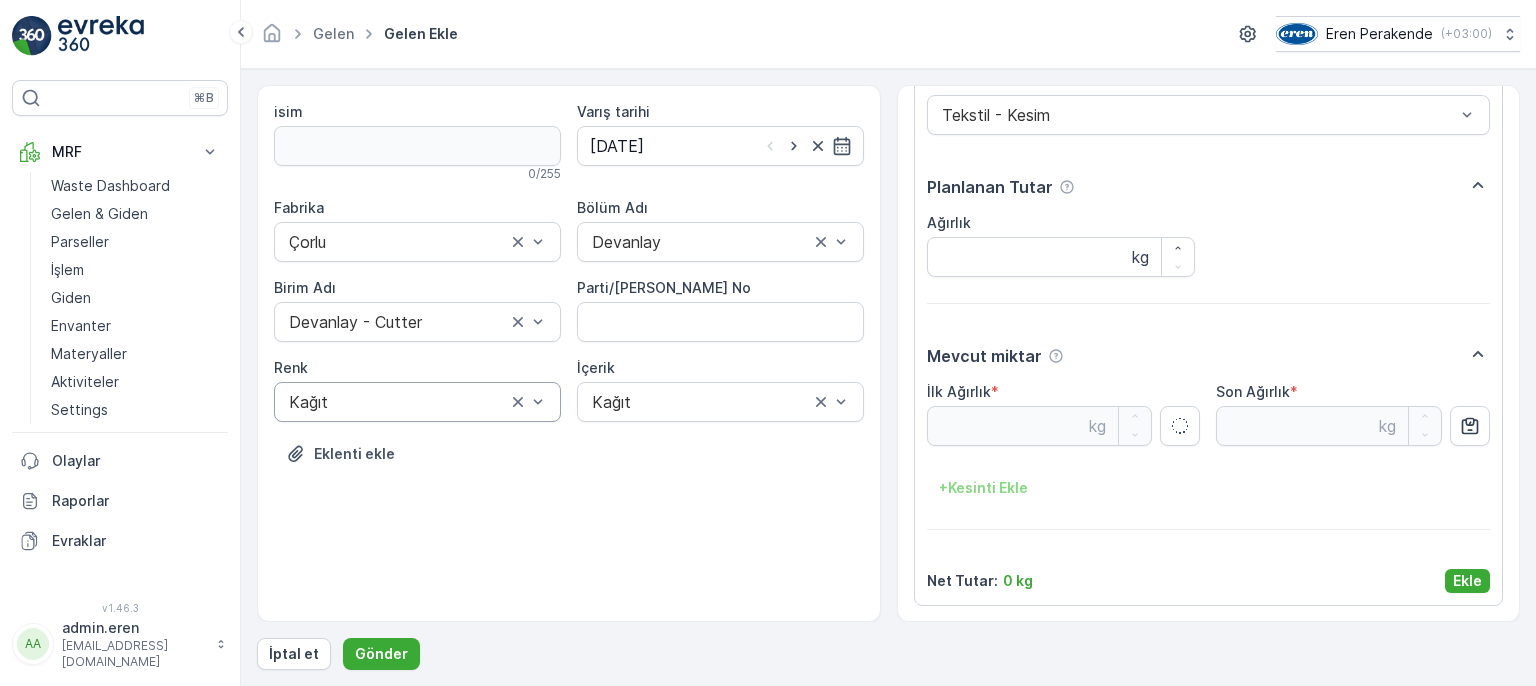 type on "4.18" 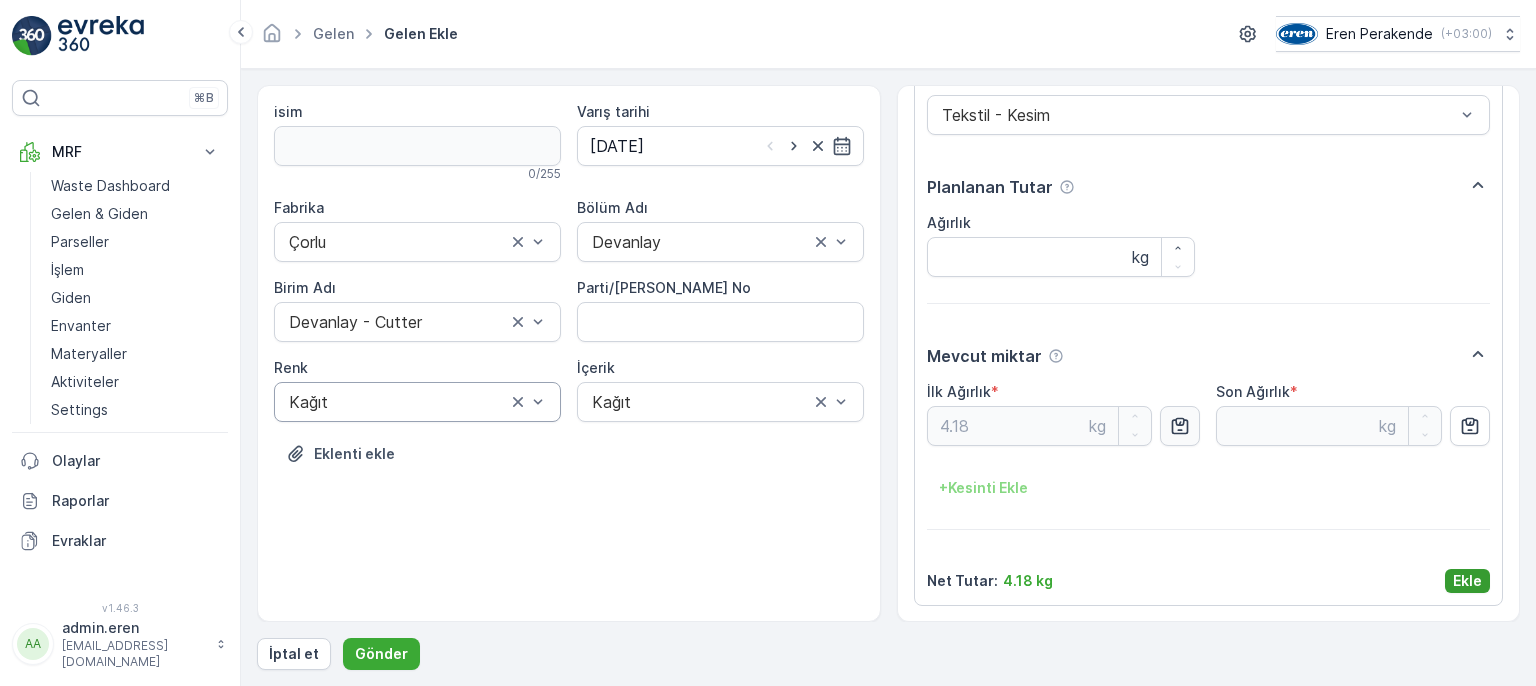 click on "Ekle" at bounding box center (1467, 581) 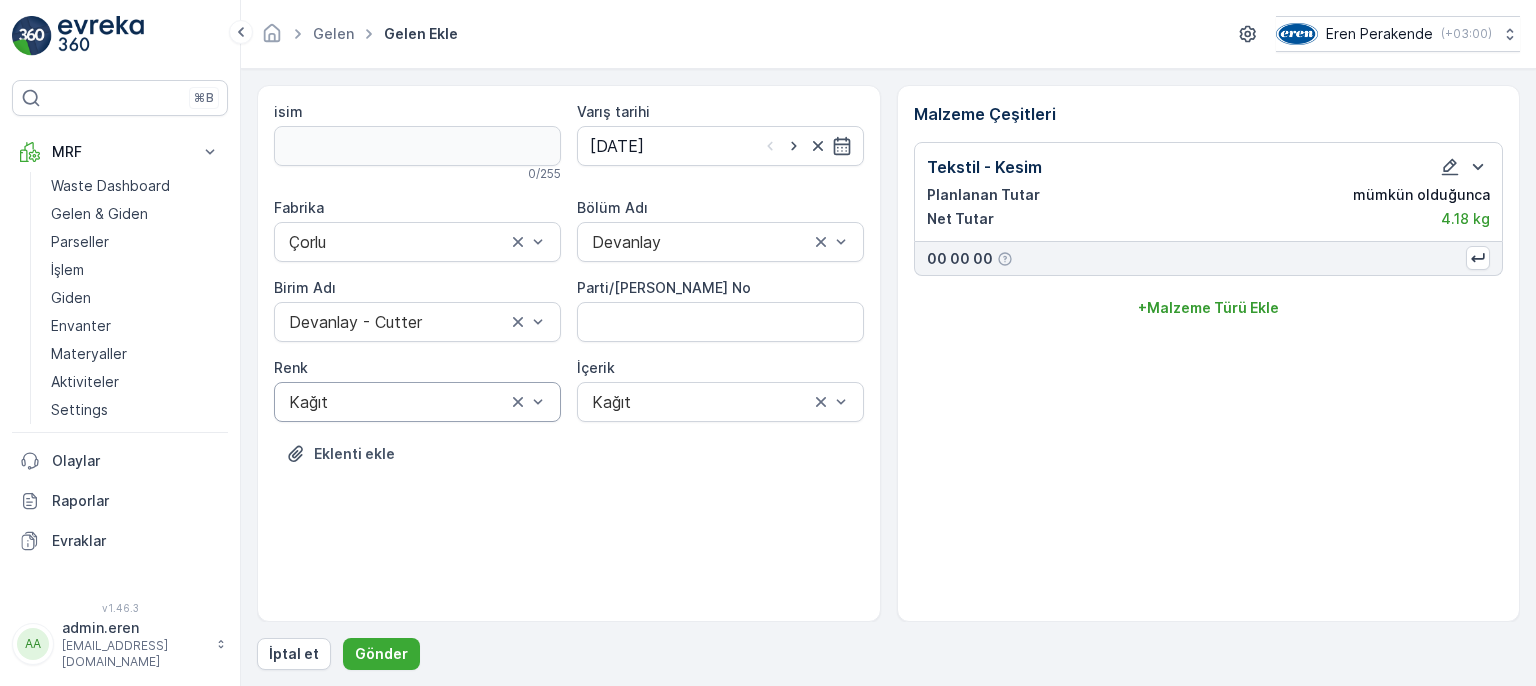 scroll, scrollTop: 0, scrollLeft: 0, axis: both 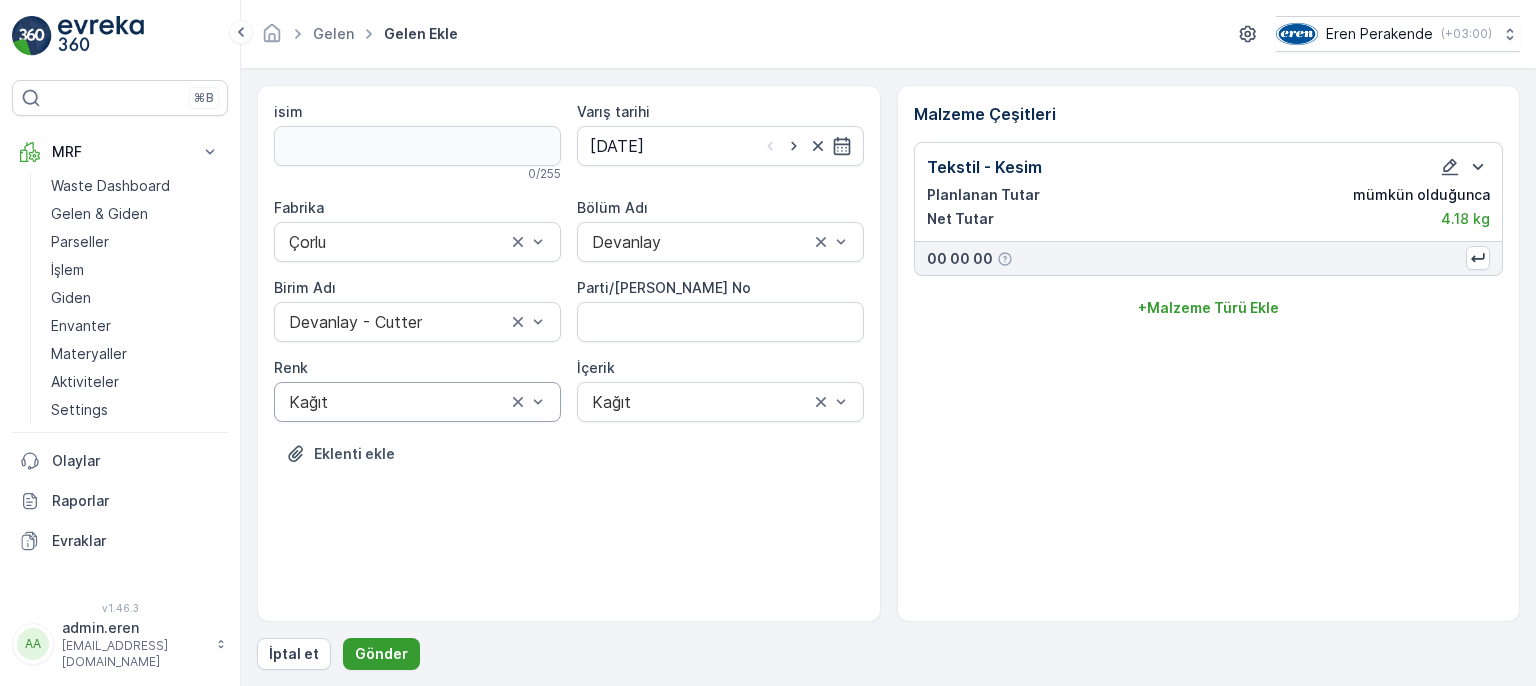 click on "Gönder" at bounding box center (381, 654) 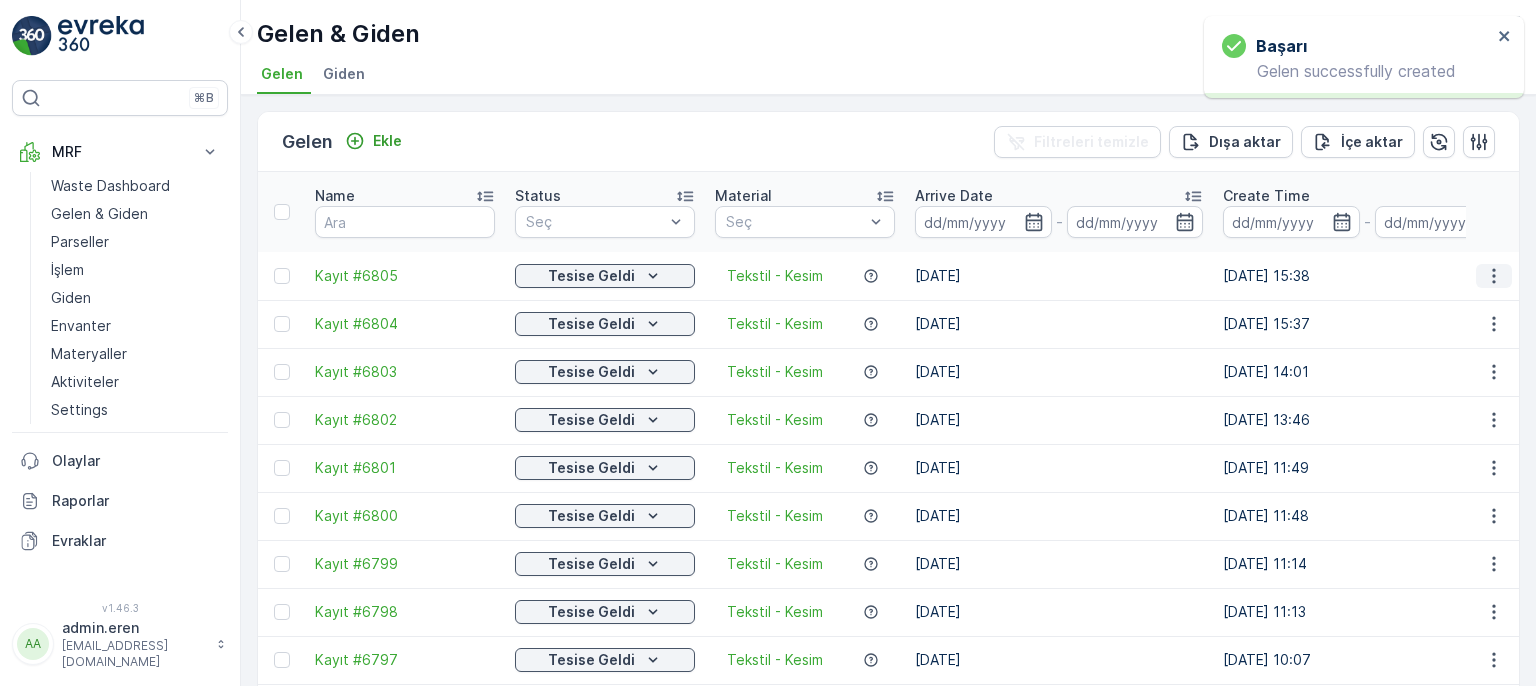 click 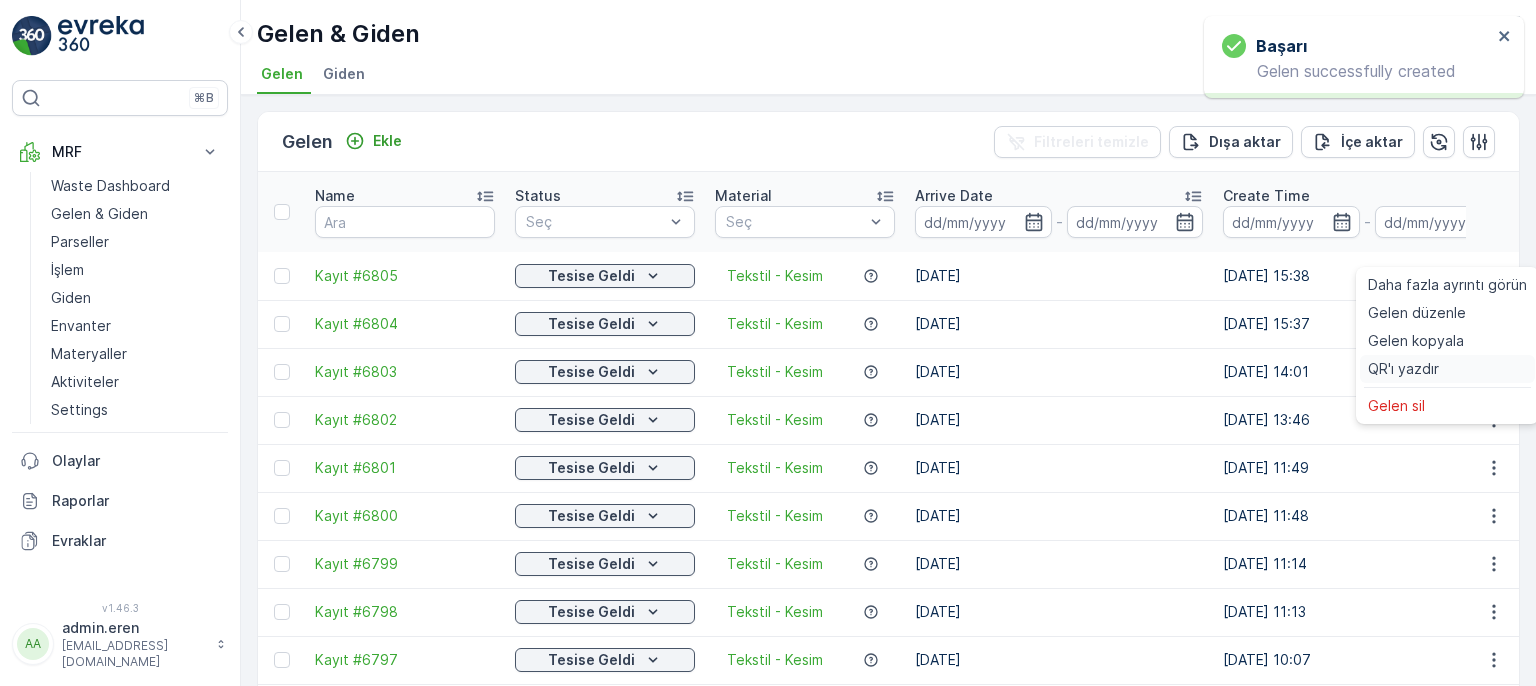 click on "QR'ı yazdır" at bounding box center [1403, 369] 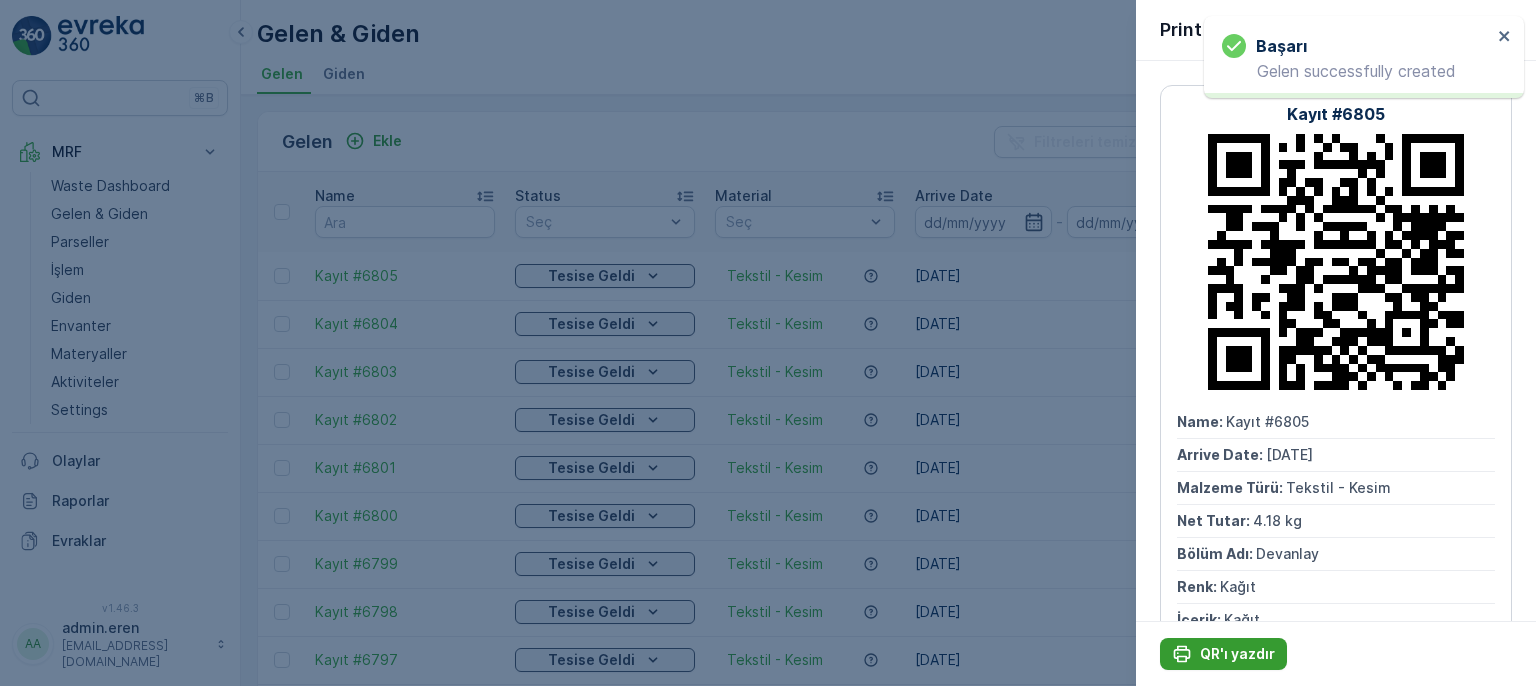 click on "QR'ı yazdır" at bounding box center (1237, 654) 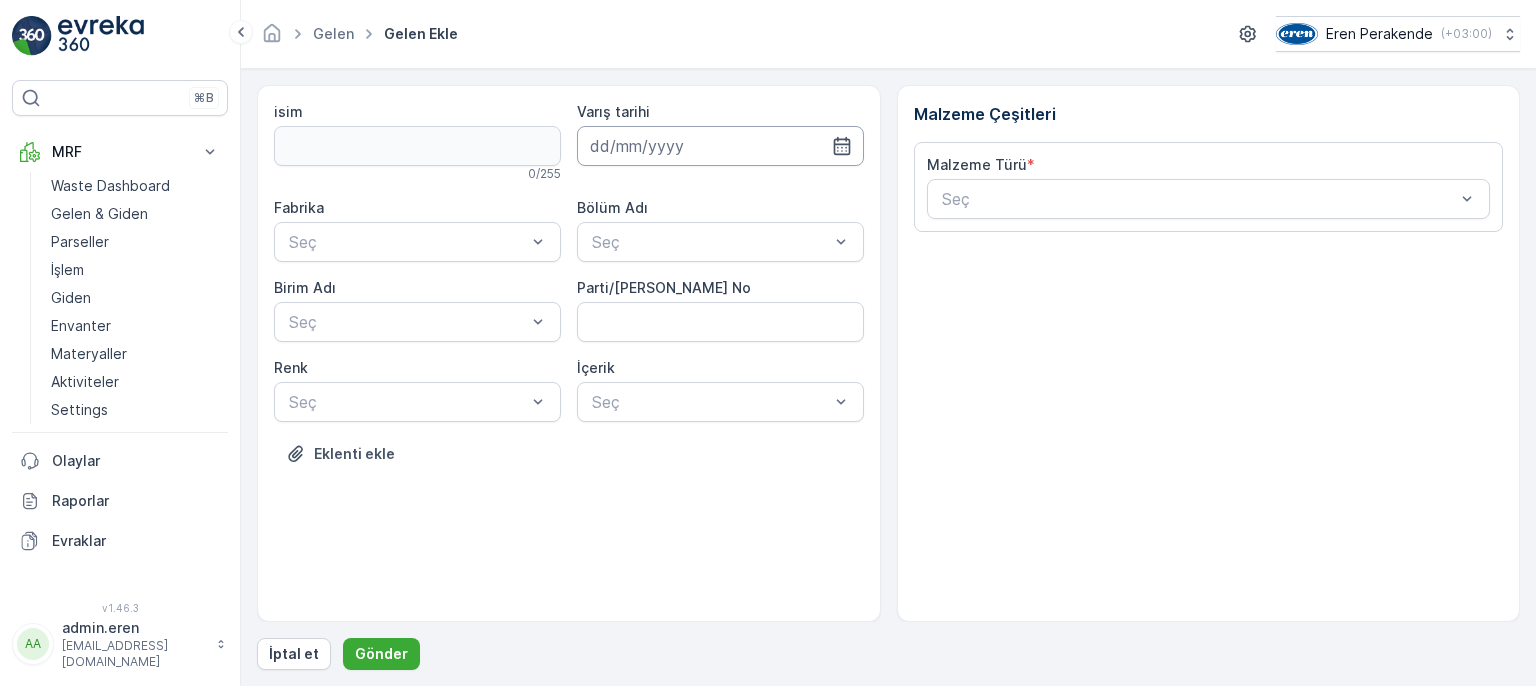 click at bounding box center (720, 146) 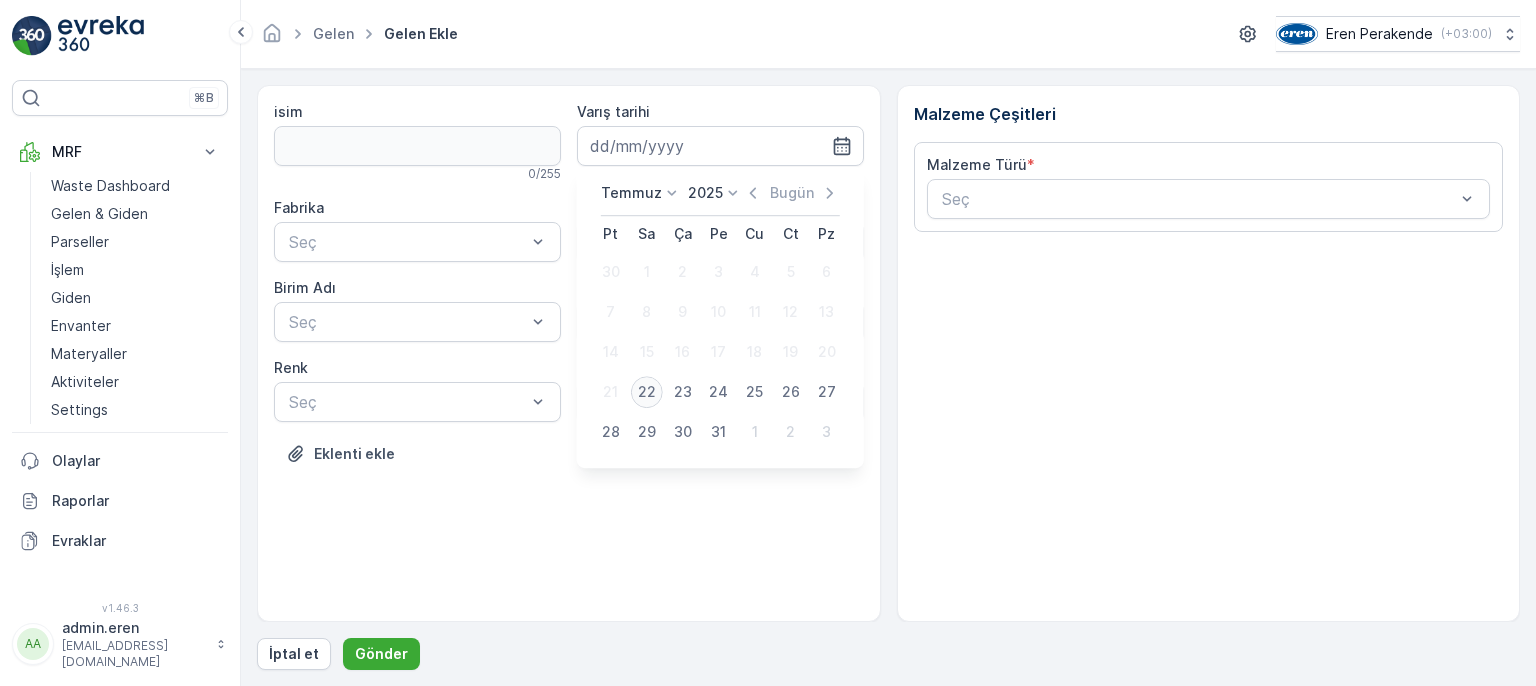 click on "22" at bounding box center (647, 392) 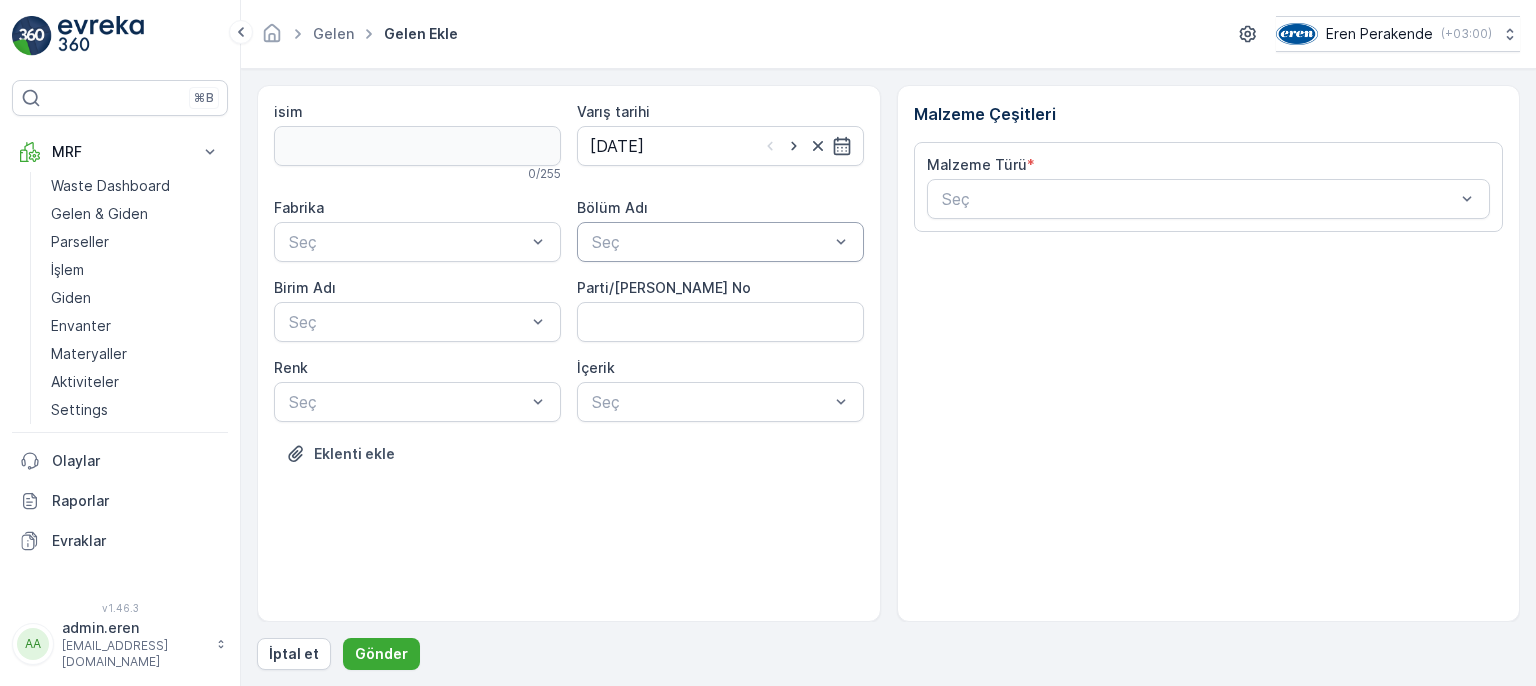 click at bounding box center (841, 242) 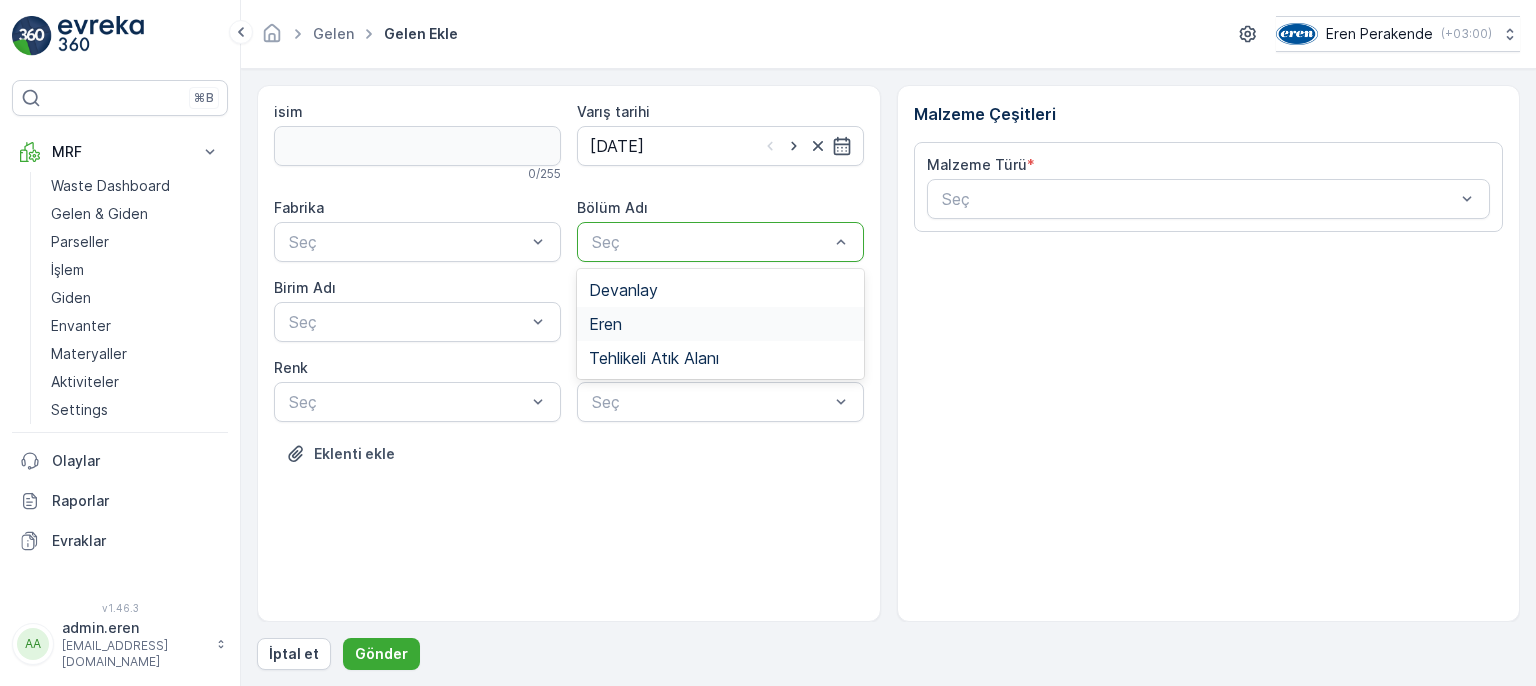 click on "Eren" at bounding box center (720, 324) 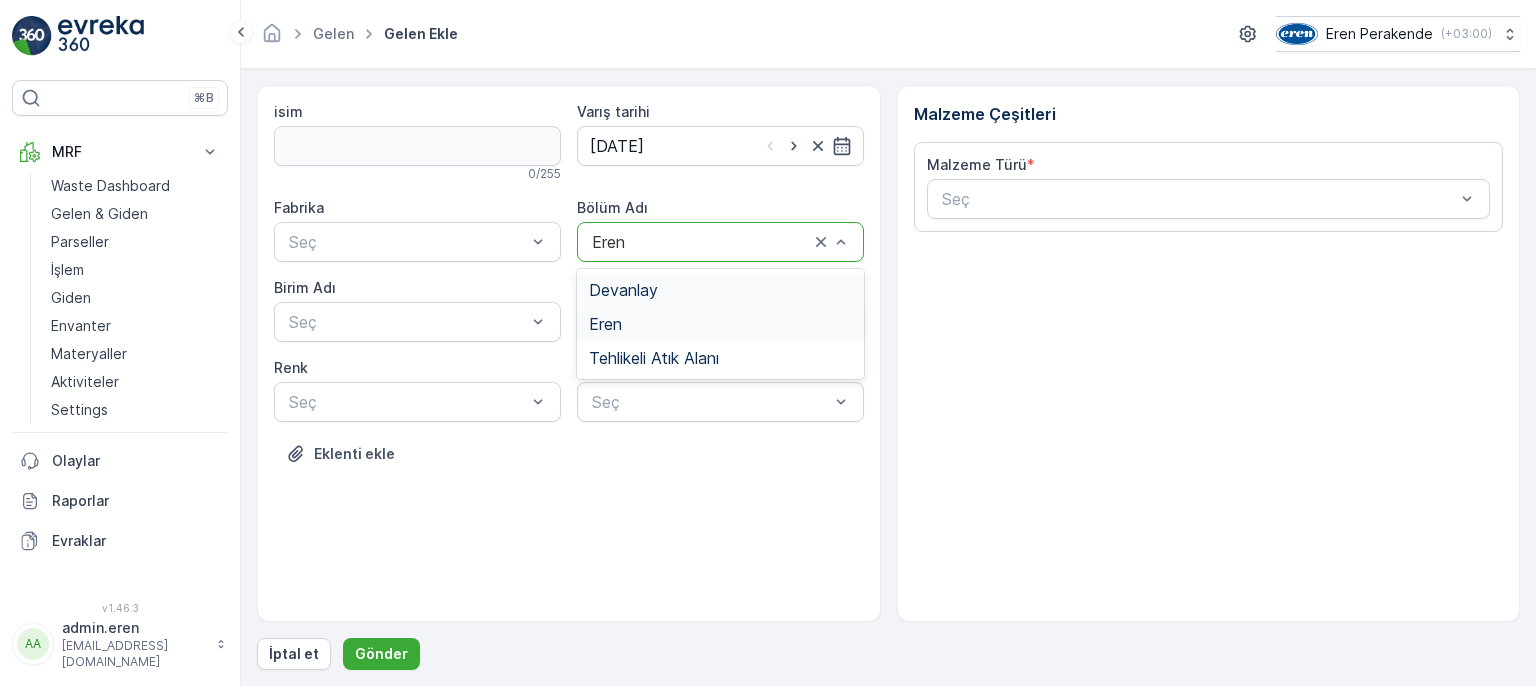 click on "Devanlay" at bounding box center (720, 290) 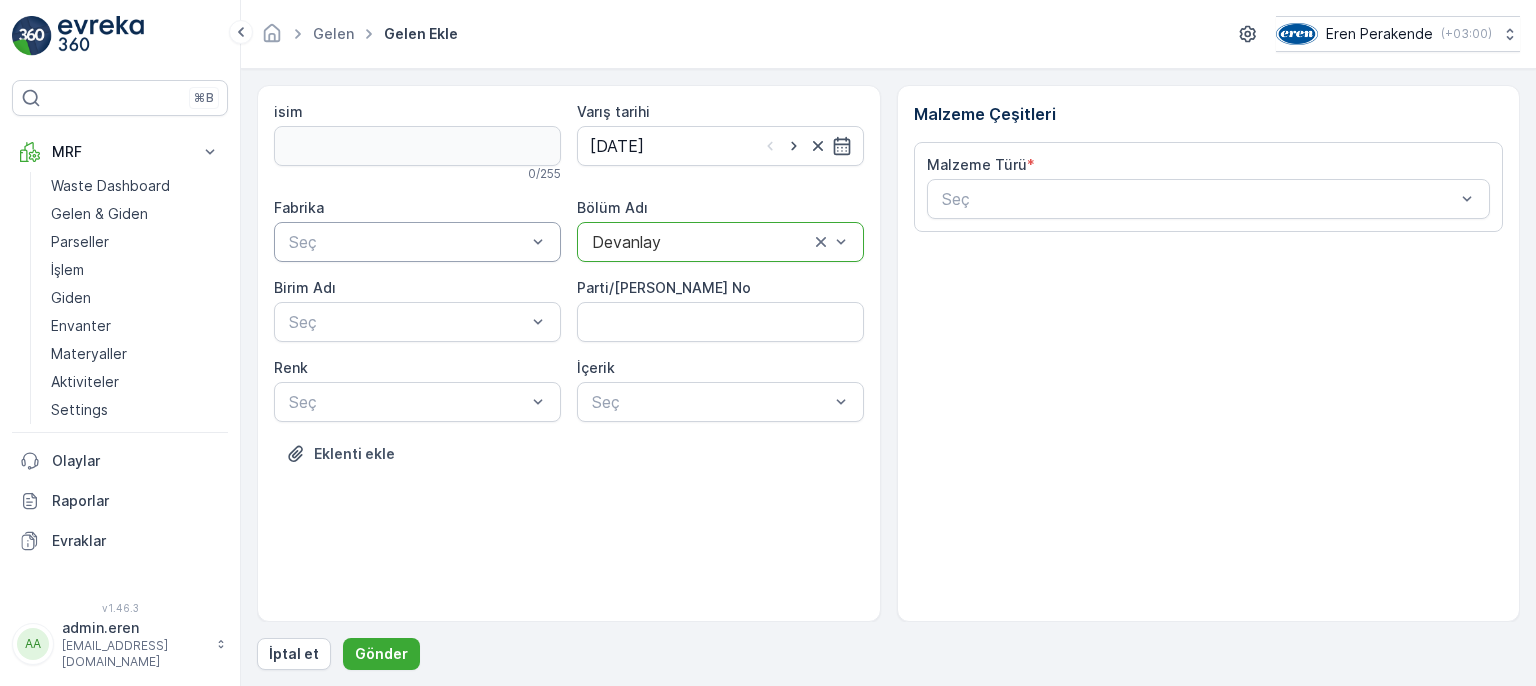 click at bounding box center [407, 242] 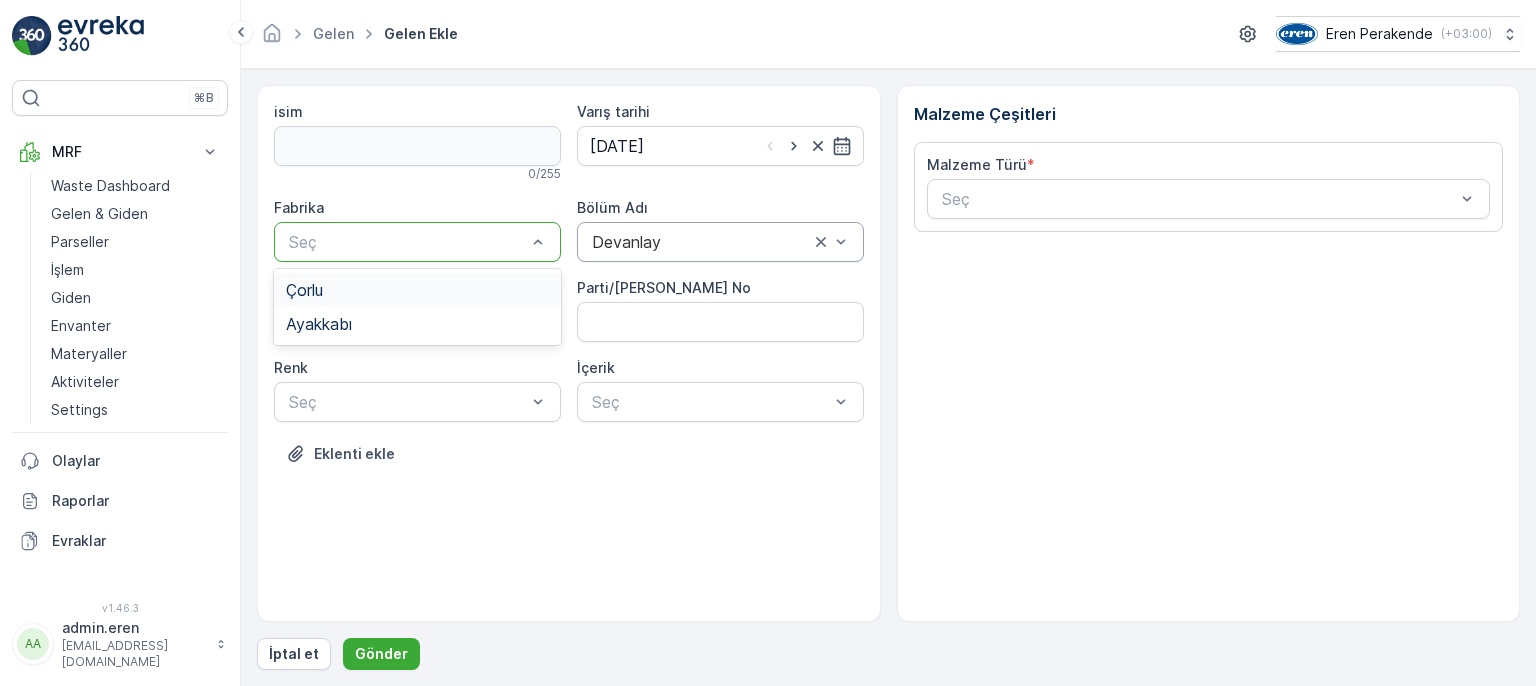 click on "Çorlu" at bounding box center (417, 290) 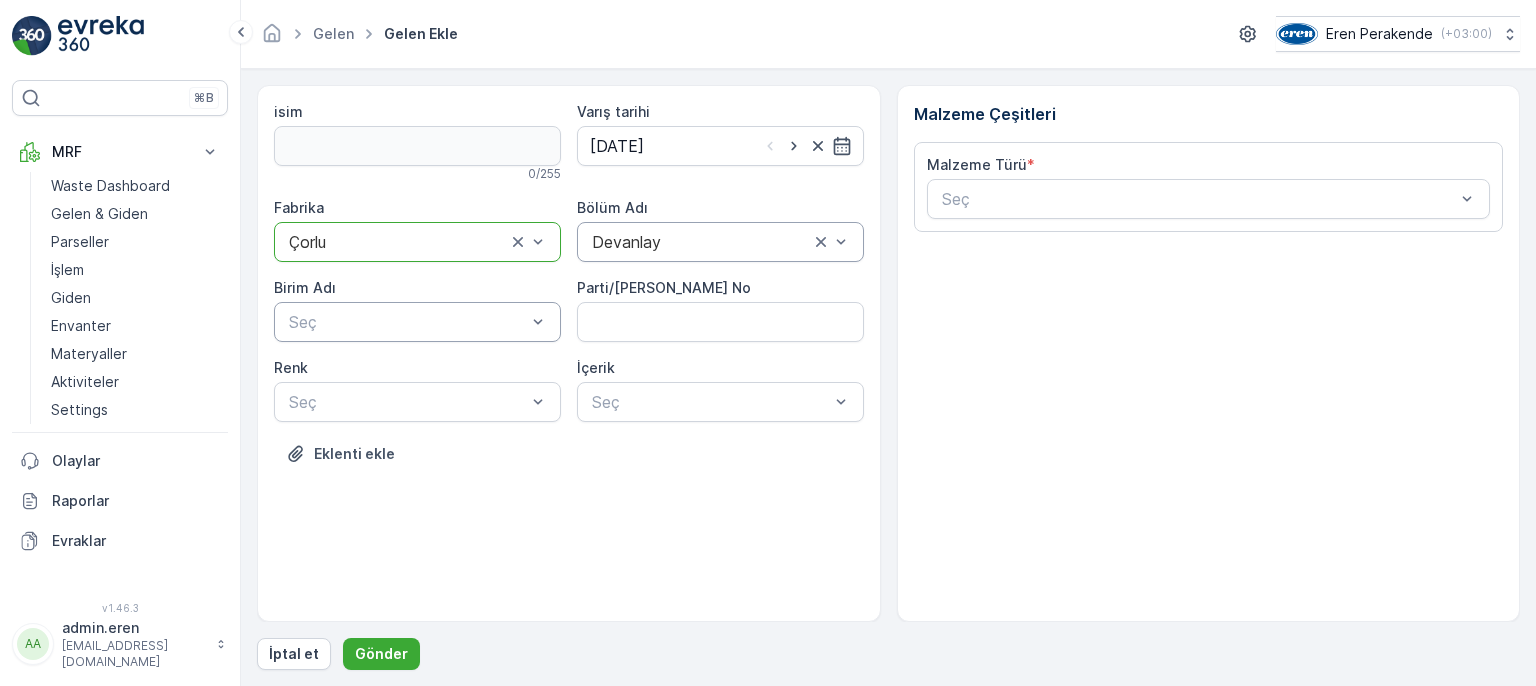 click at bounding box center (407, 322) 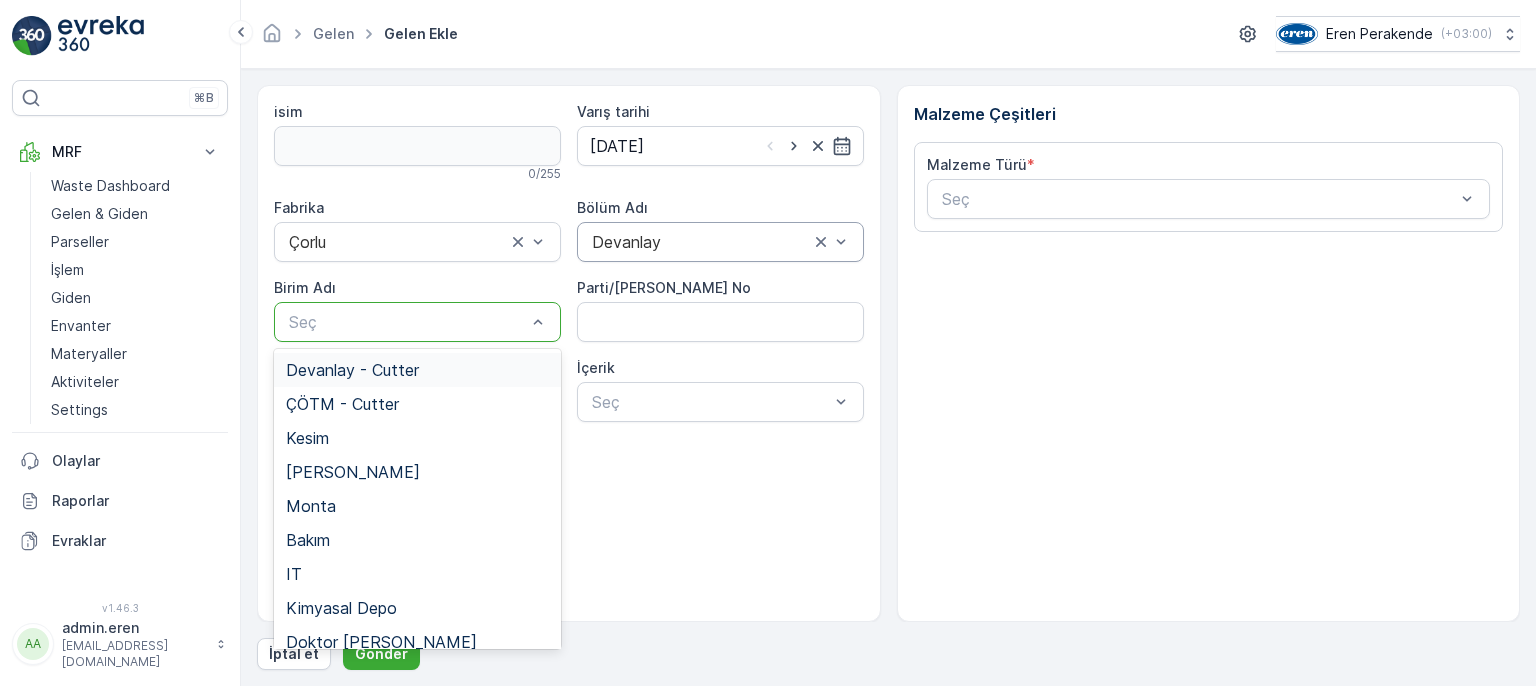 click on "Devanlay  - Cutter" at bounding box center [417, 370] 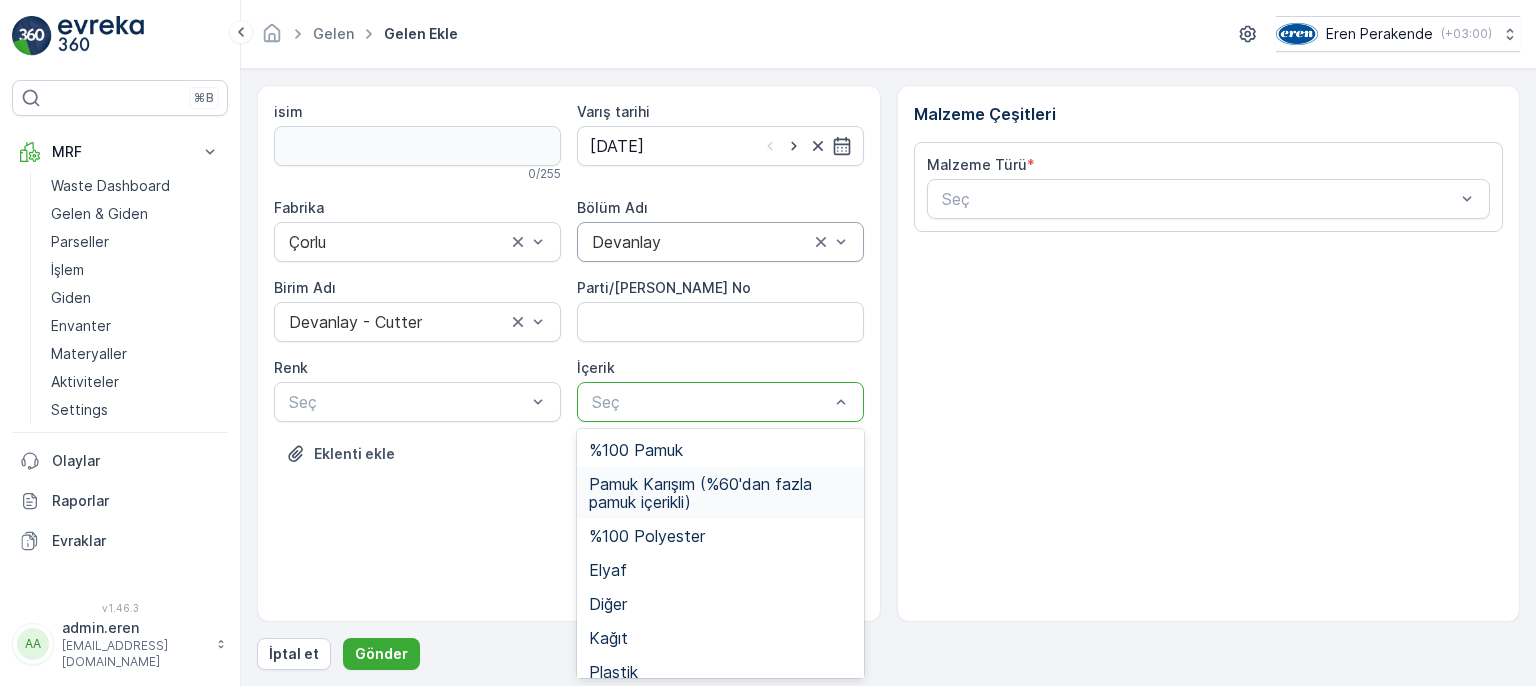 click on "Pamuk Karışım (%60'dan fazla pamuk içerikli)" at bounding box center (720, 493) 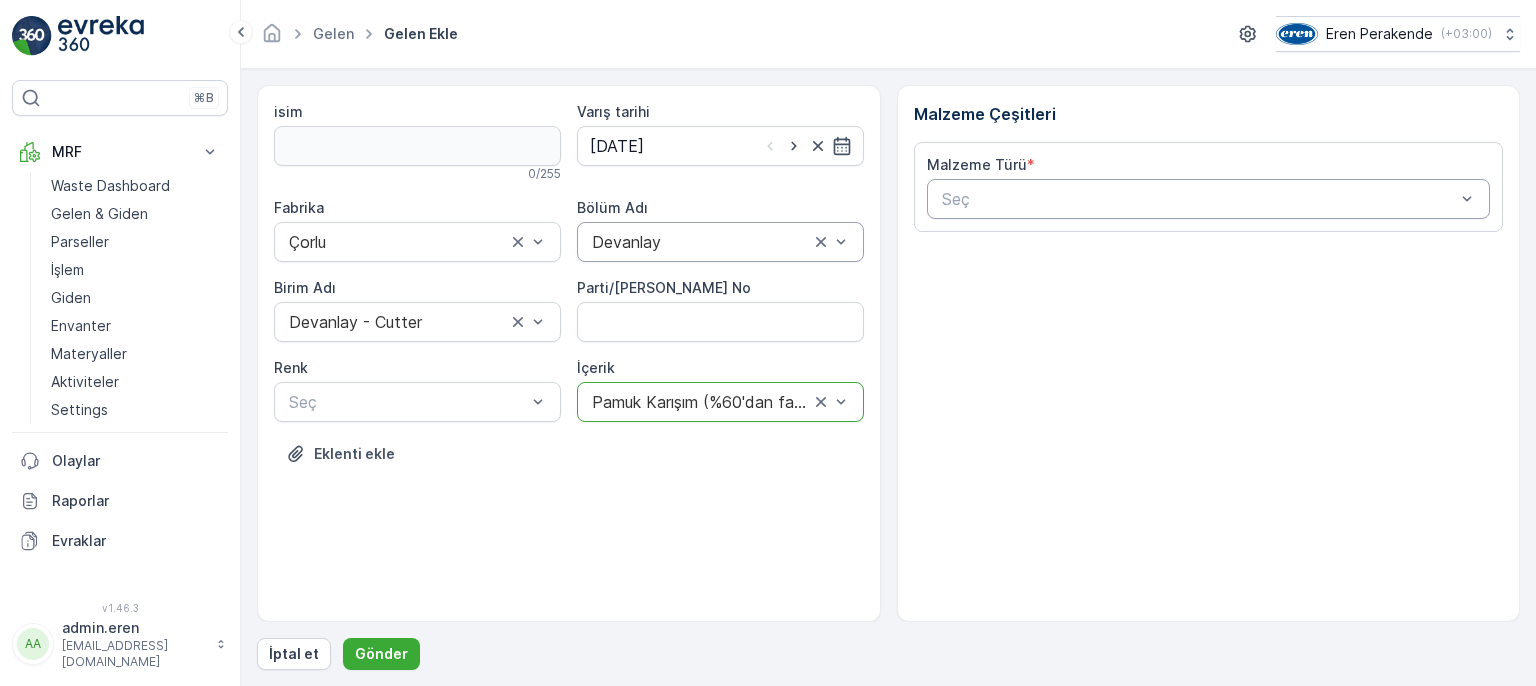 click at bounding box center (1199, 199) 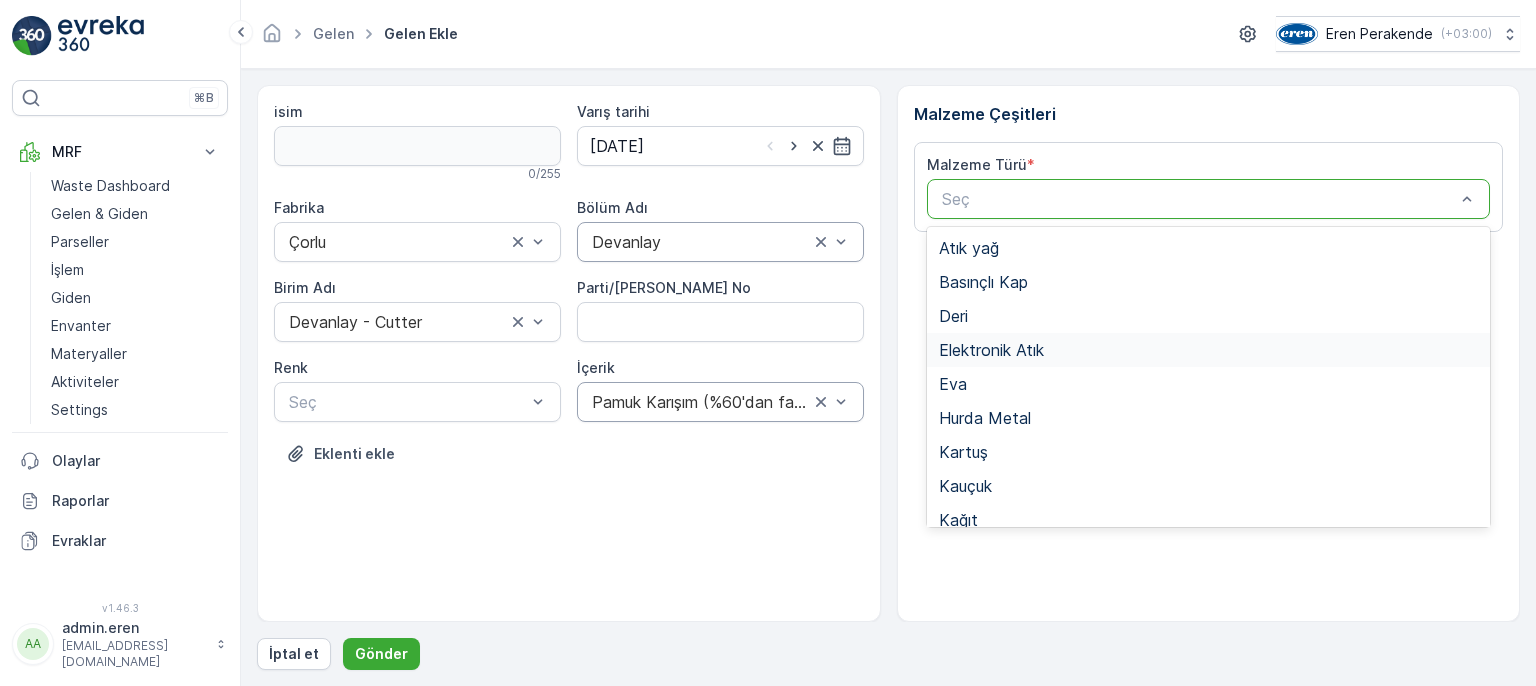 scroll, scrollTop: 300, scrollLeft: 0, axis: vertical 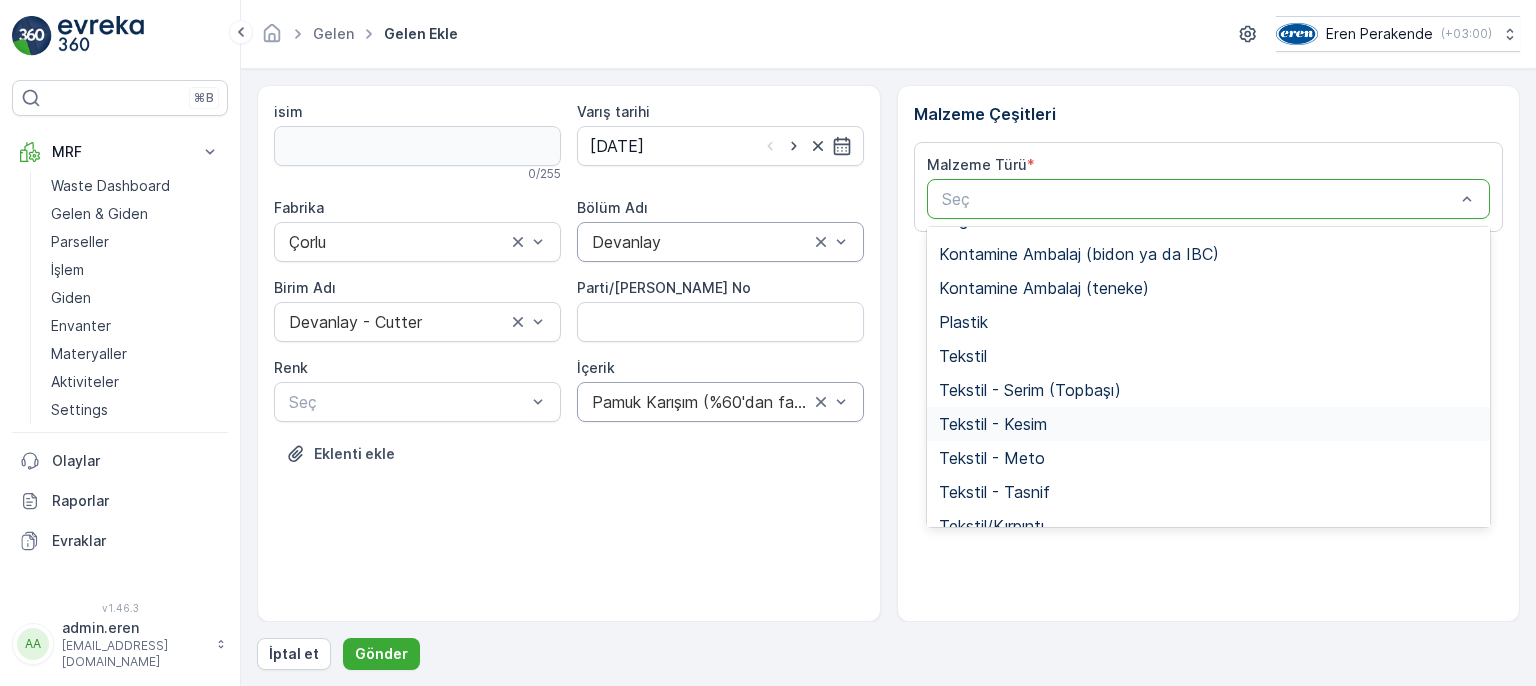 click on "Tekstil - Kesim" at bounding box center (993, 424) 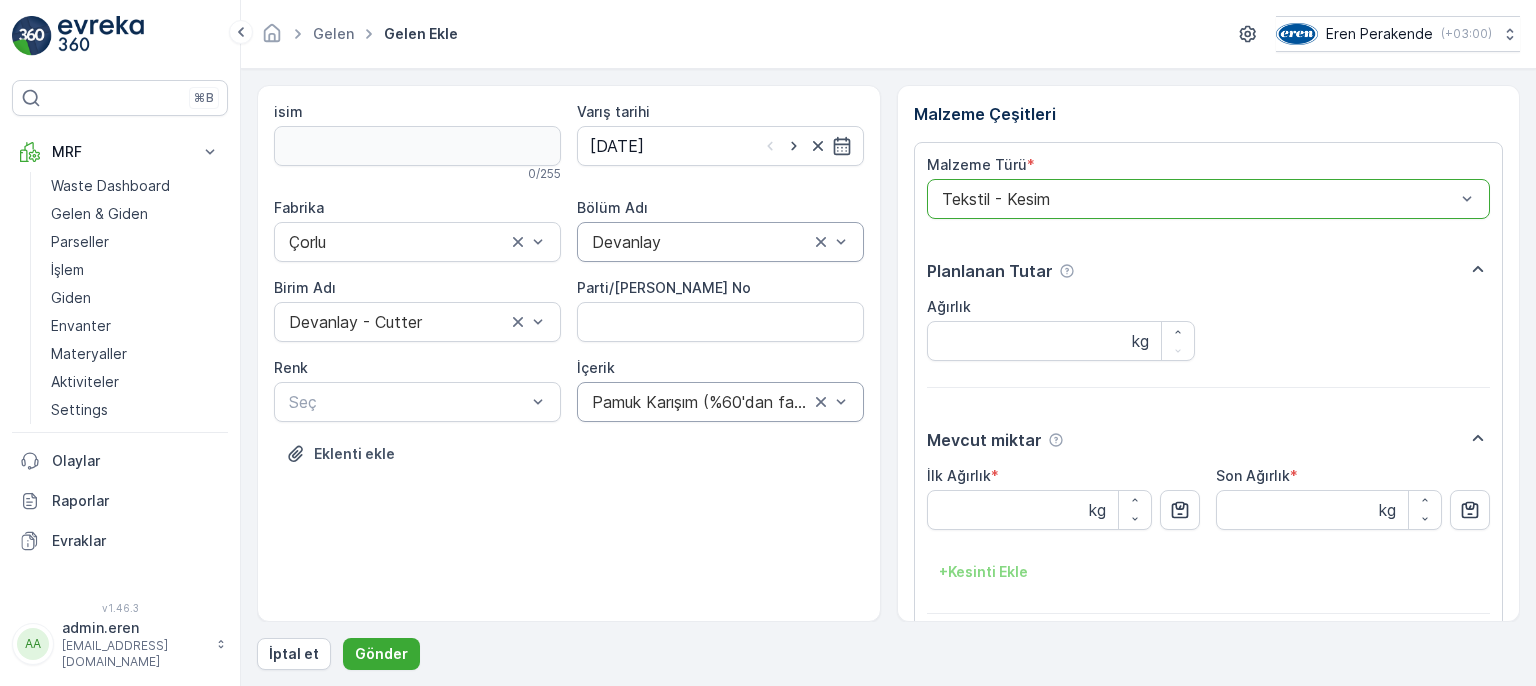 click on "İlk Ağırlık * kg" at bounding box center [1064, 498] 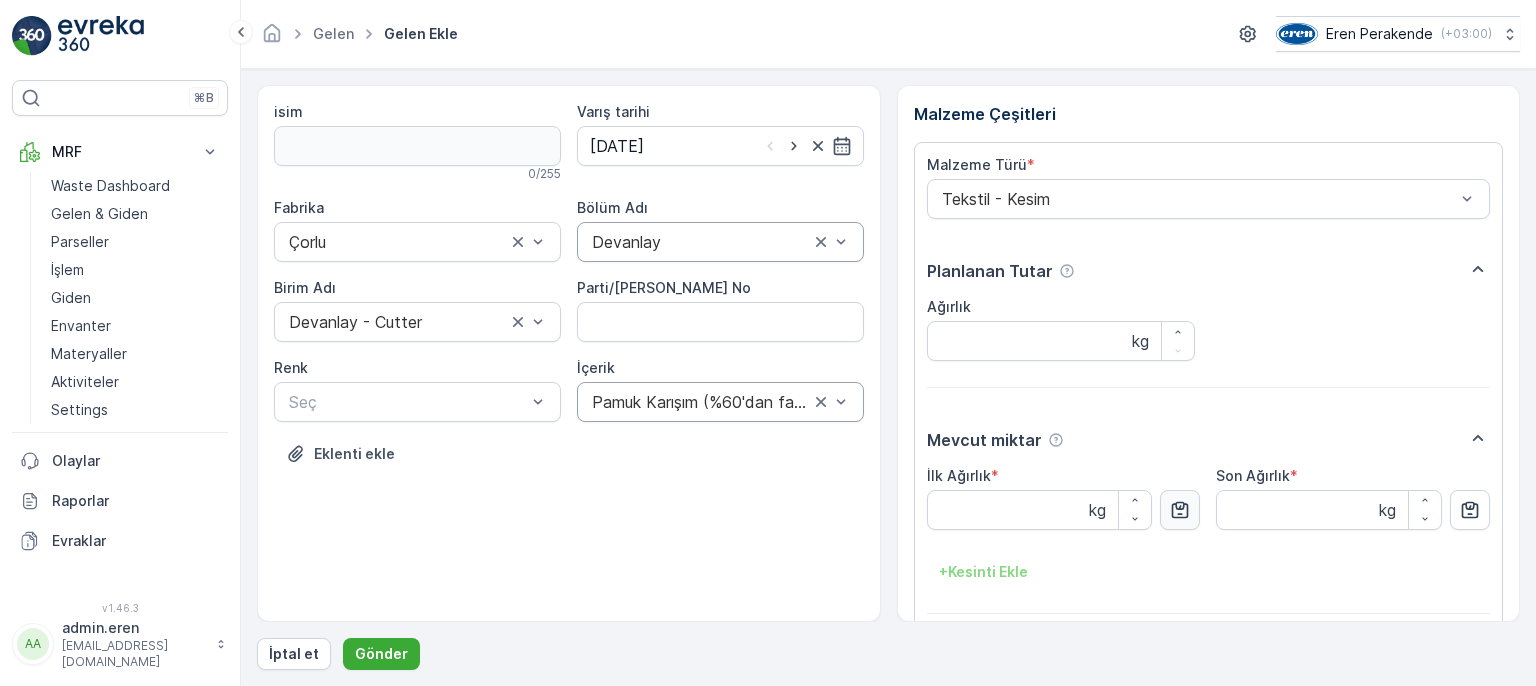 click 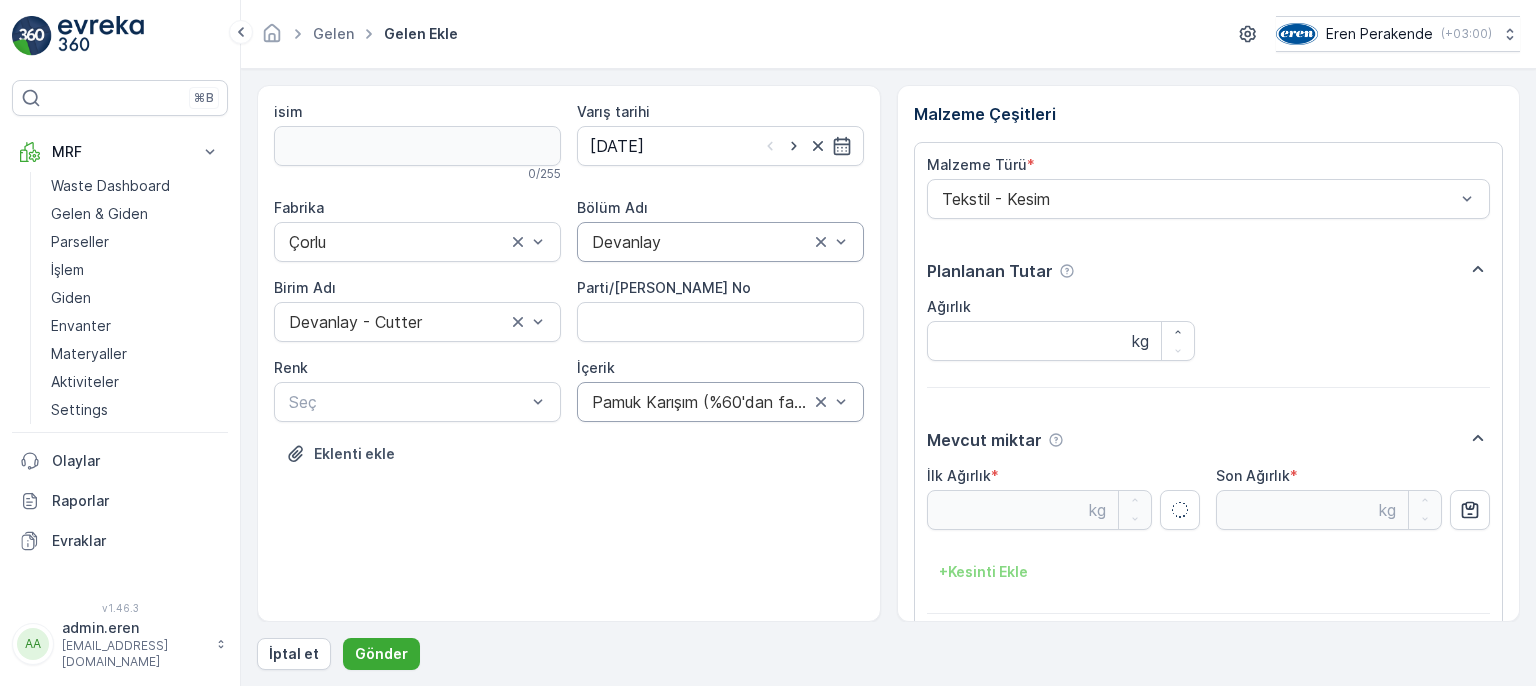 type on "10.78" 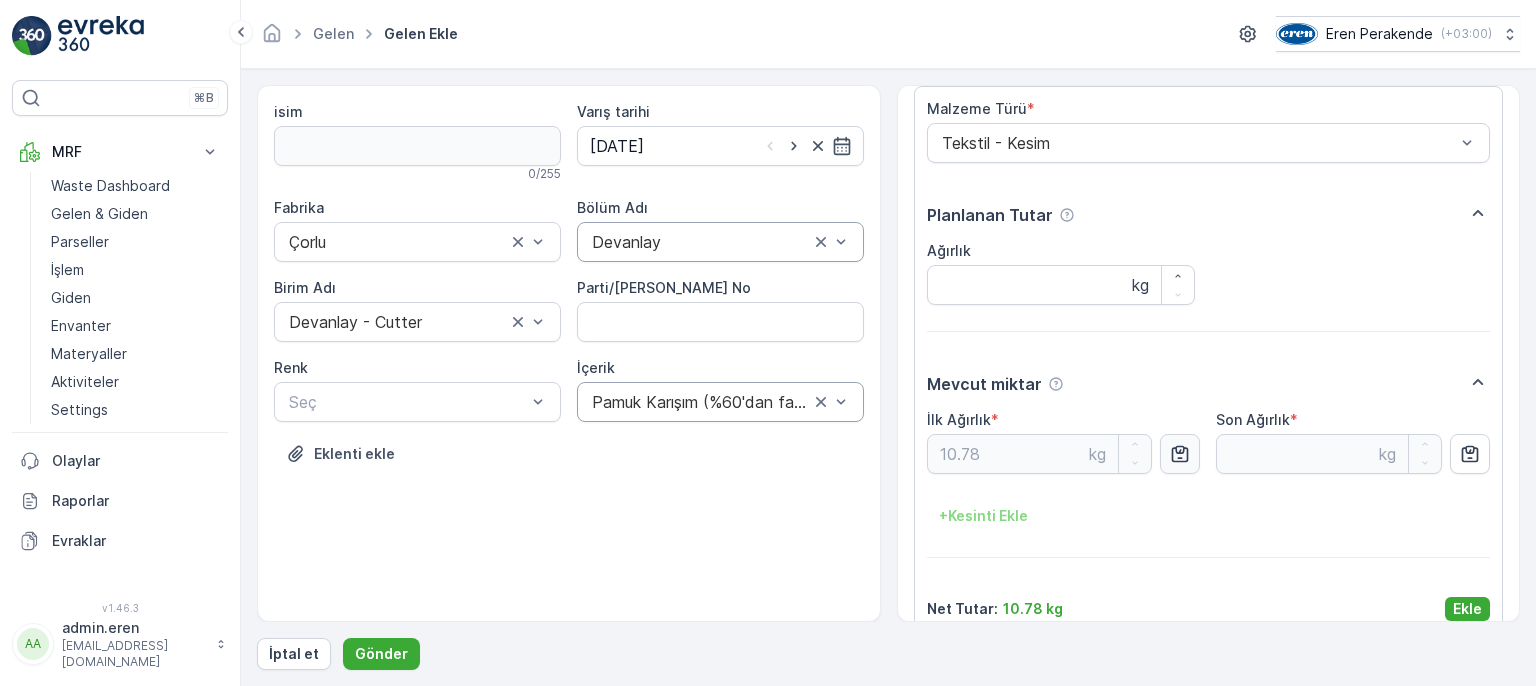 scroll, scrollTop: 84, scrollLeft: 0, axis: vertical 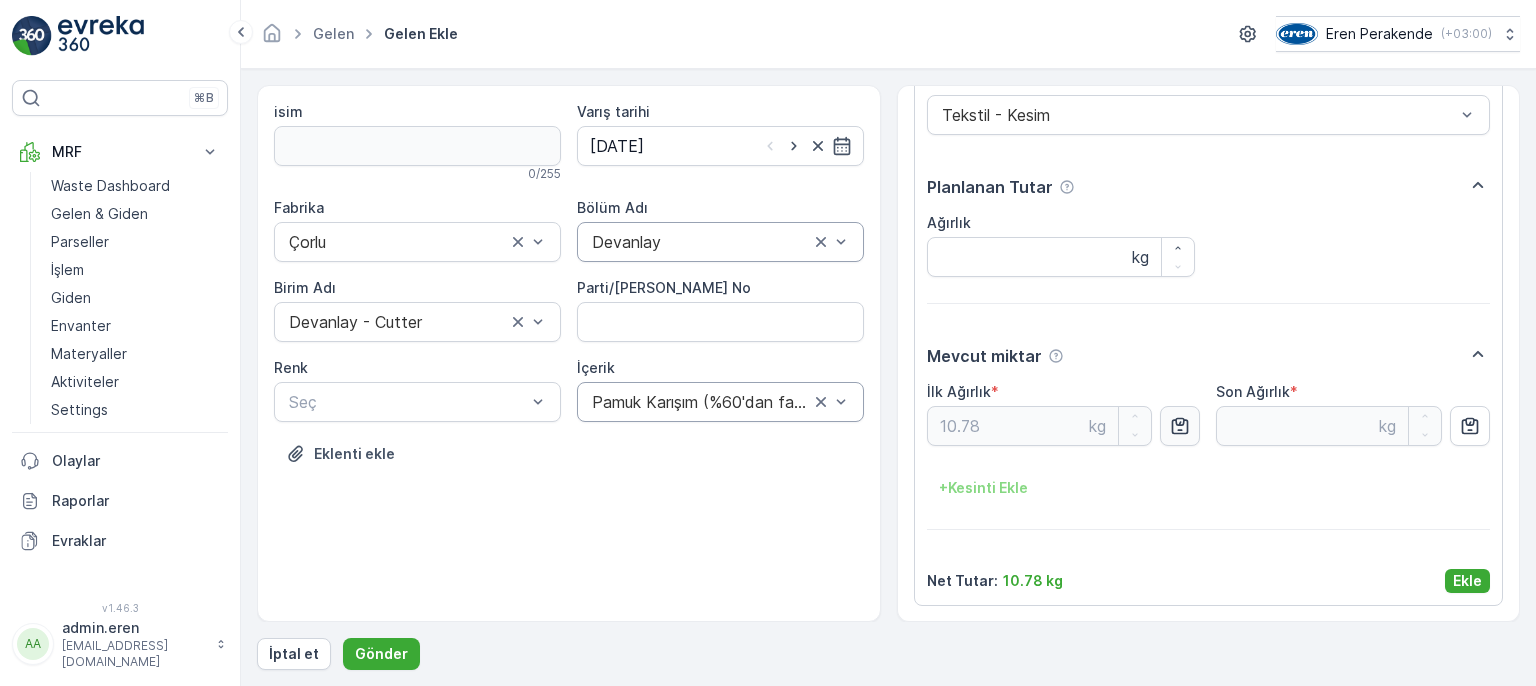 click on "Ekle" at bounding box center (1467, 581) 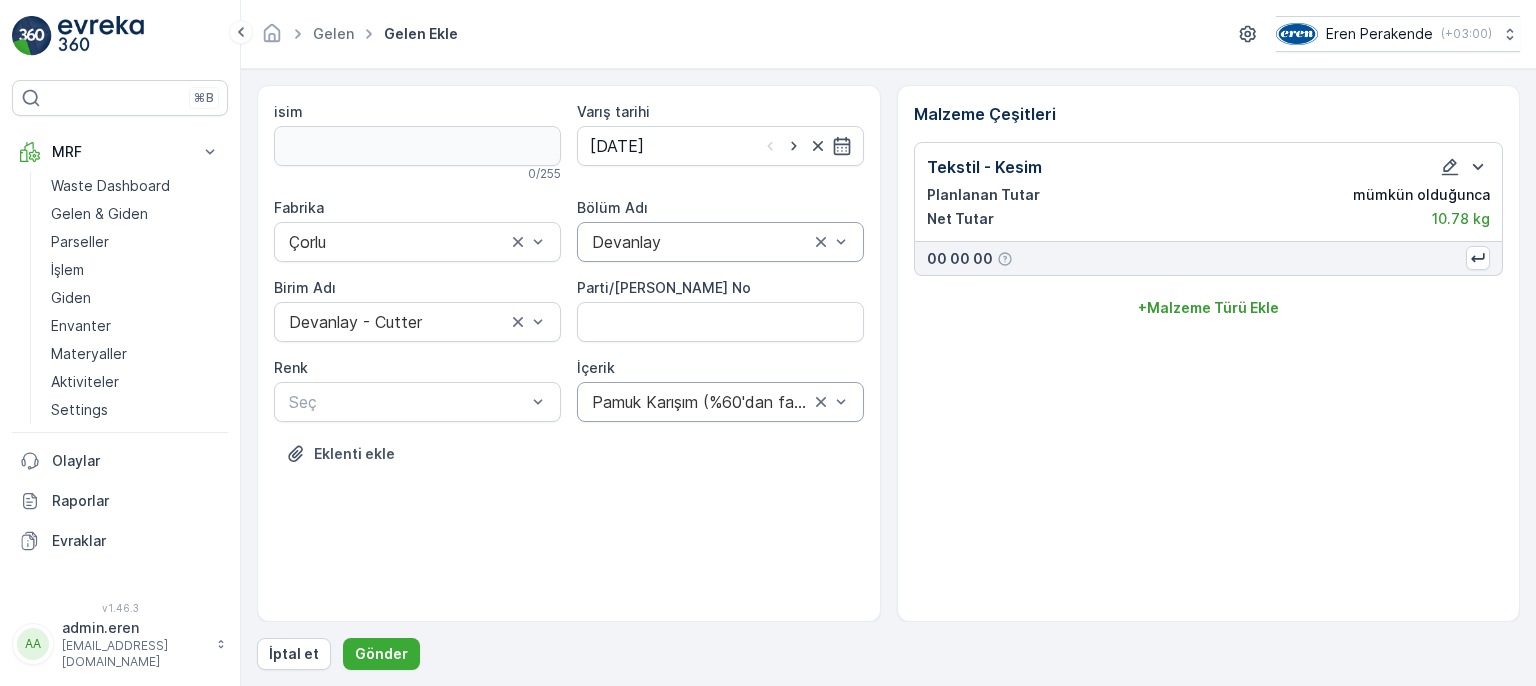 scroll, scrollTop: 0, scrollLeft: 0, axis: both 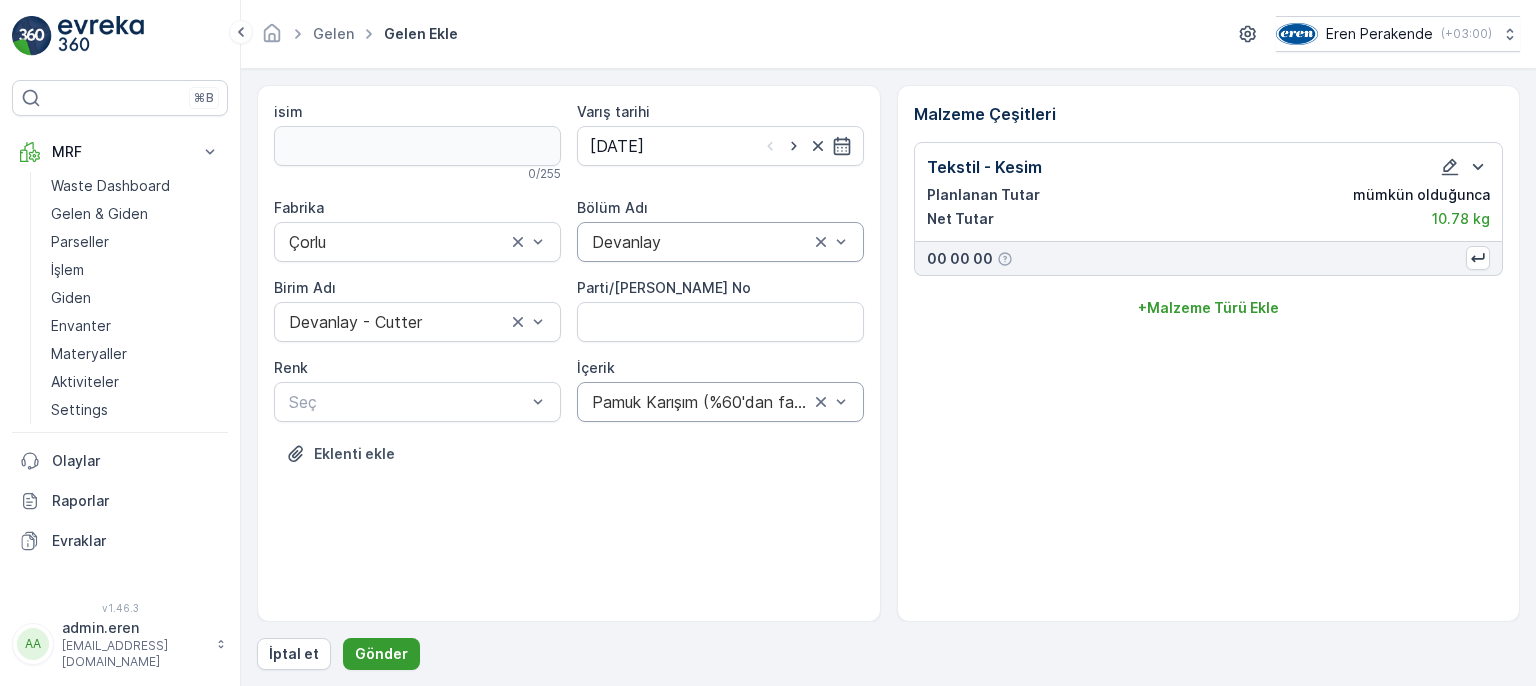 click on "Gönder" at bounding box center [381, 654] 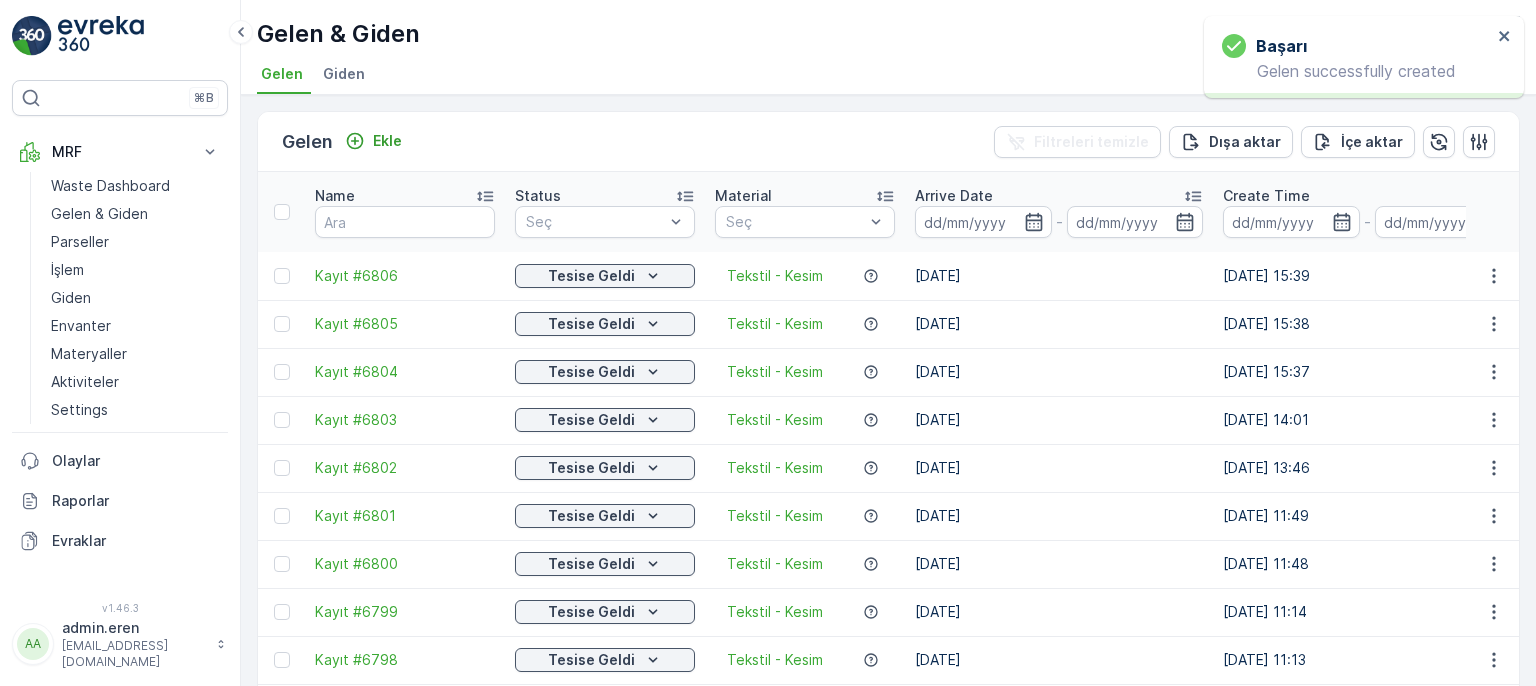 click at bounding box center (1493, 276) 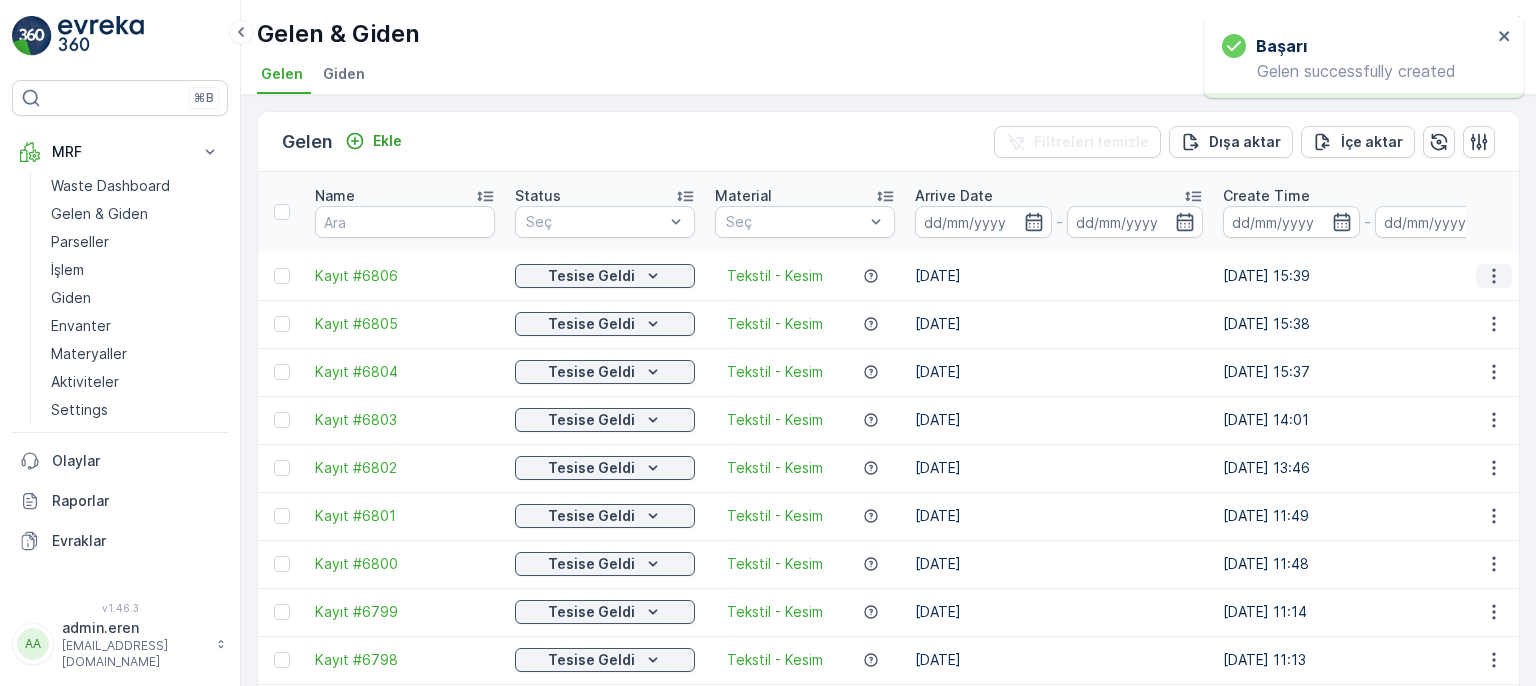 click 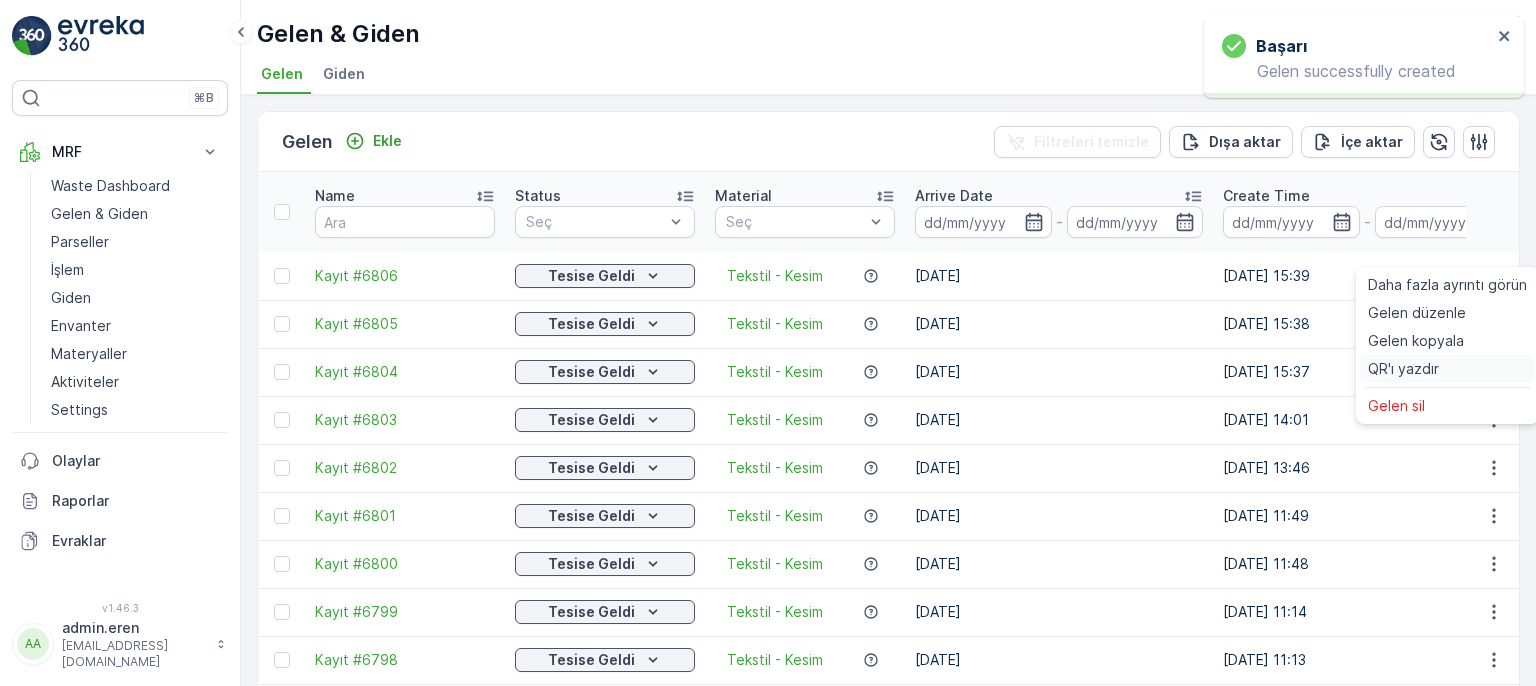 click on "QR'ı yazdır" at bounding box center (1447, 369) 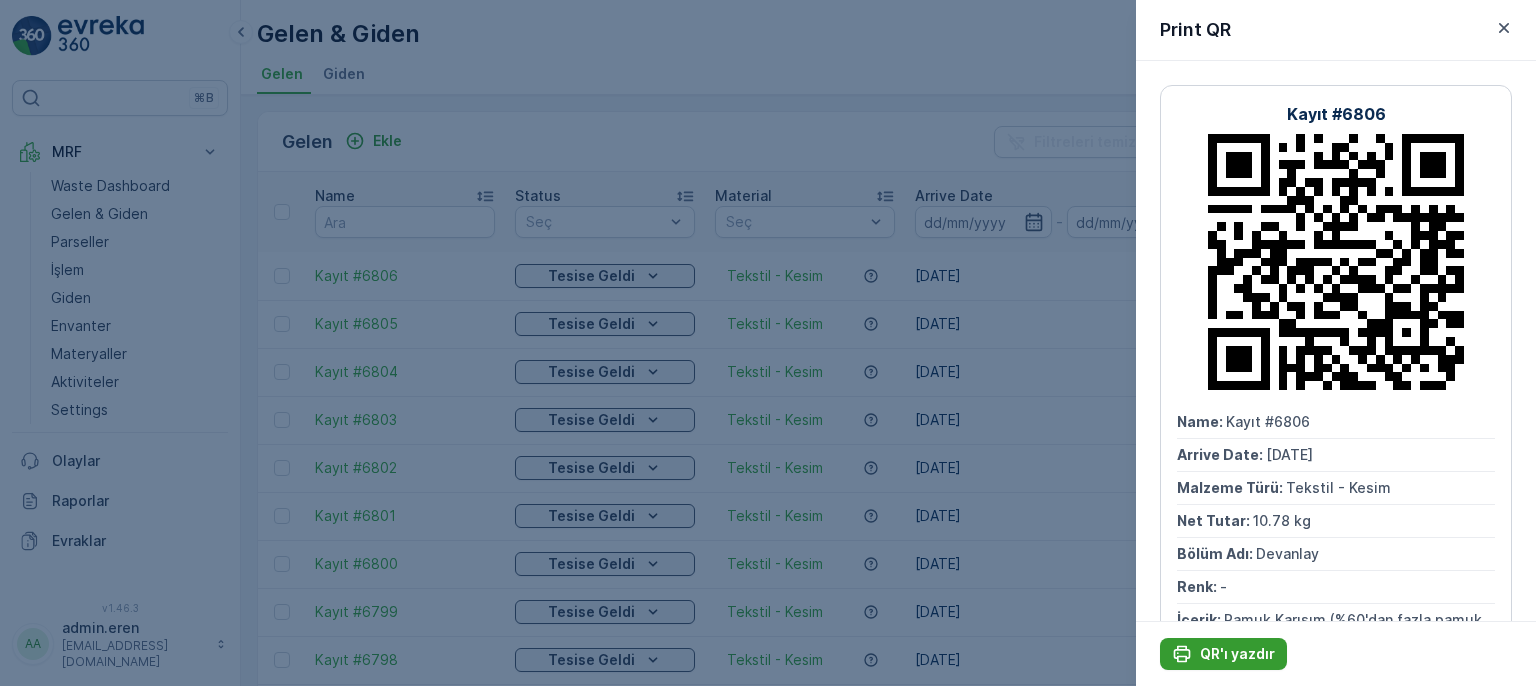 click on "QR'ı yazdır" at bounding box center [1237, 654] 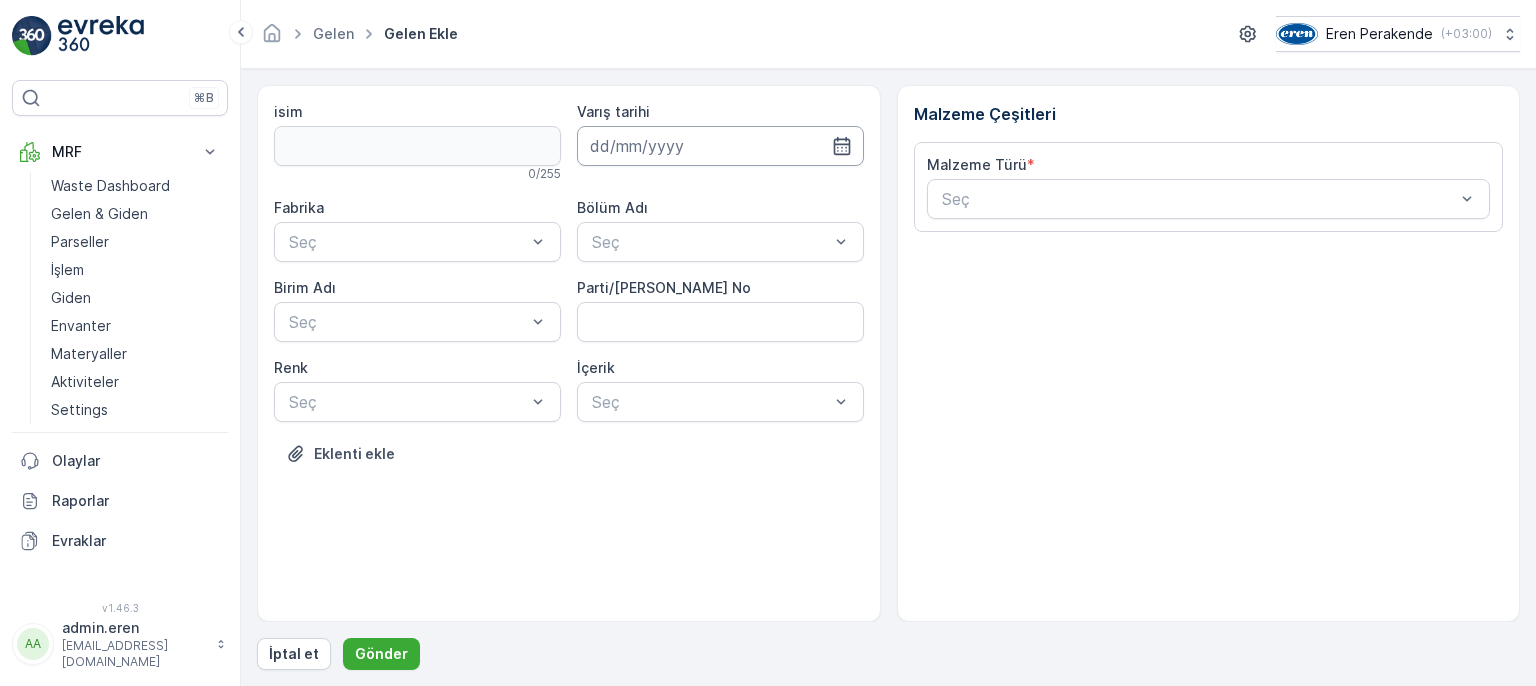 click at bounding box center (720, 146) 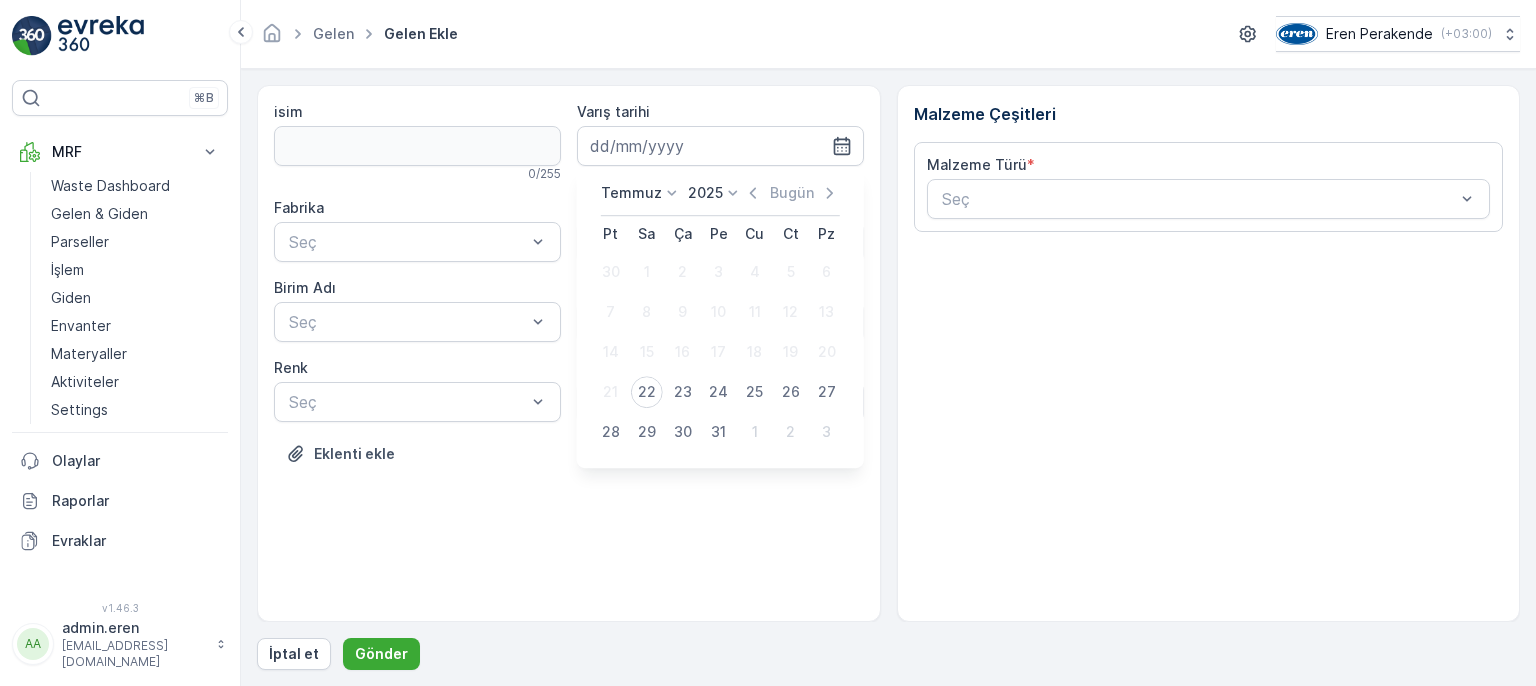 click on "22" at bounding box center [647, 392] 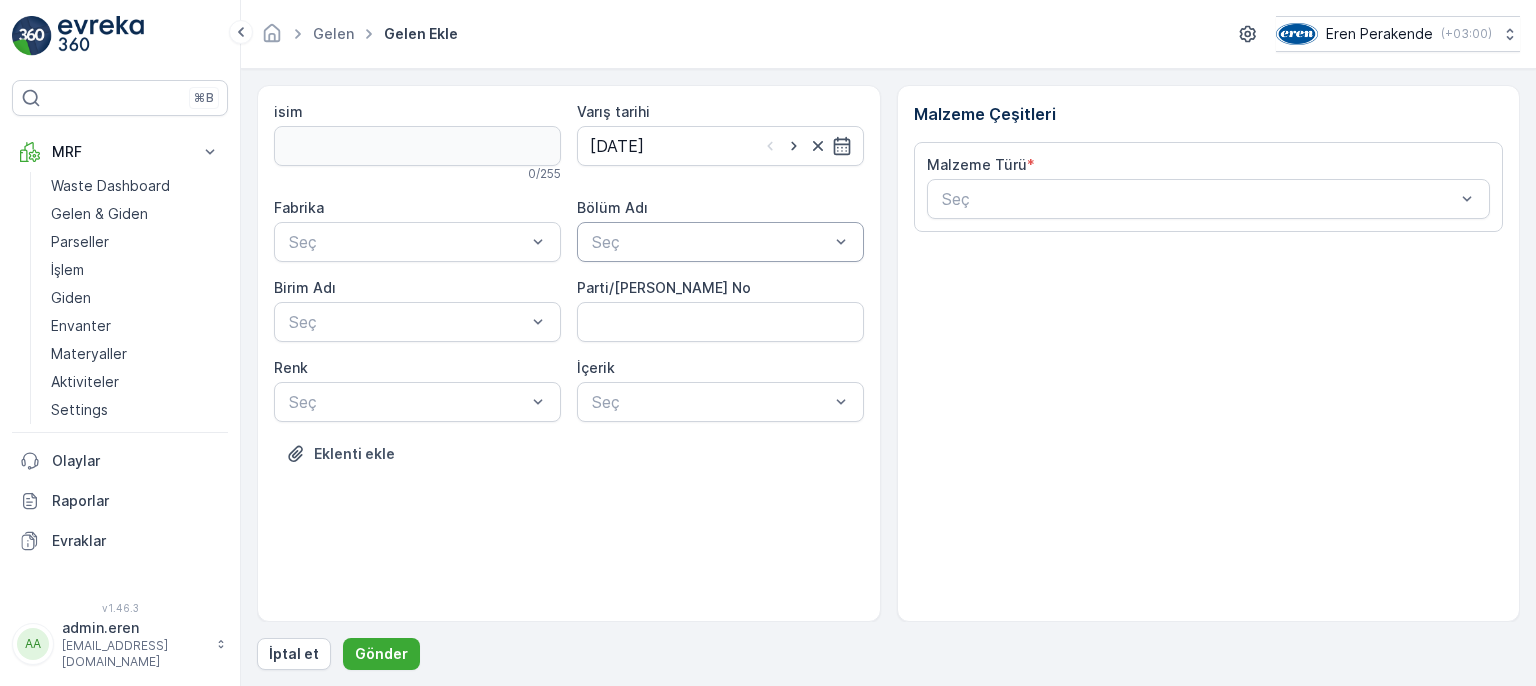 click on "Seç" at bounding box center [720, 242] 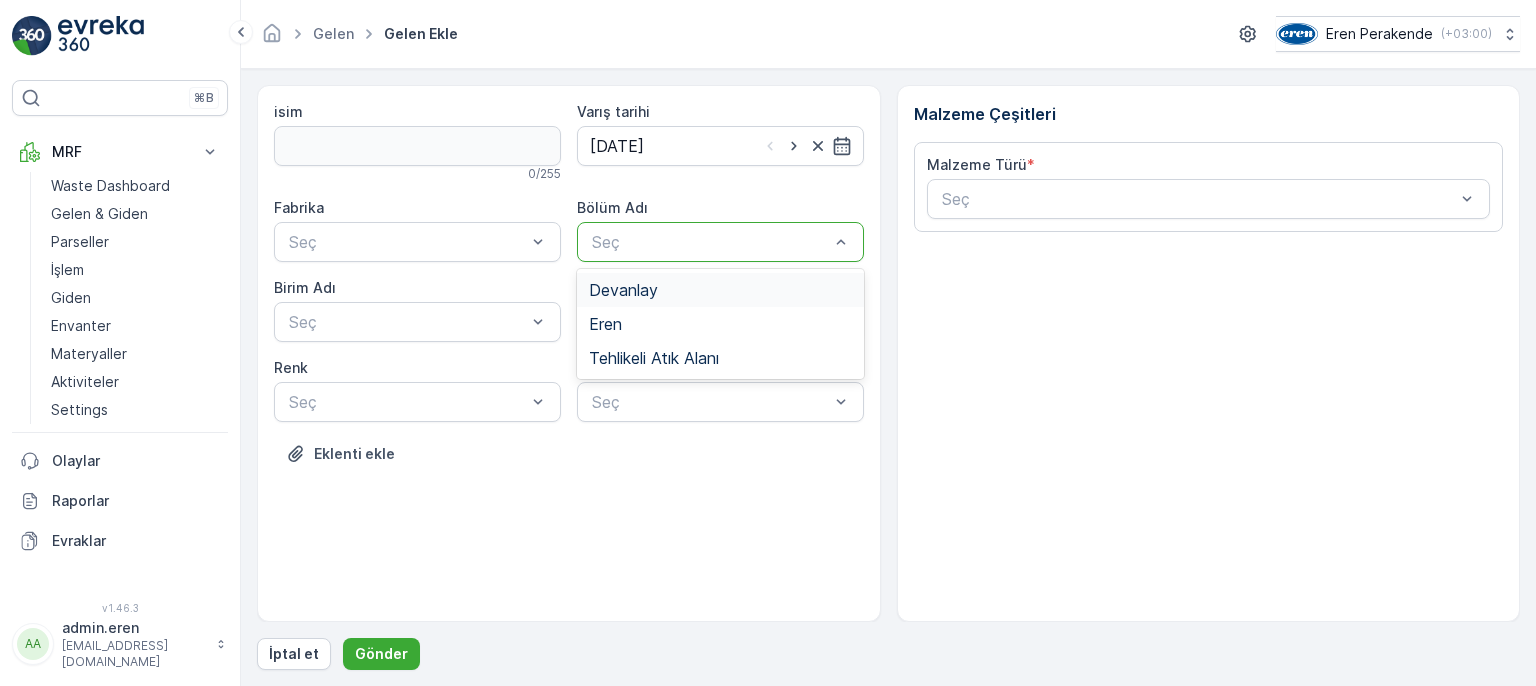 click on "Devanlay" at bounding box center [720, 290] 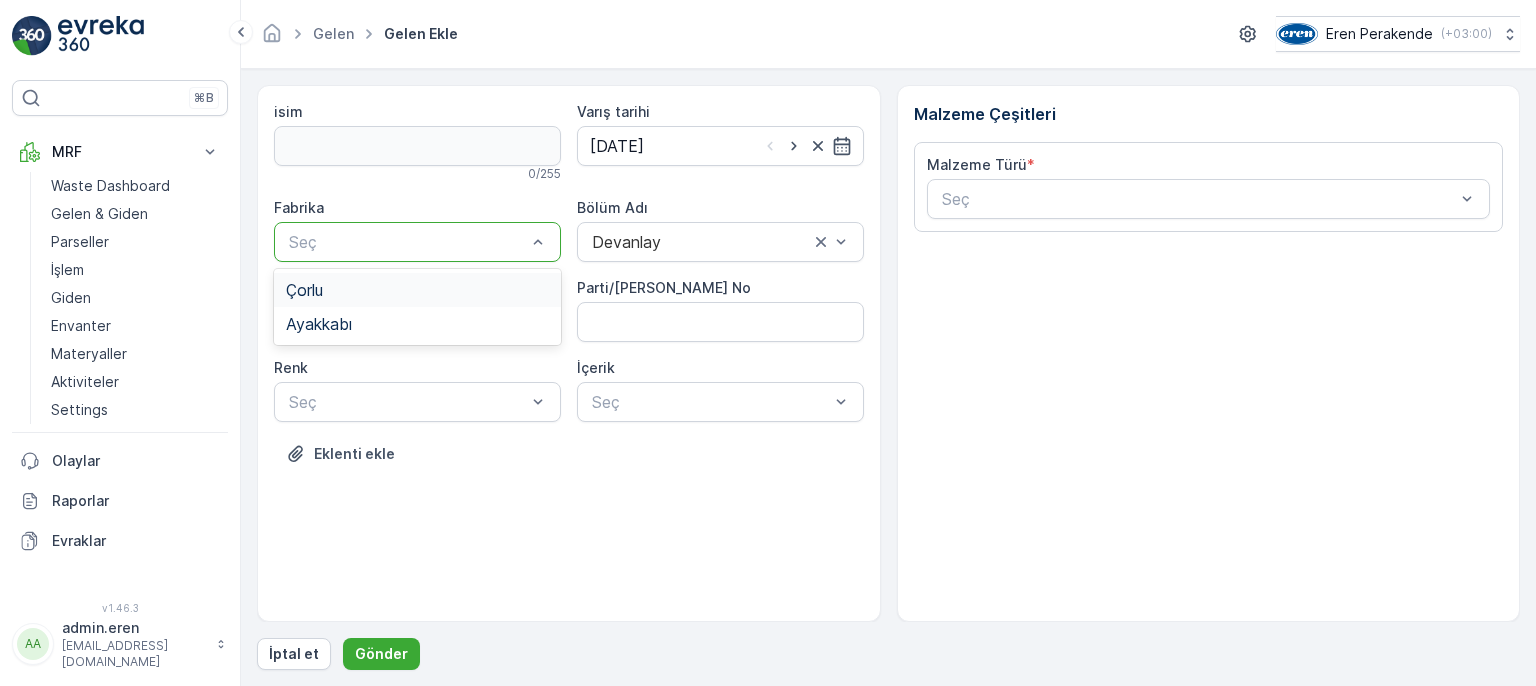 click on "Çorlu" at bounding box center [417, 290] 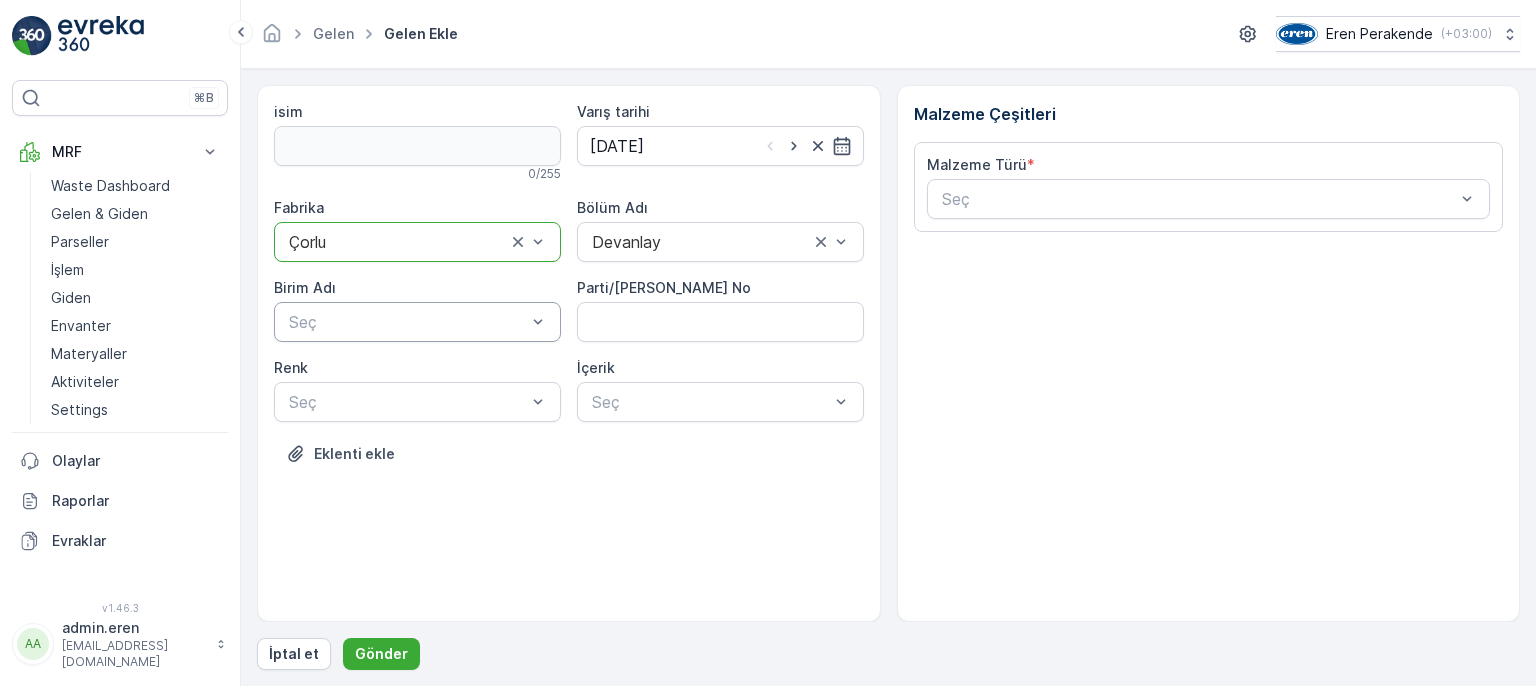 click at bounding box center (407, 322) 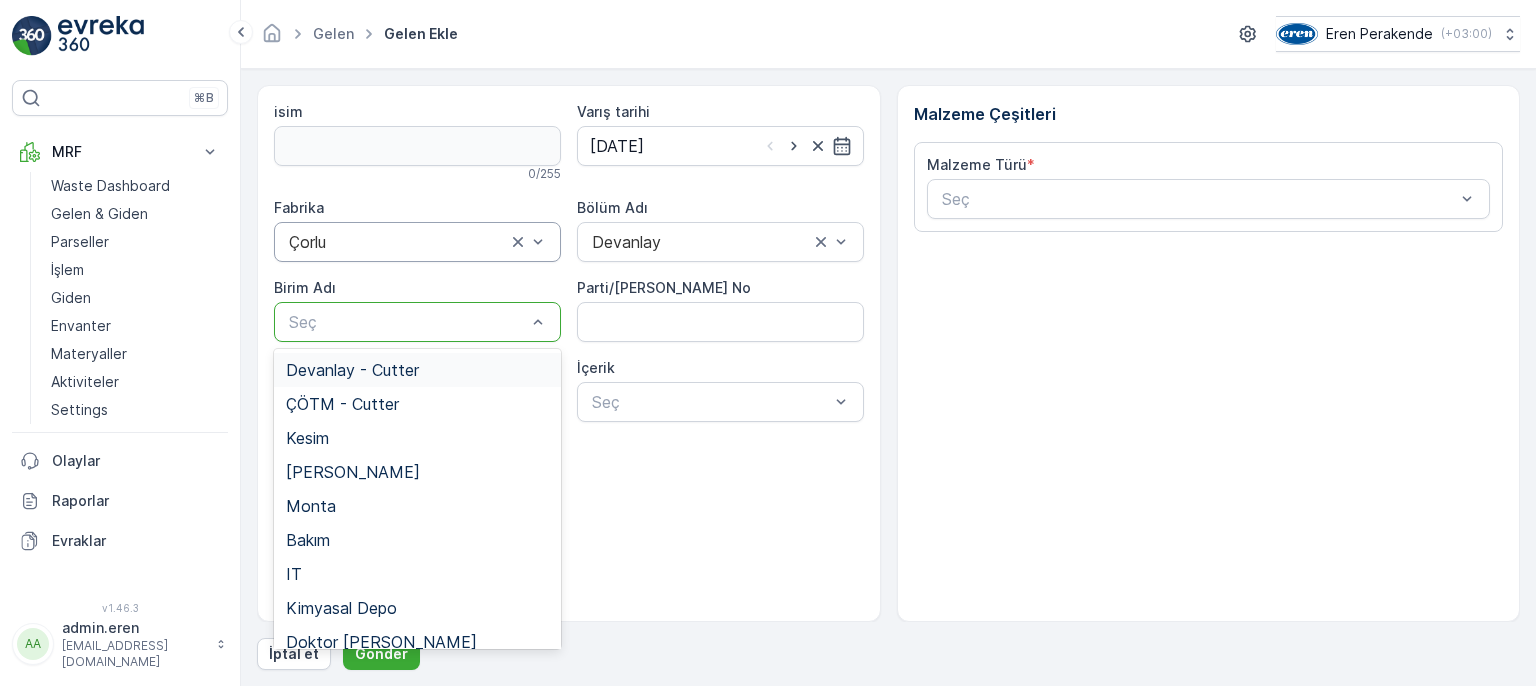 click on "Devanlay  - Cutter" at bounding box center (417, 370) 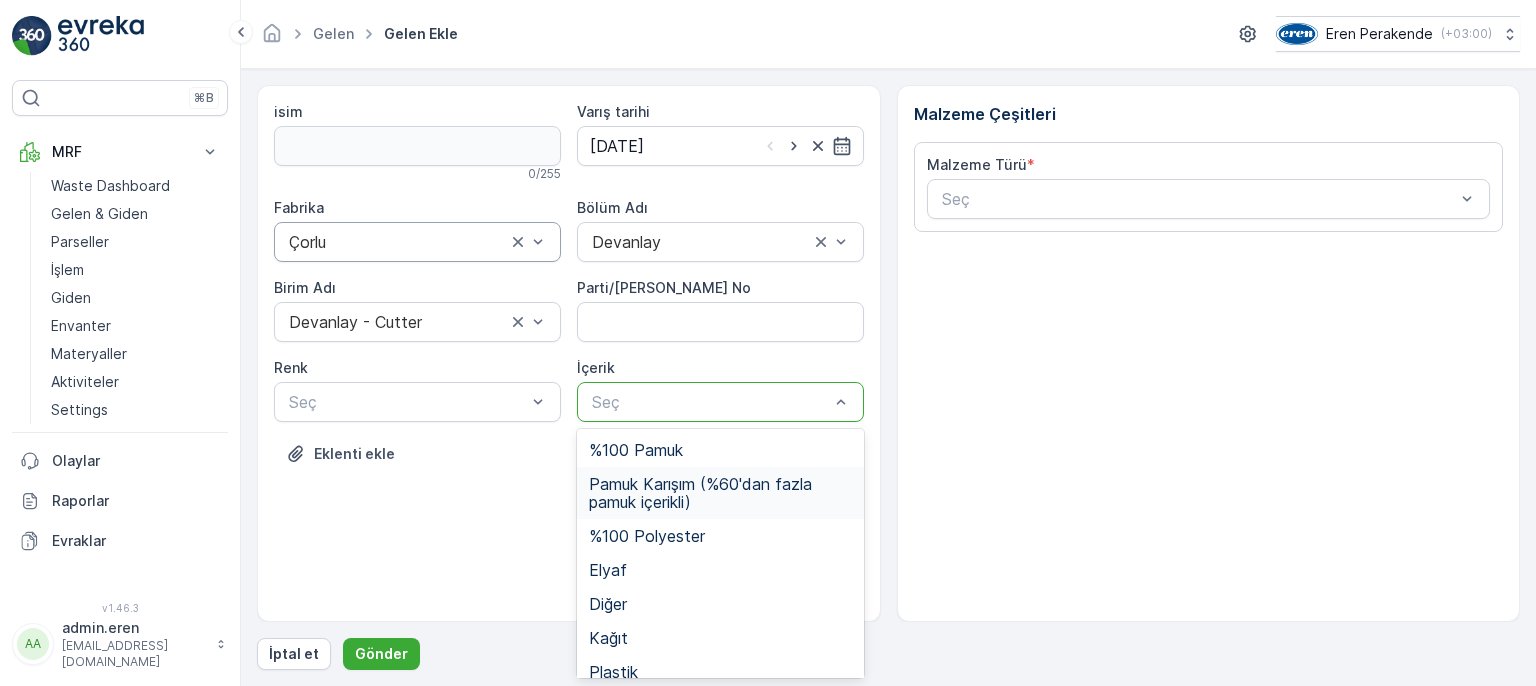 click on "Pamuk Karışım (%60'dan fazla pamuk içerikli)" at bounding box center (720, 493) 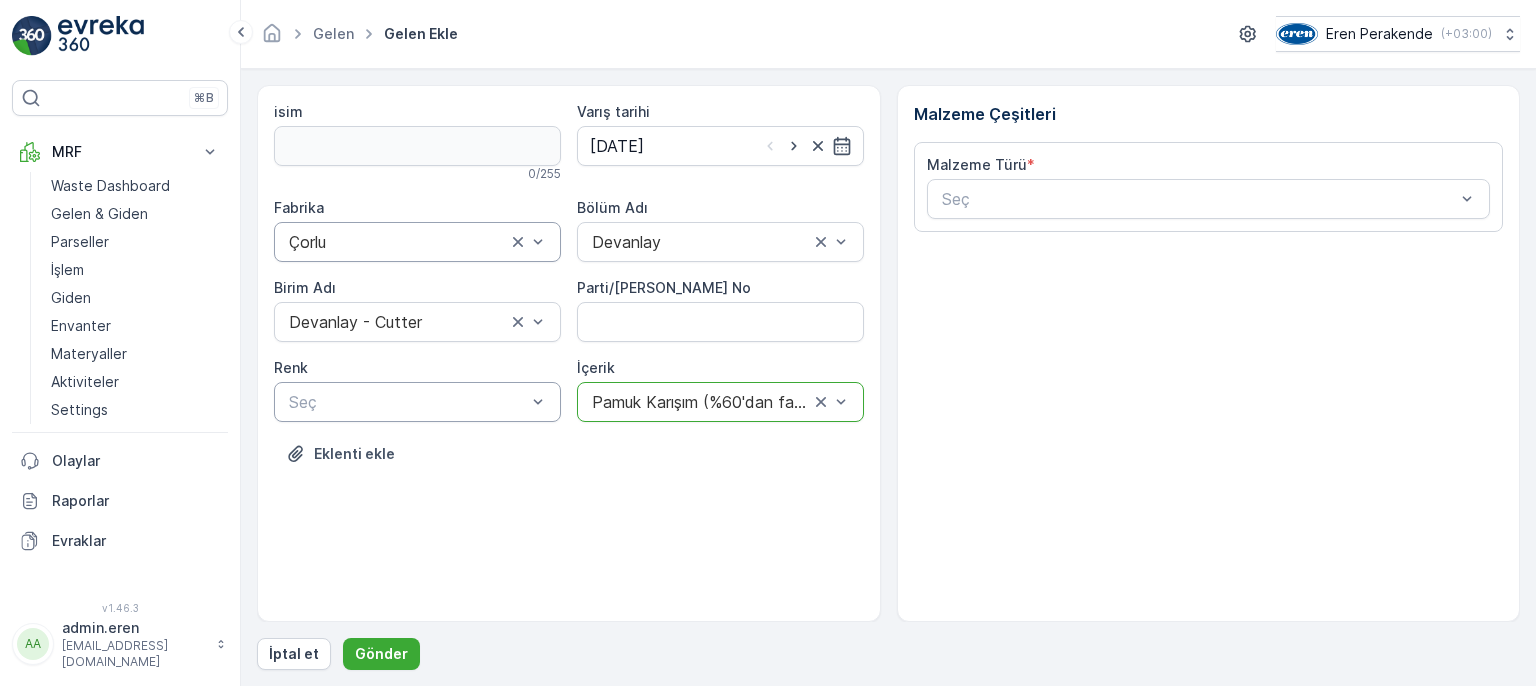 click at bounding box center [407, 402] 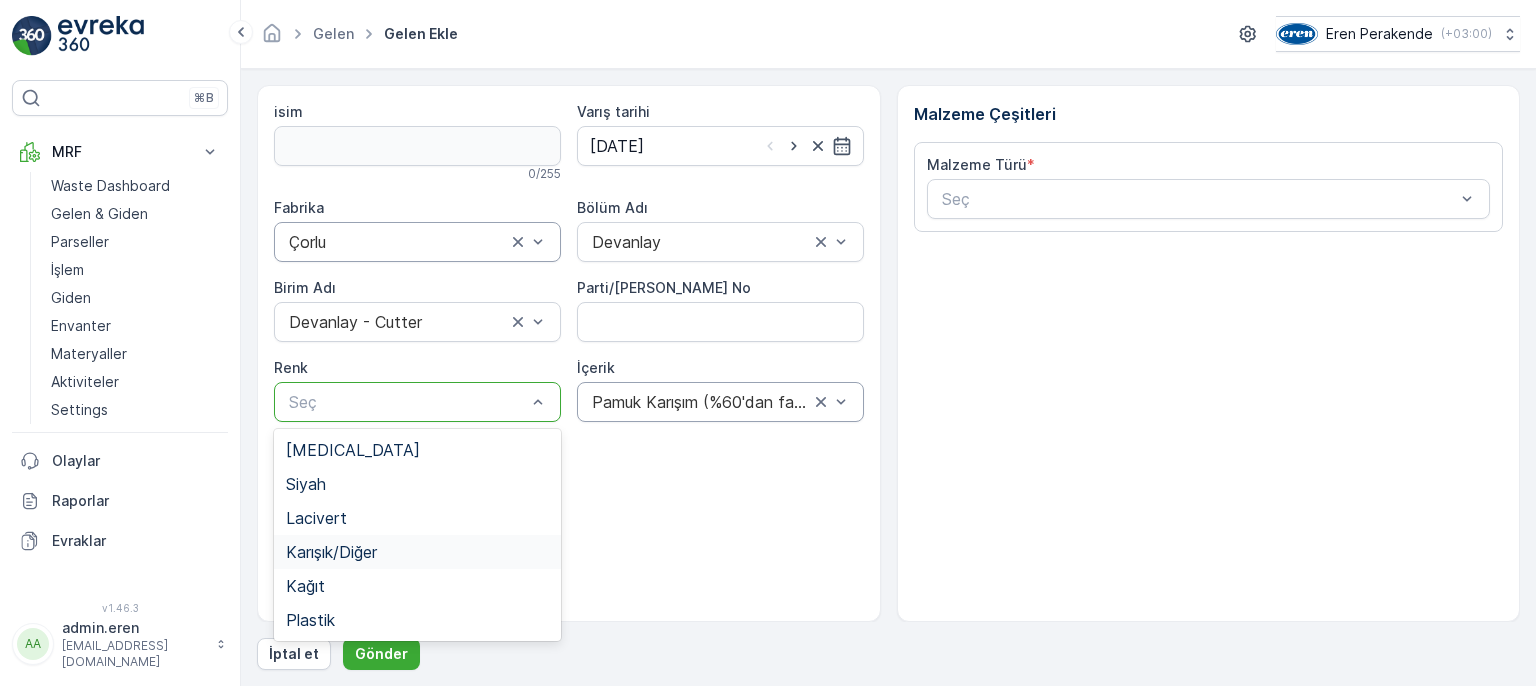click on "Karışık/Diğer" at bounding box center [331, 552] 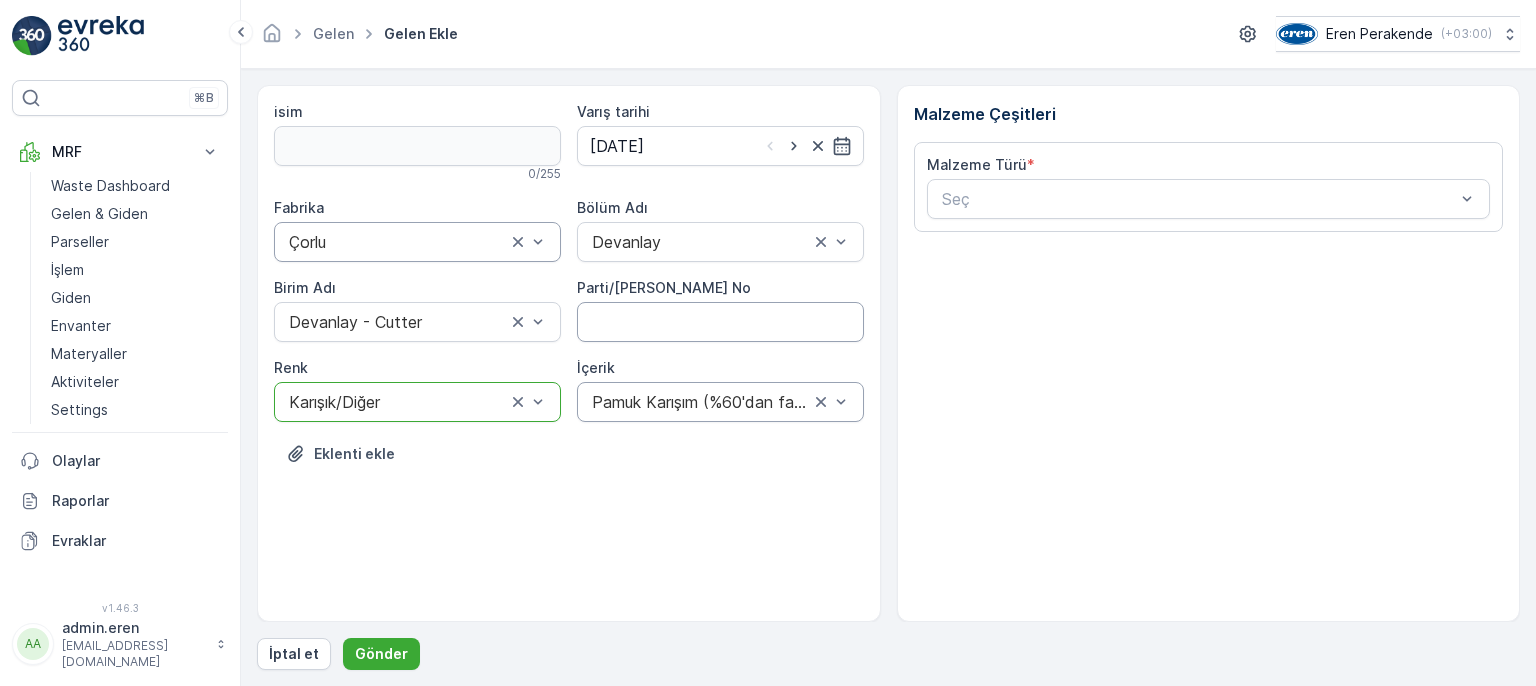 click on "Parti/[PERSON_NAME] No" at bounding box center [720, 322] 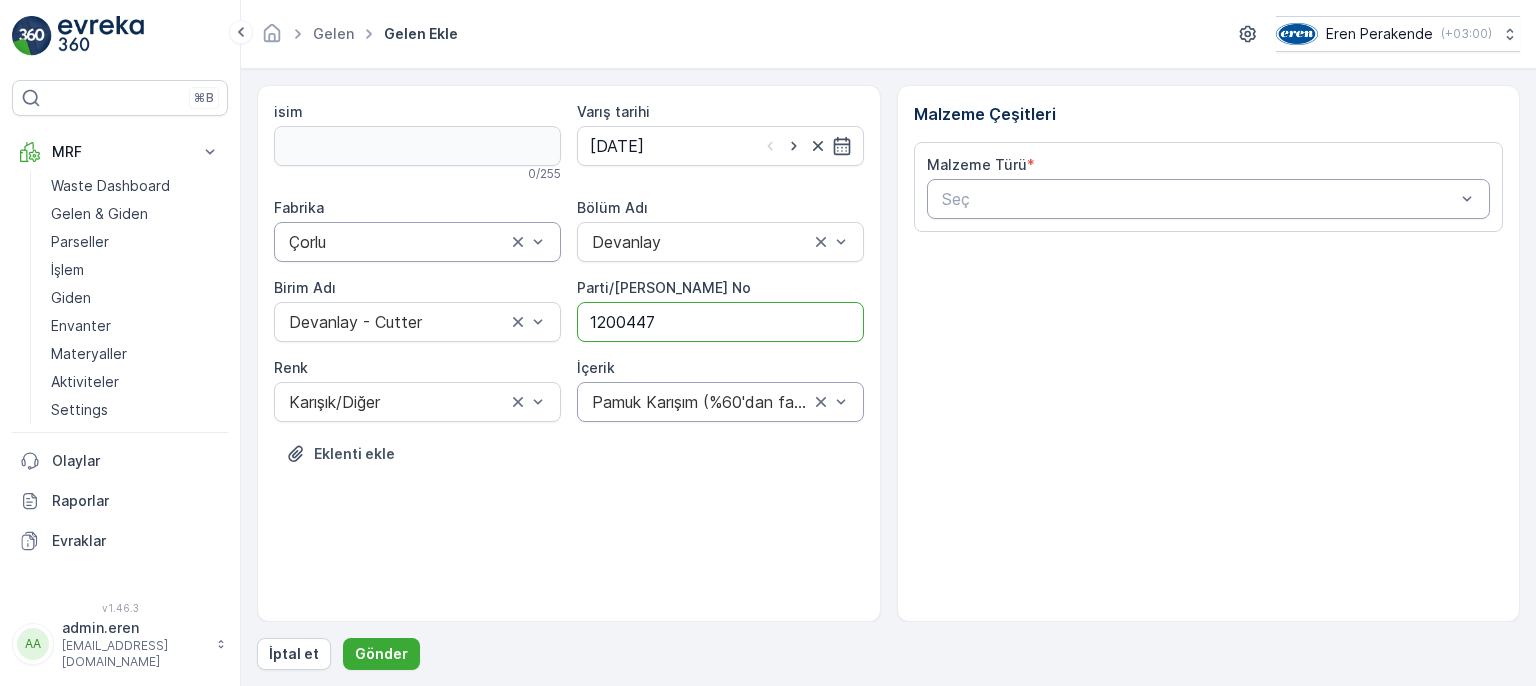 type on "1200447" 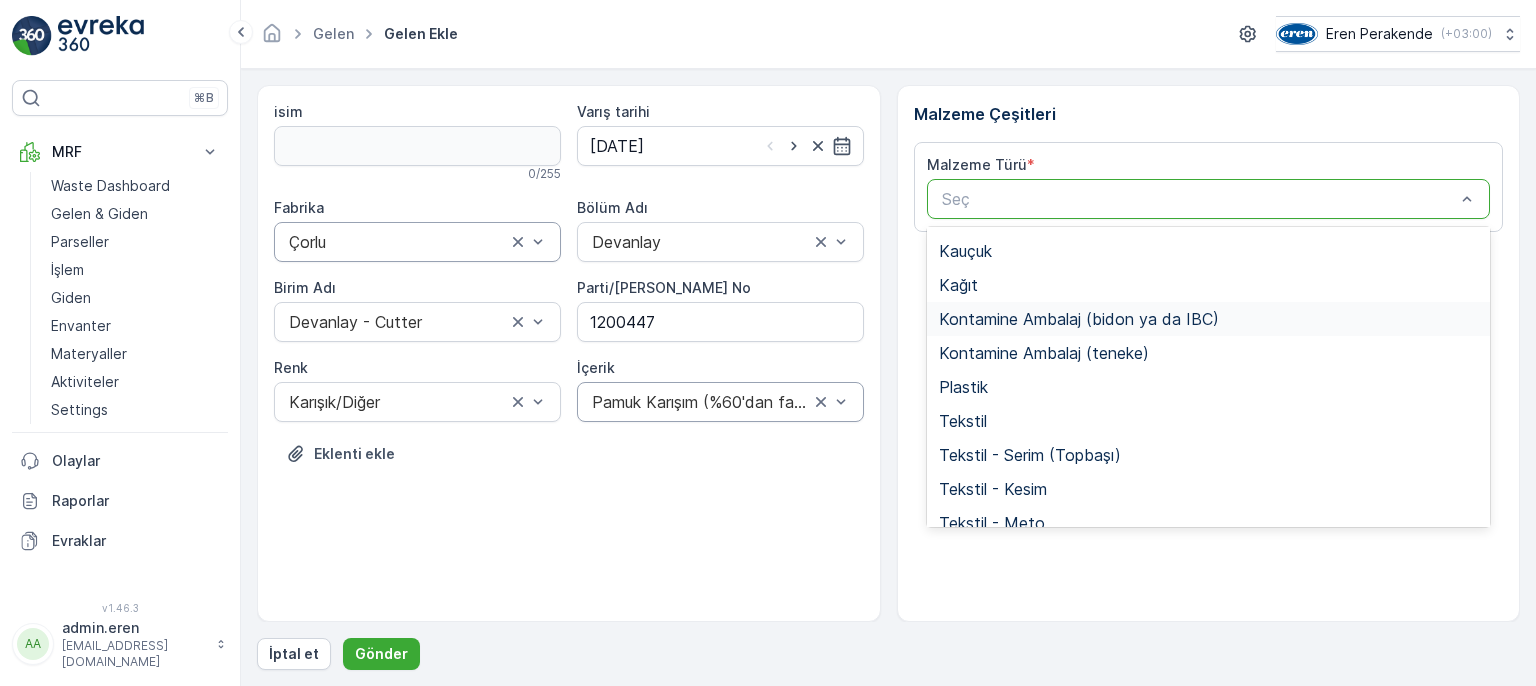 scroll, scrollTop: 388, scrollLeft: 0, axis: vertical 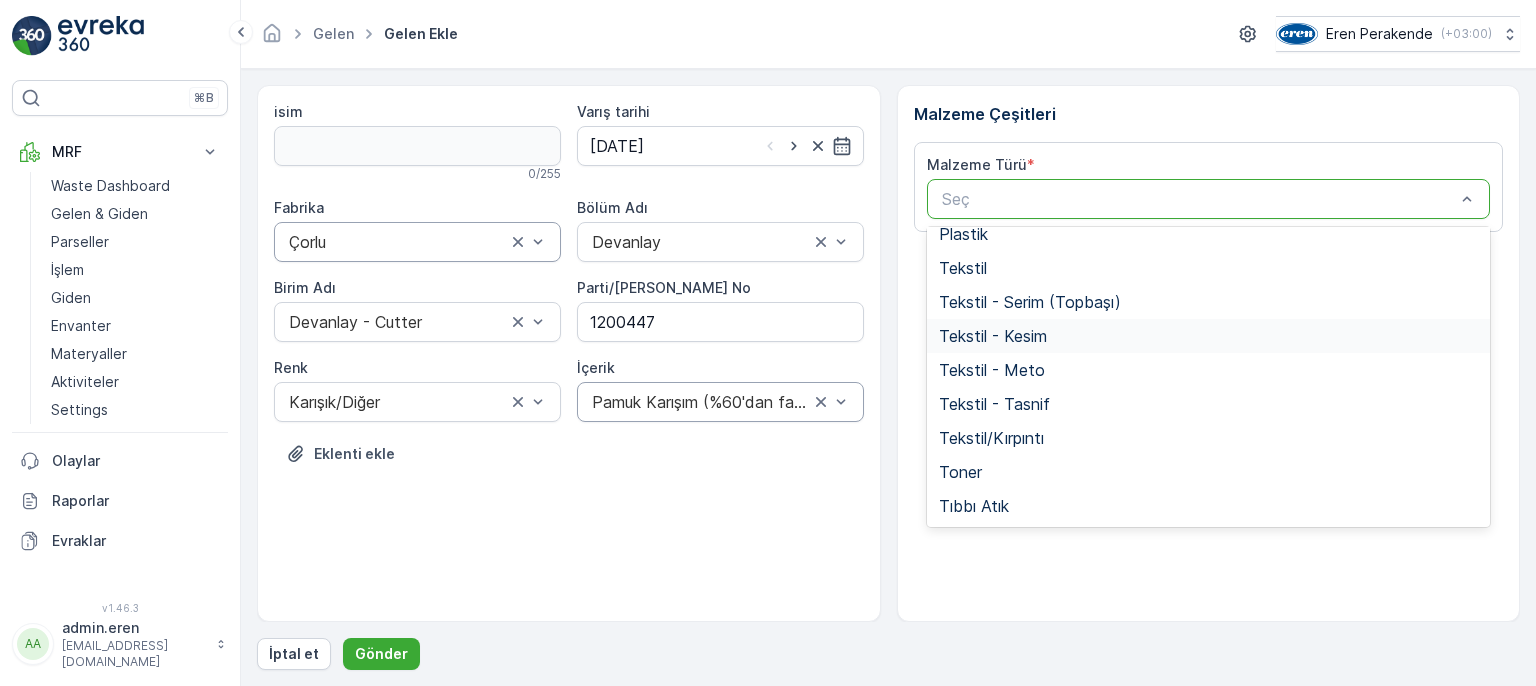 click on "Tekstil - Kesim" at bounding box center (993, 336) 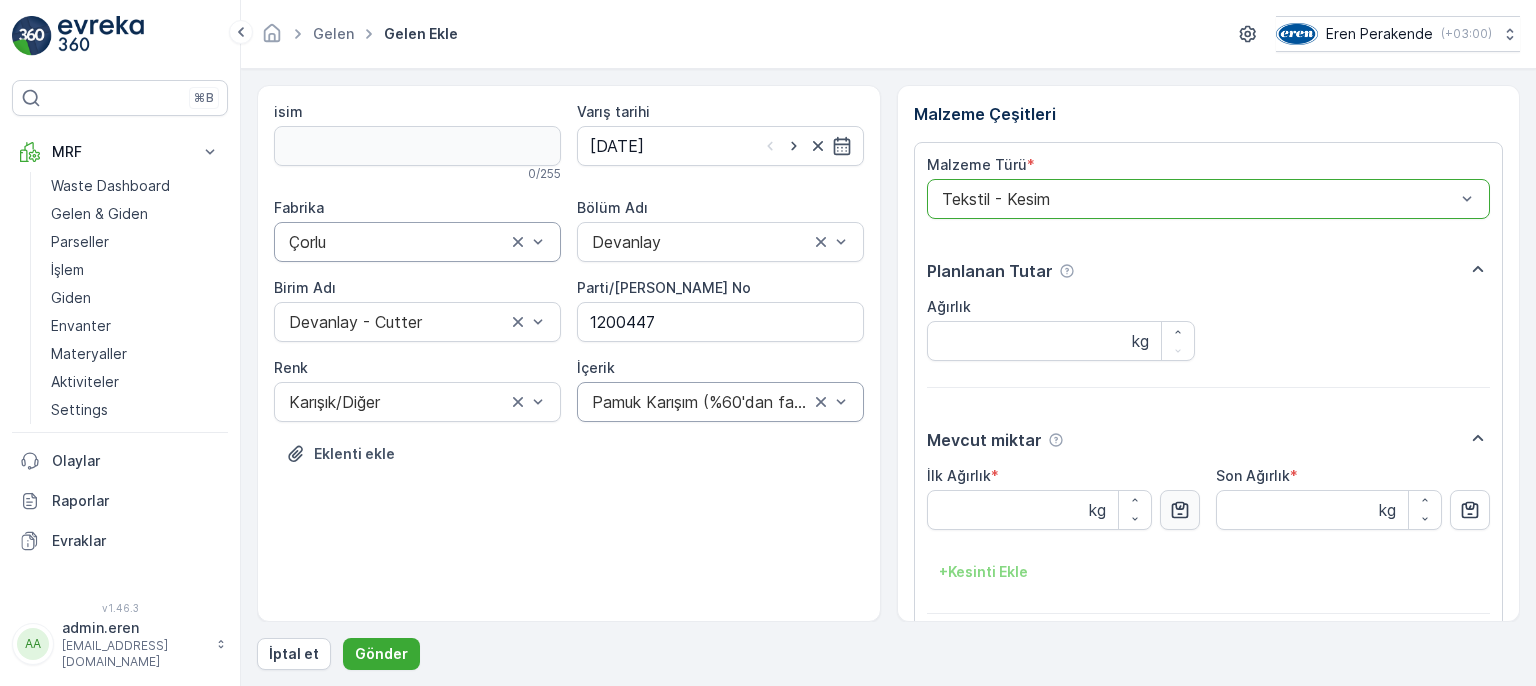 click 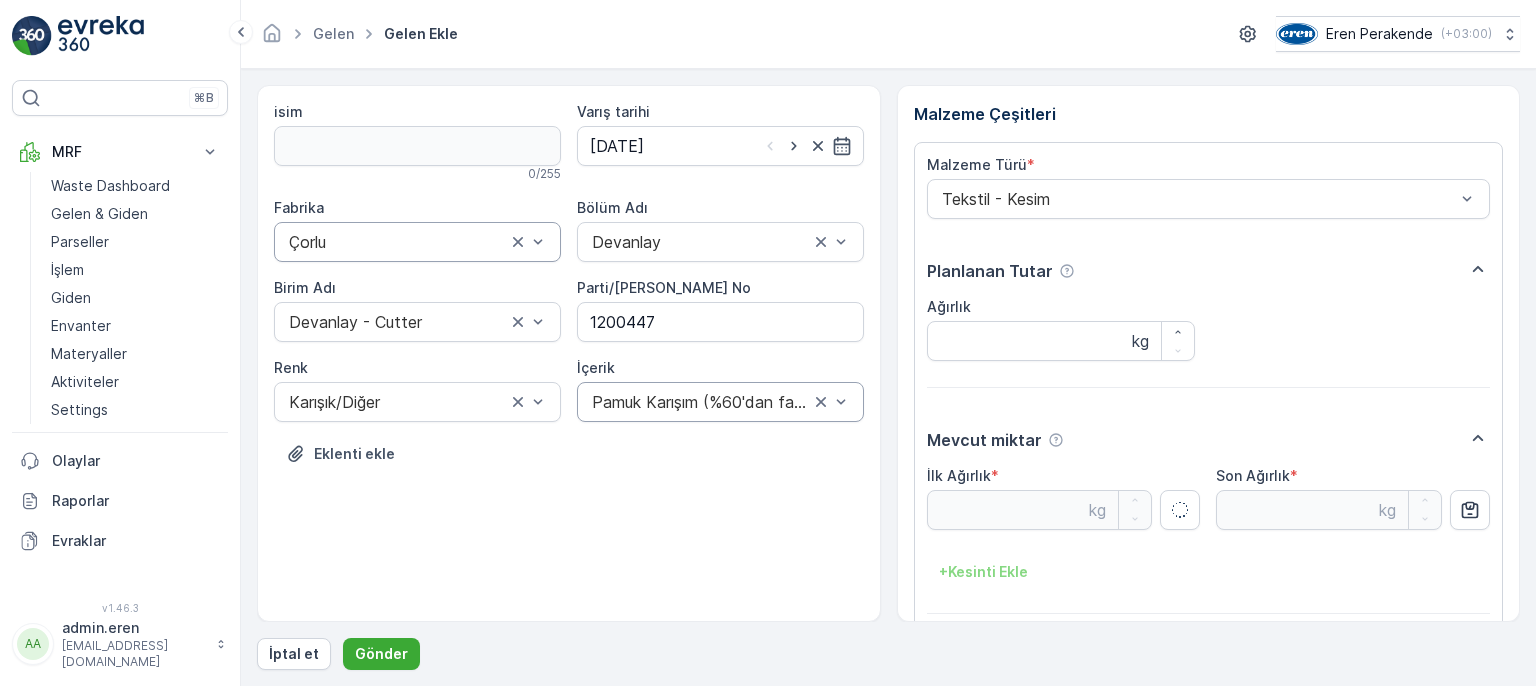 type on "15.38" 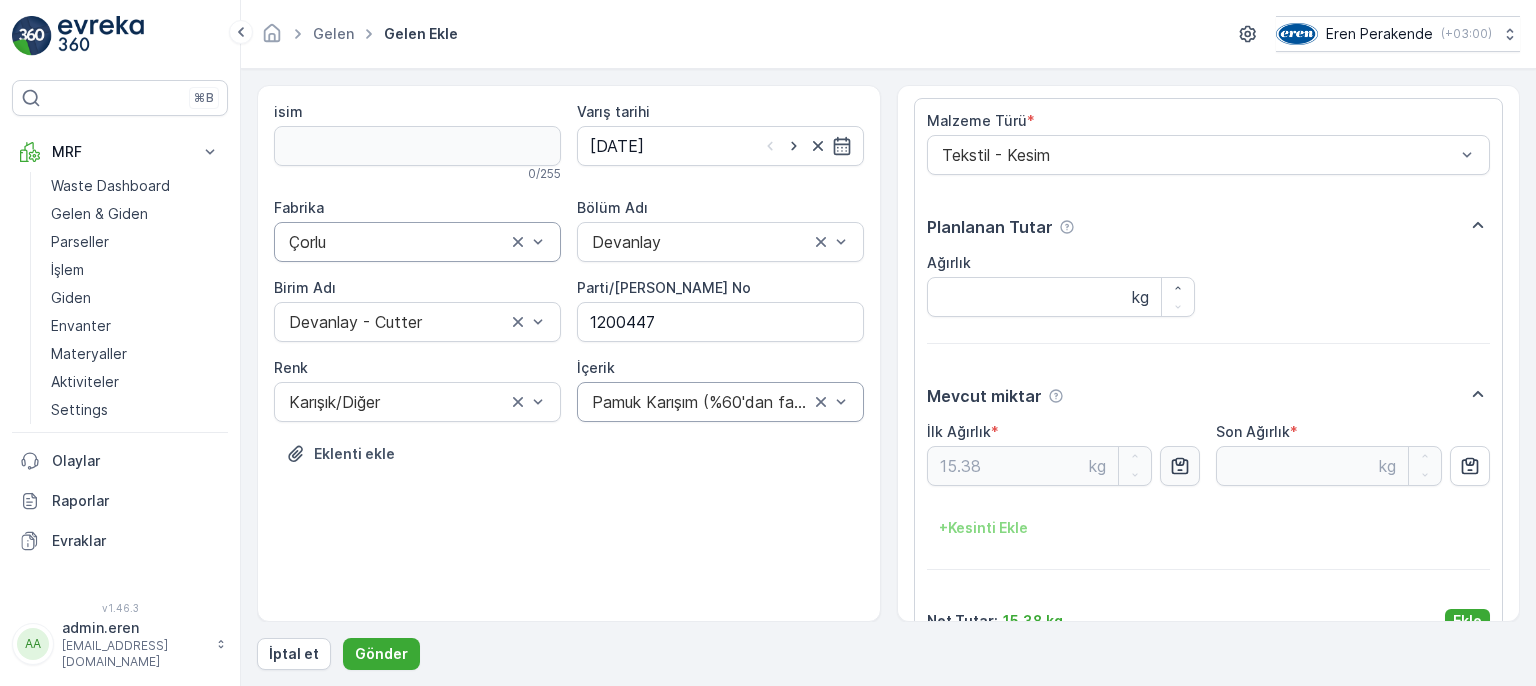 scroll, scrollTop: 84, scrollLeft: 0, axis: vertical 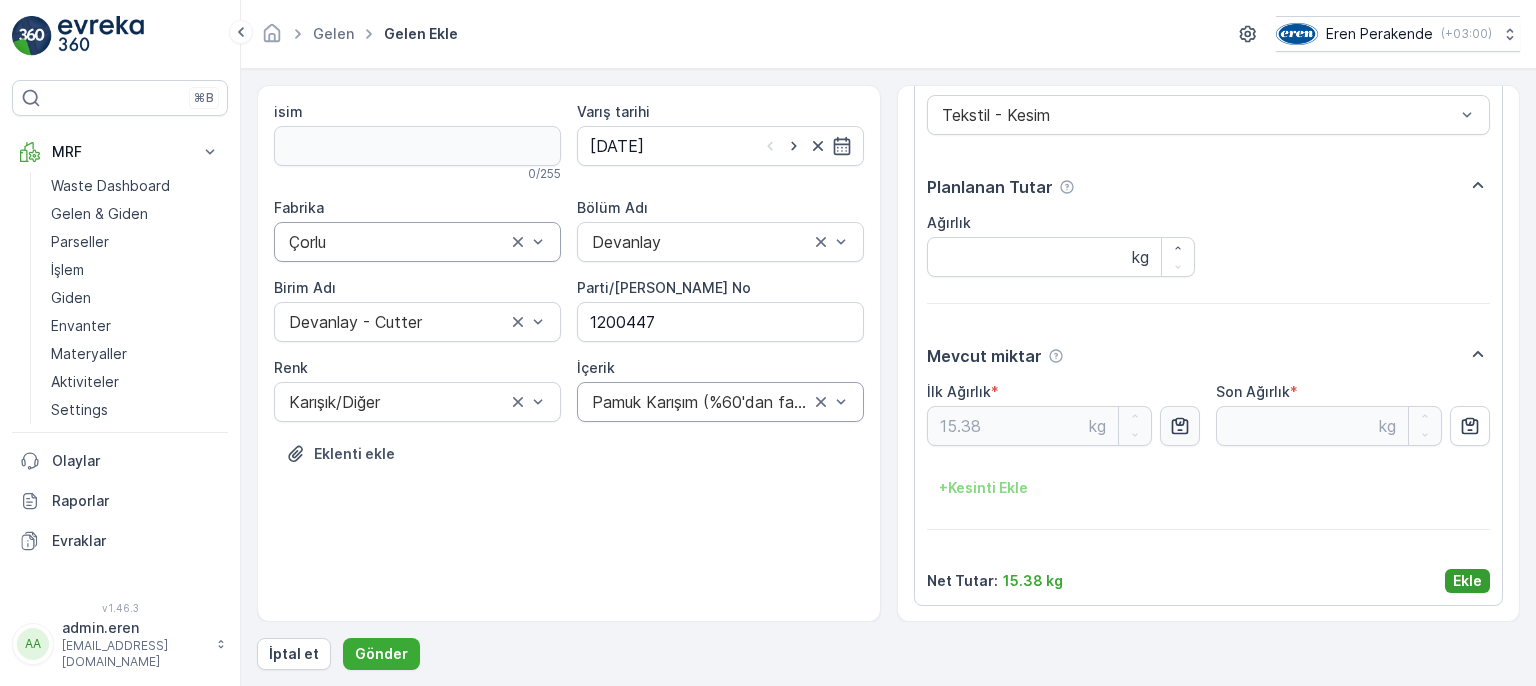 click on "Ekle" at bounding box center [1467, 581] 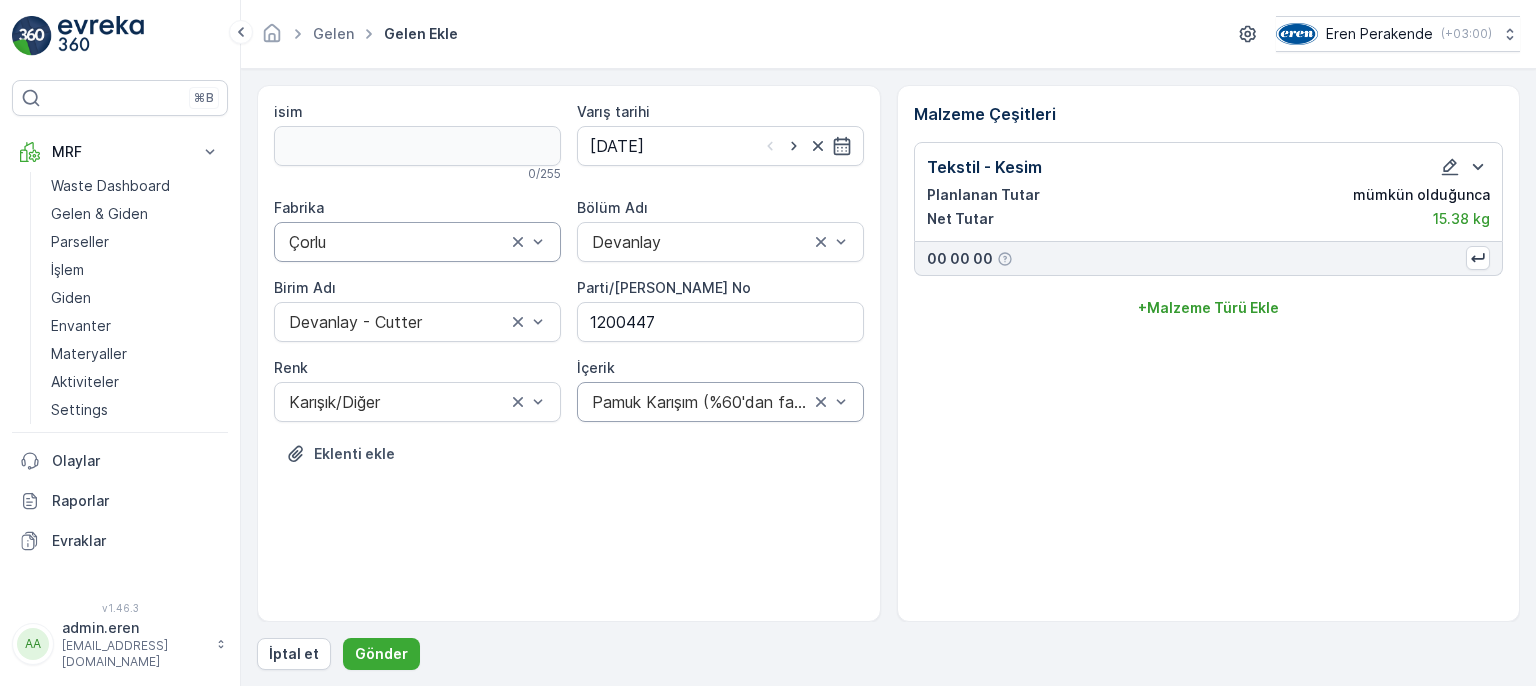 scroll, scrollTop: 0, scrollLeft: 0, axis: both 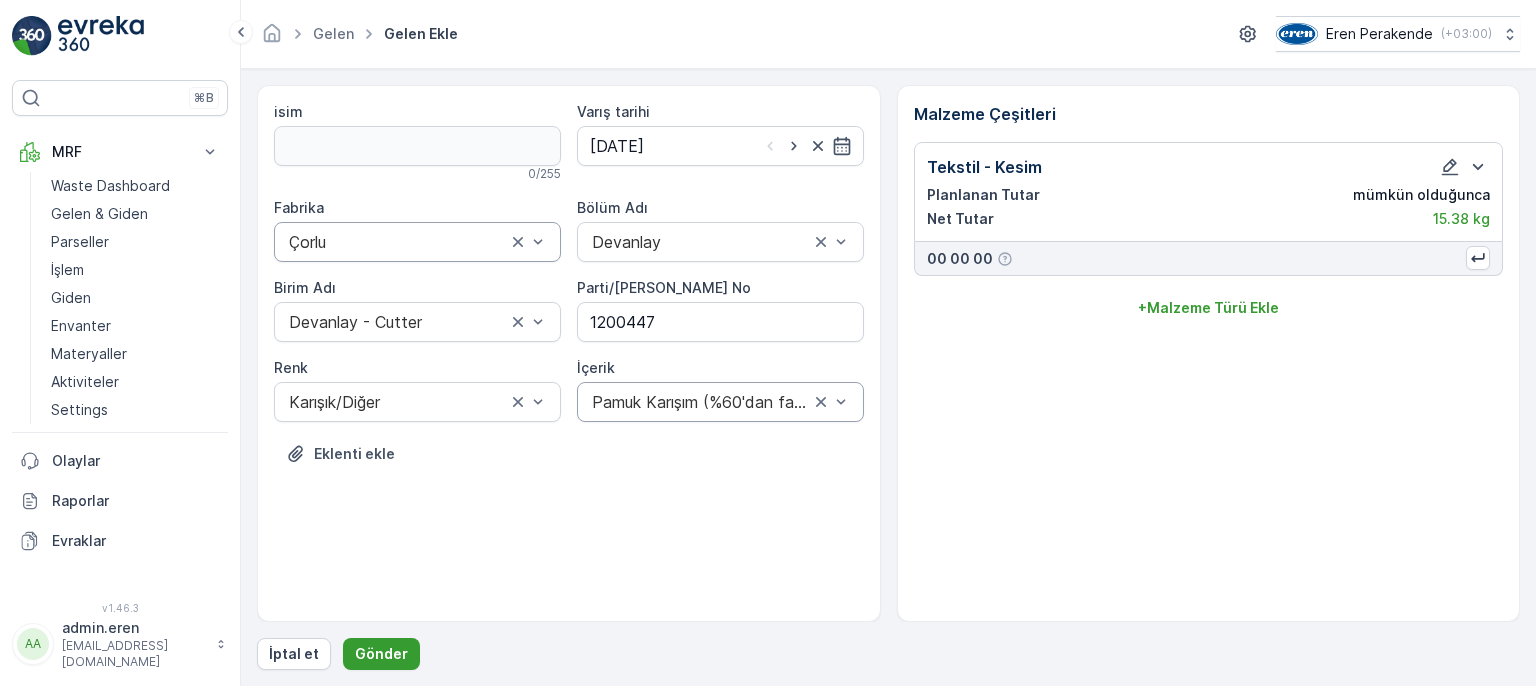 click on "Gönder" at bounding box center (381, 654) 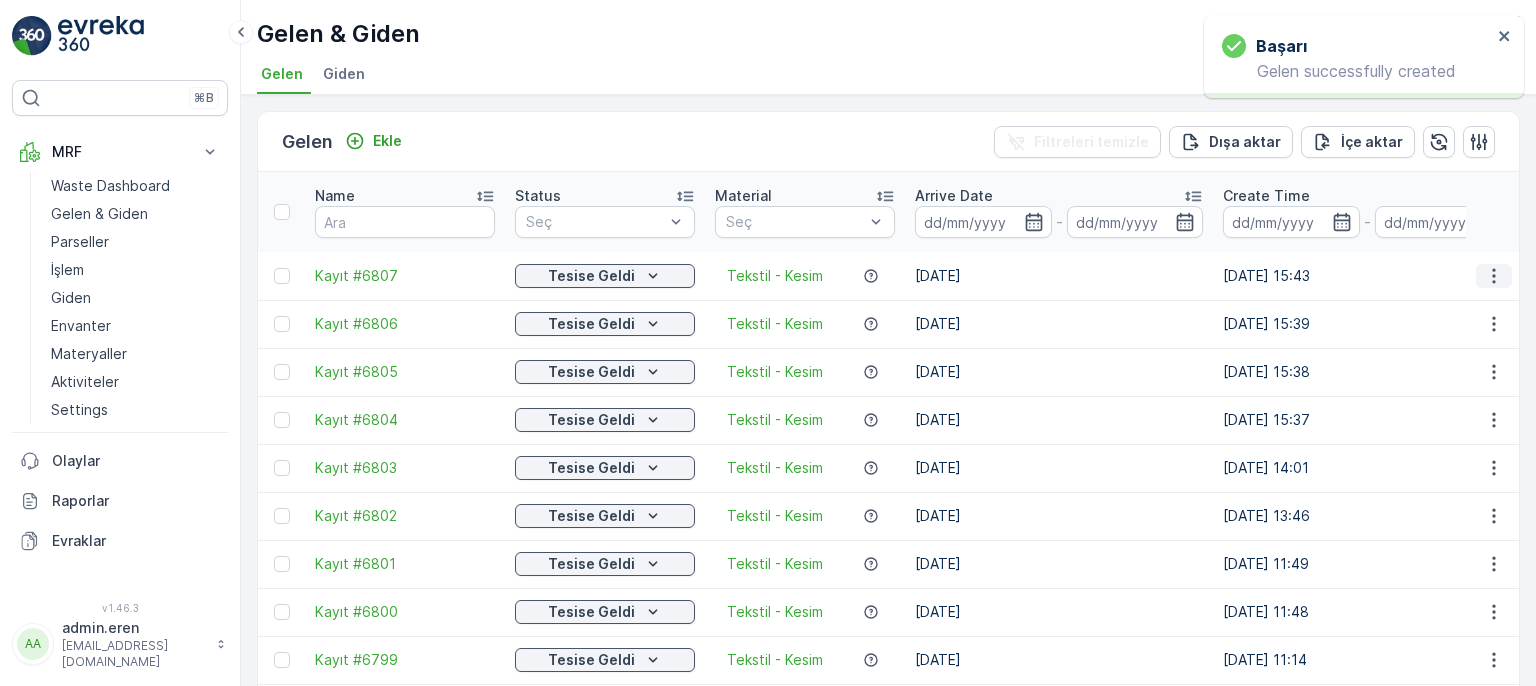 click 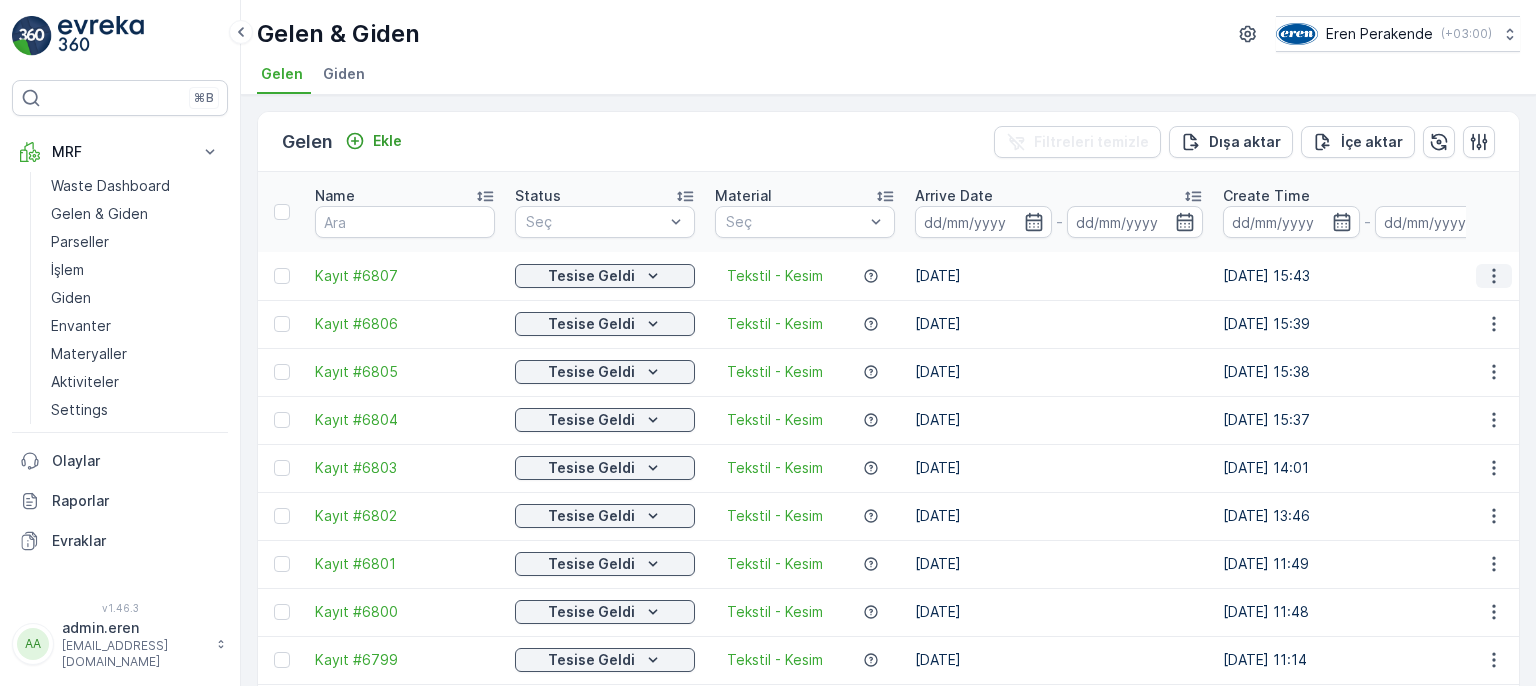 click 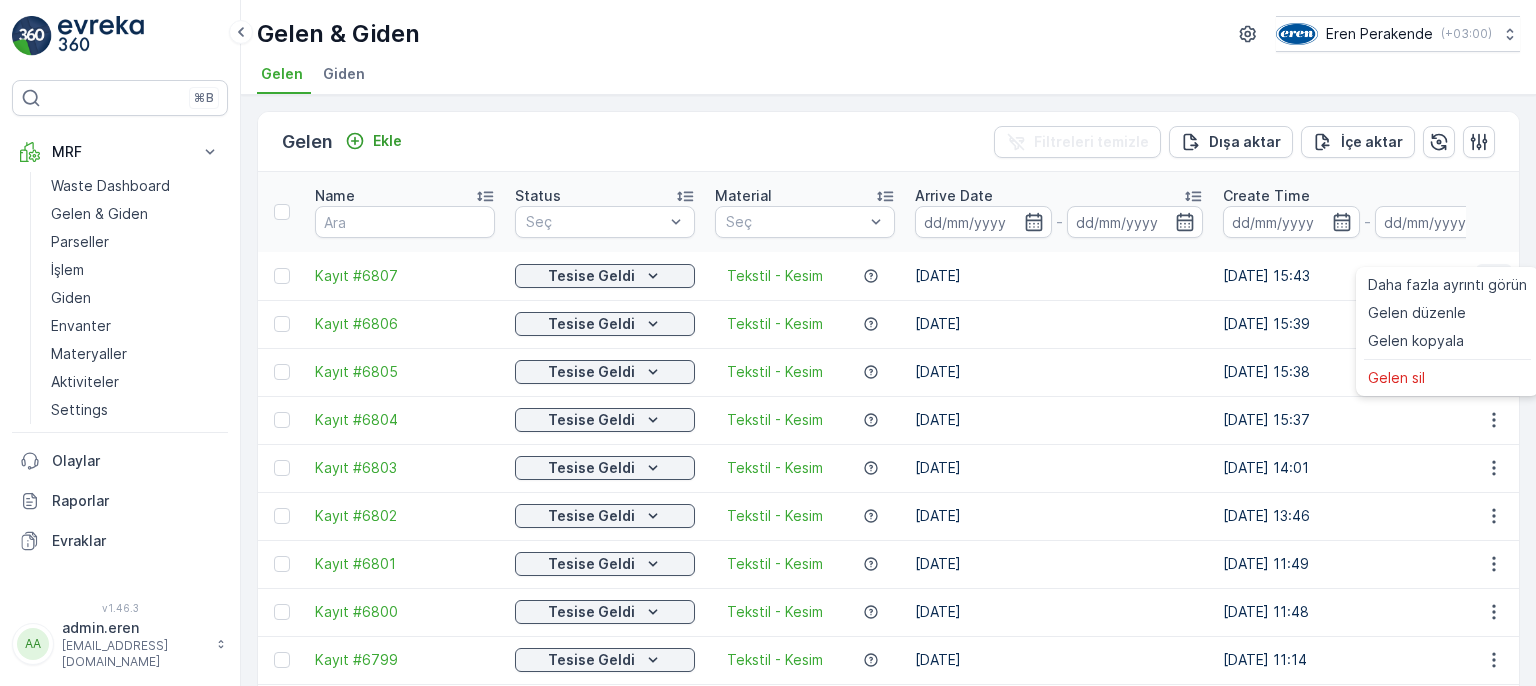 click 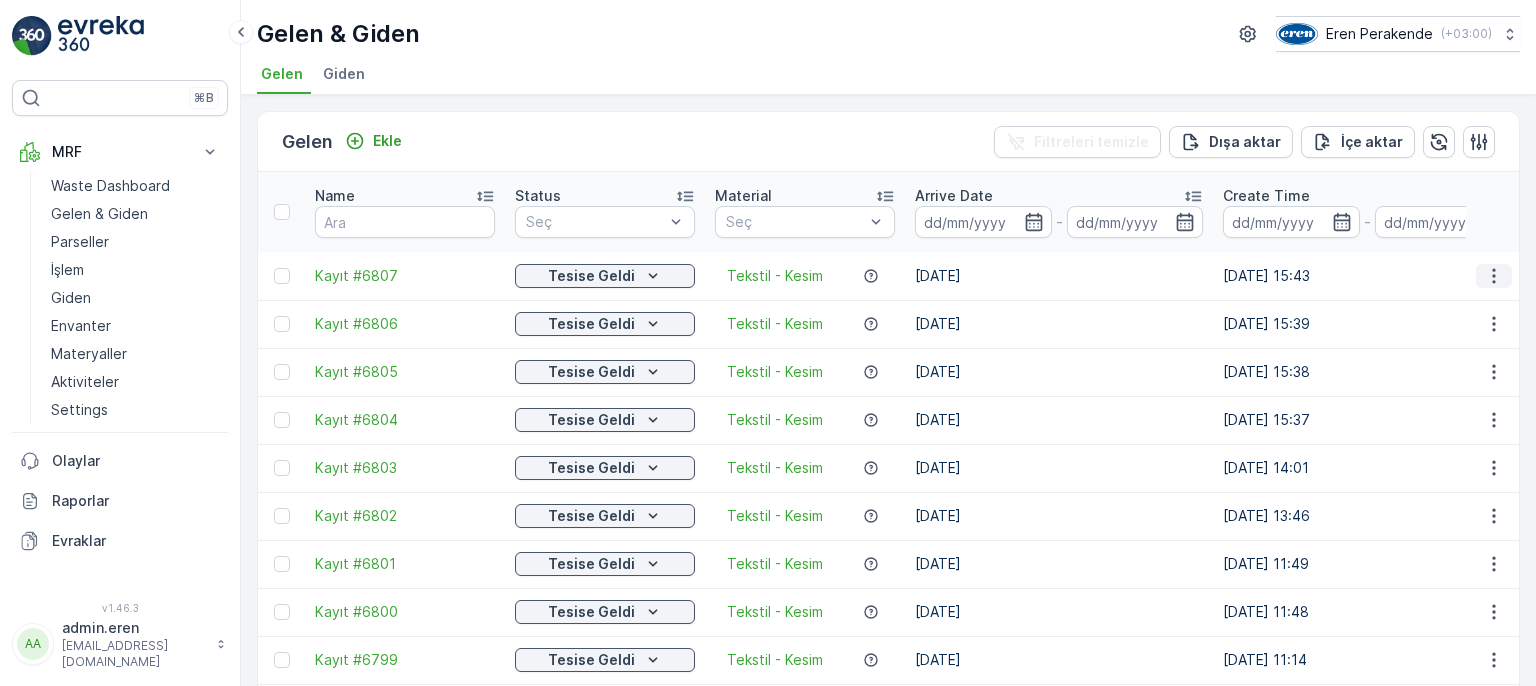 click 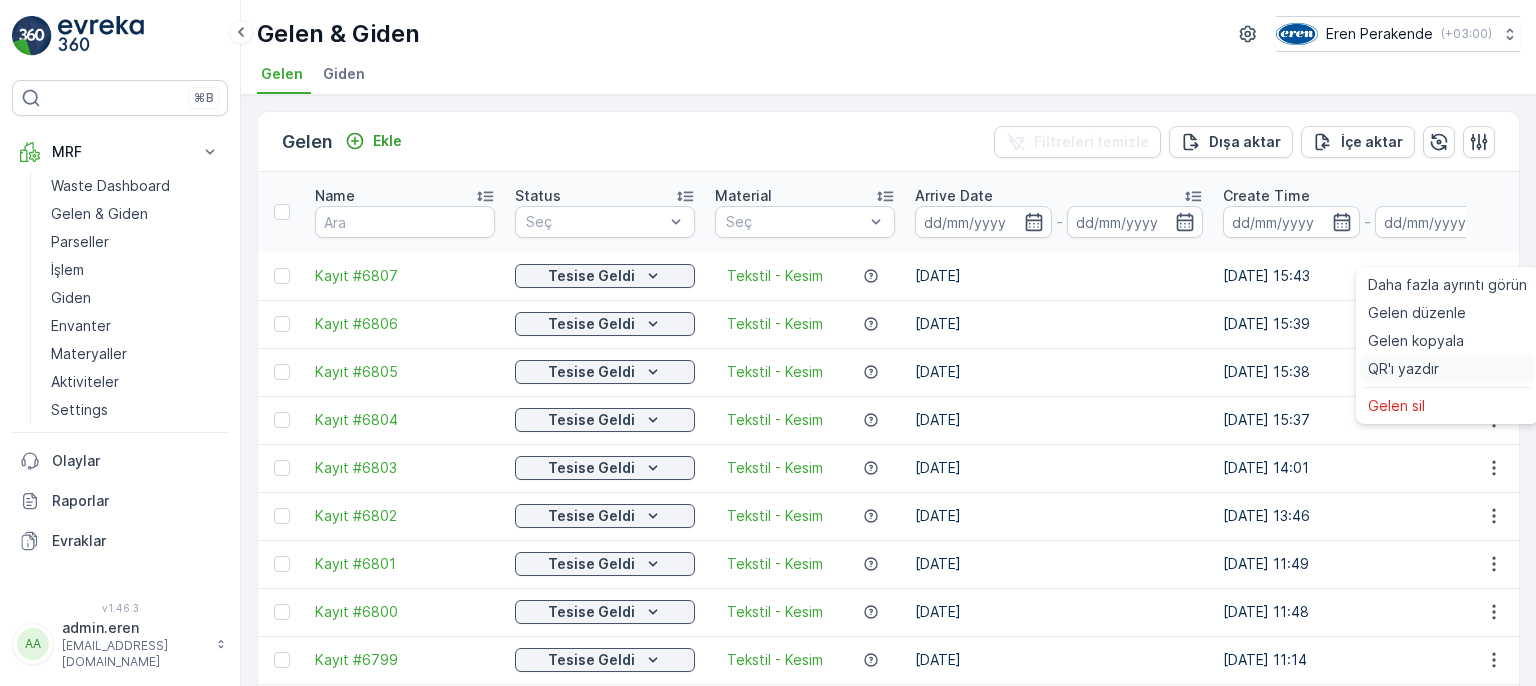 click on "QR'ı yazdır" at bounding box center (1447, 369) 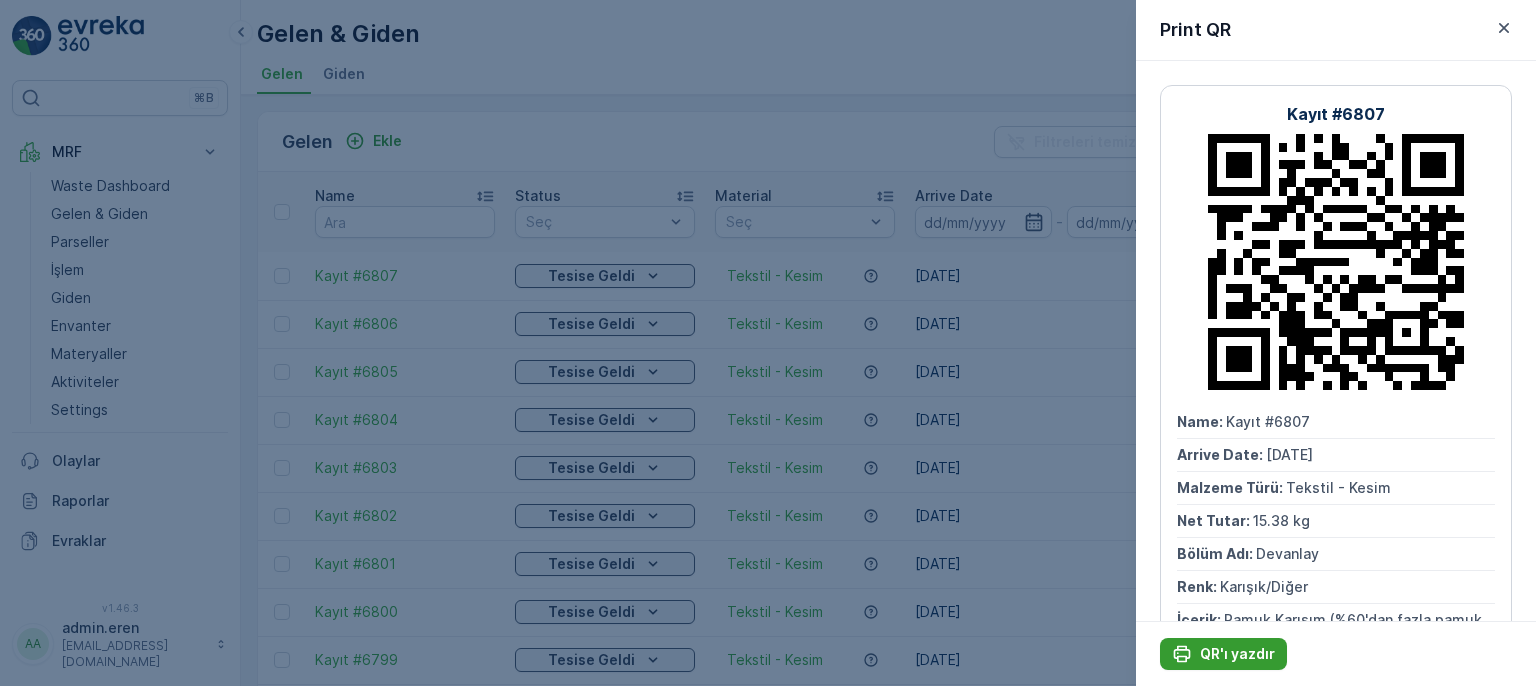 click on "QR'ı yazdır" at bounding box center (1237, 654) 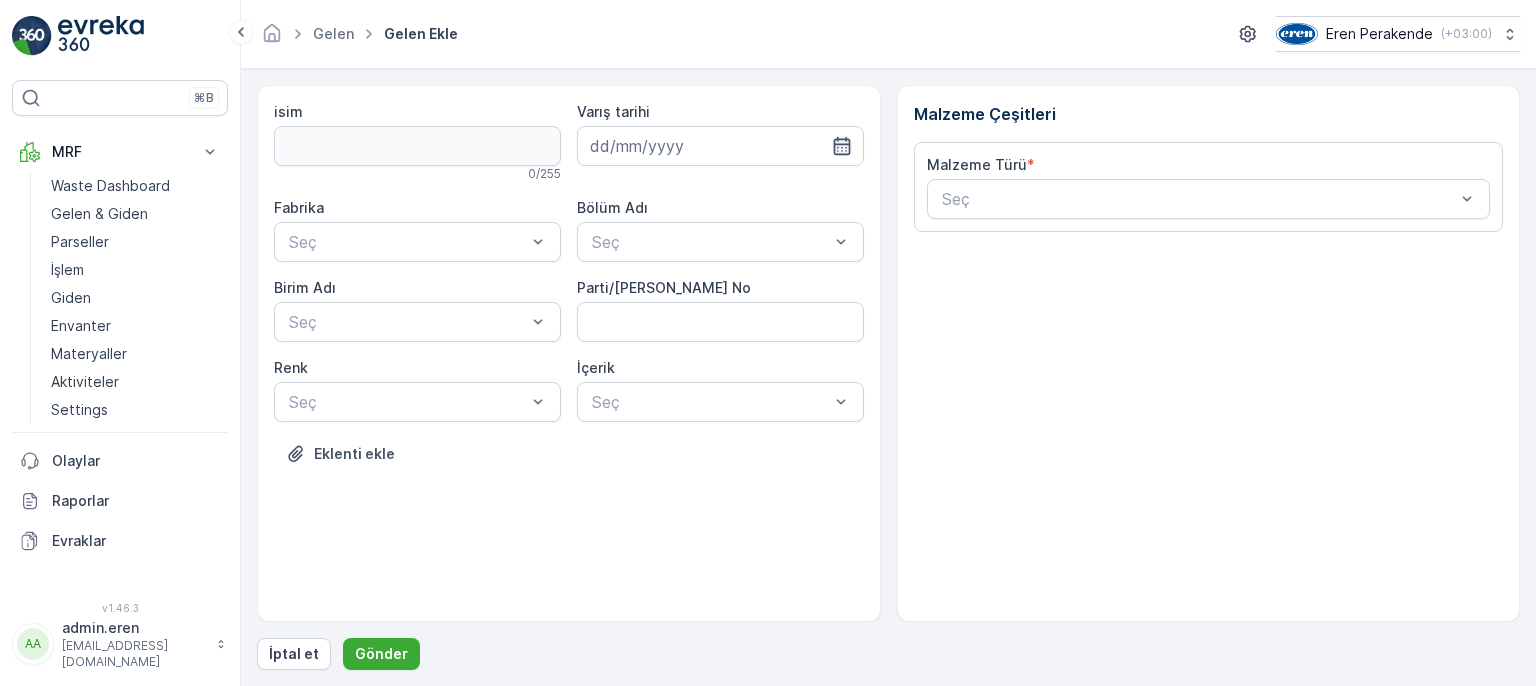 click 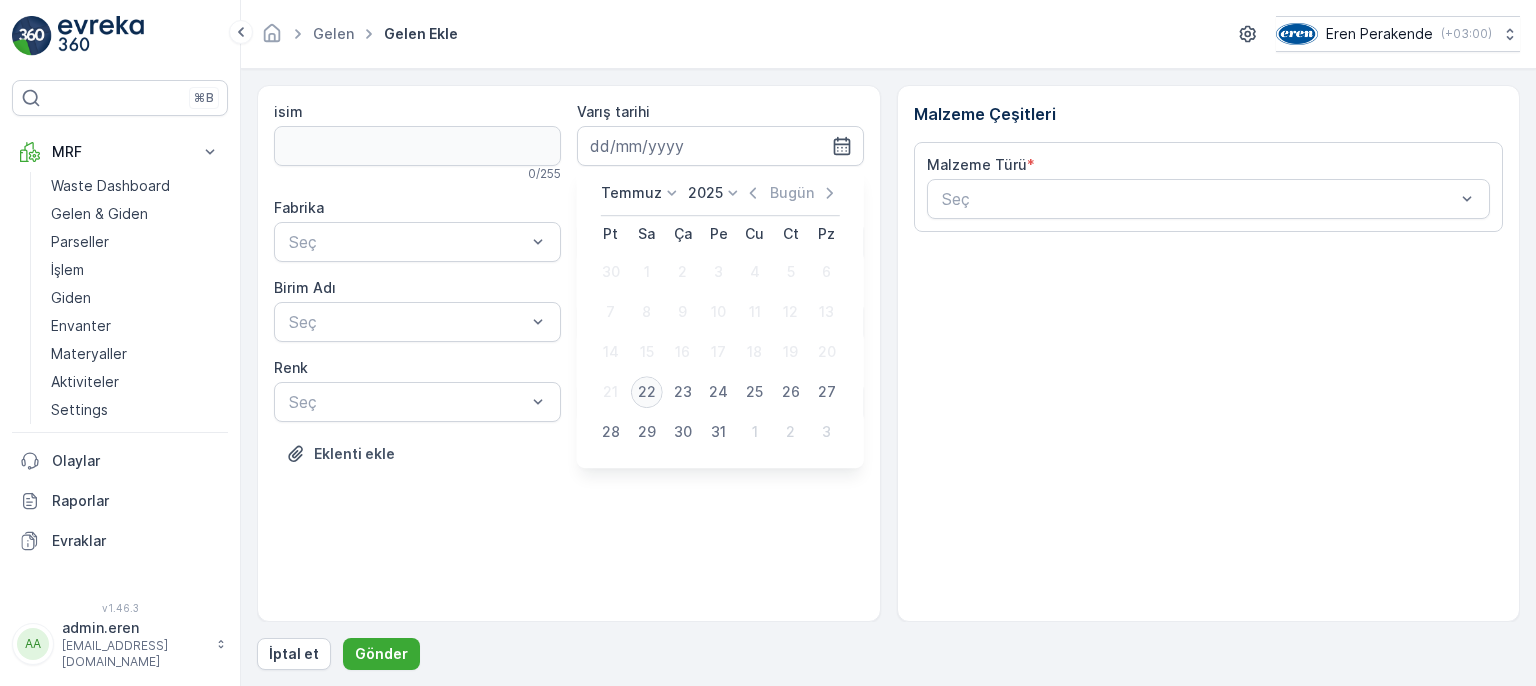 click on "22" at bounding box center (647, 392) 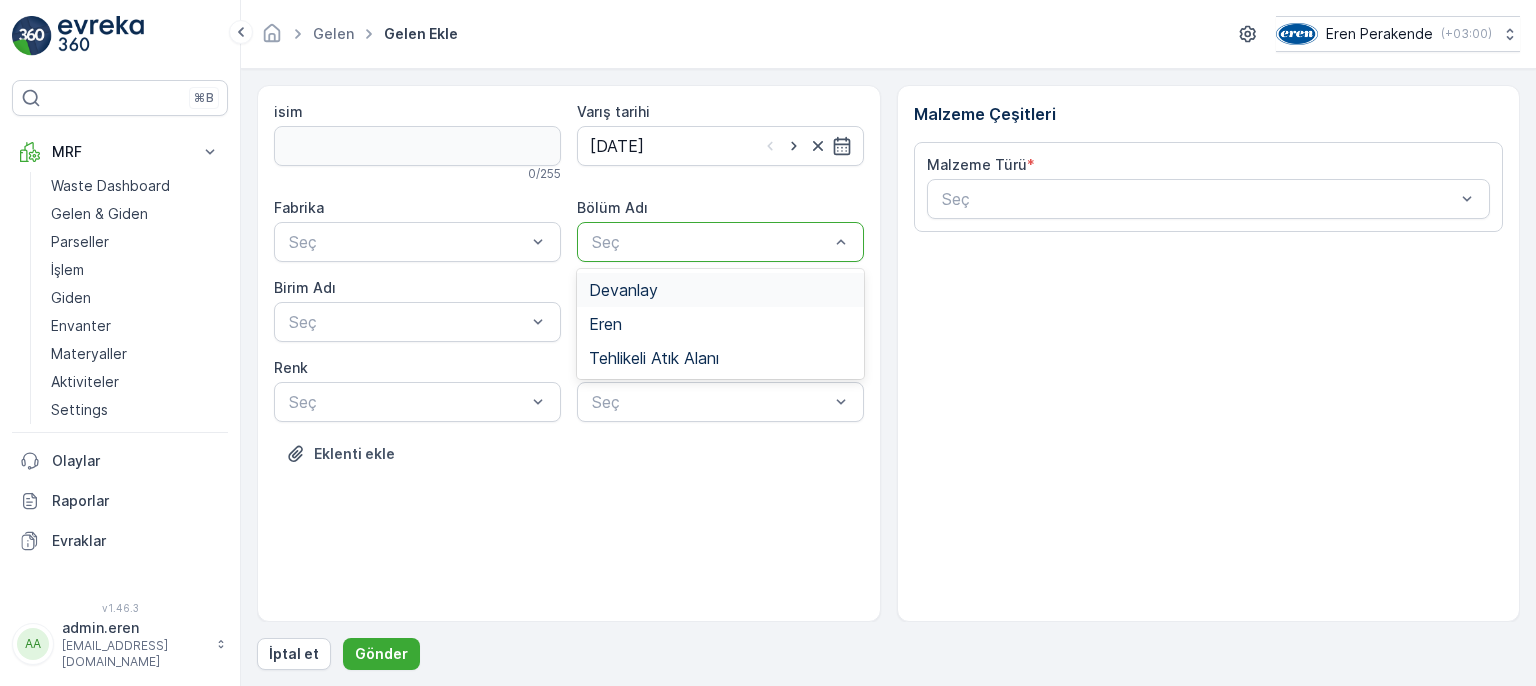 click on "Devanlay" at bounding box center [720, 290] 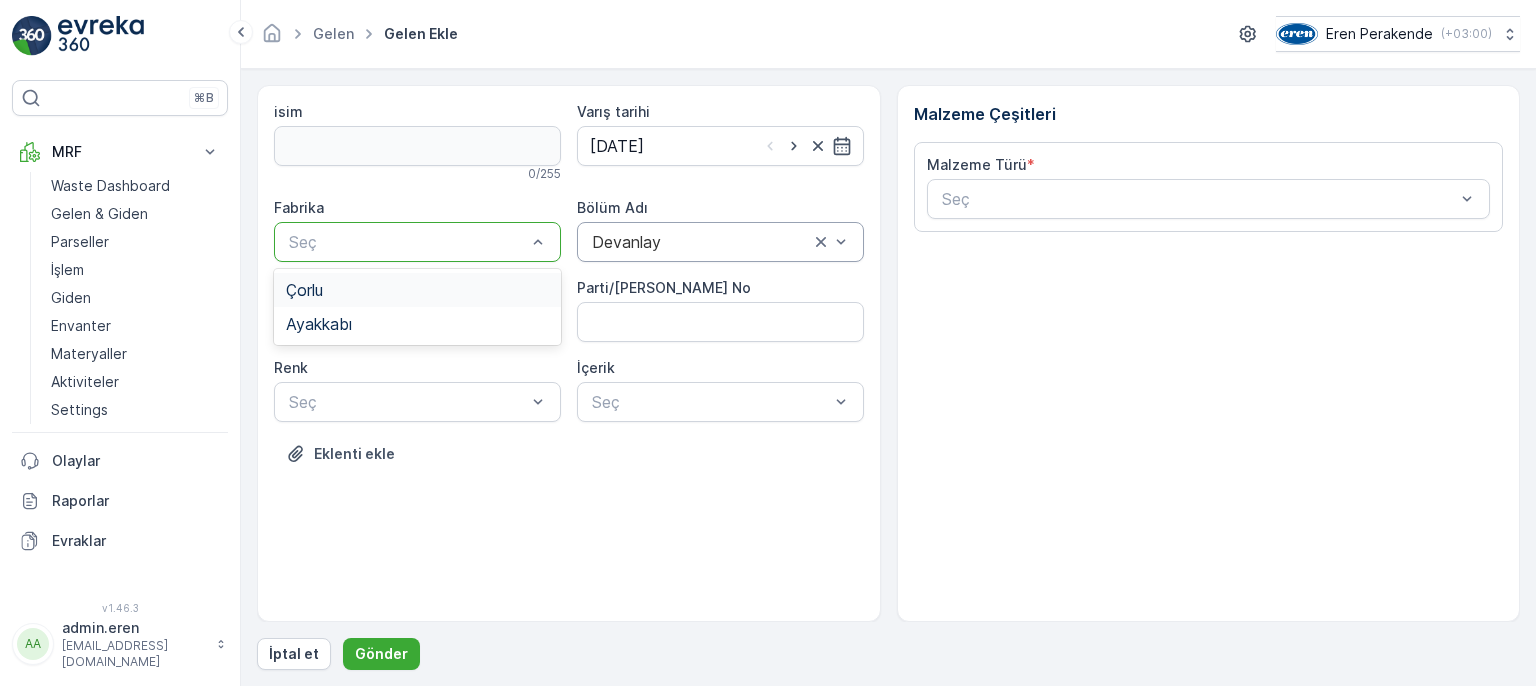 click on "Çorlu" at bounding box center (417, 290) 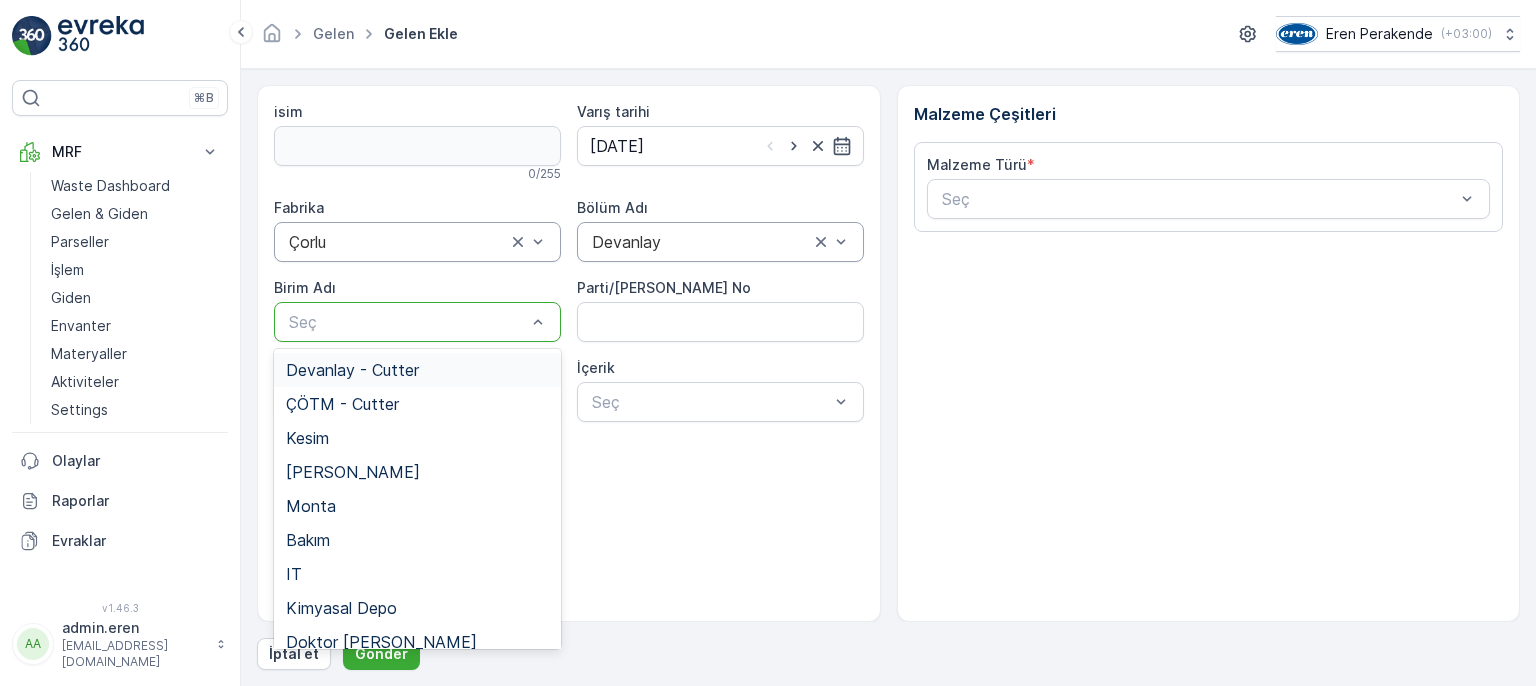 click on "Devanlay  - Cutter" at bounding box center [417, 370] 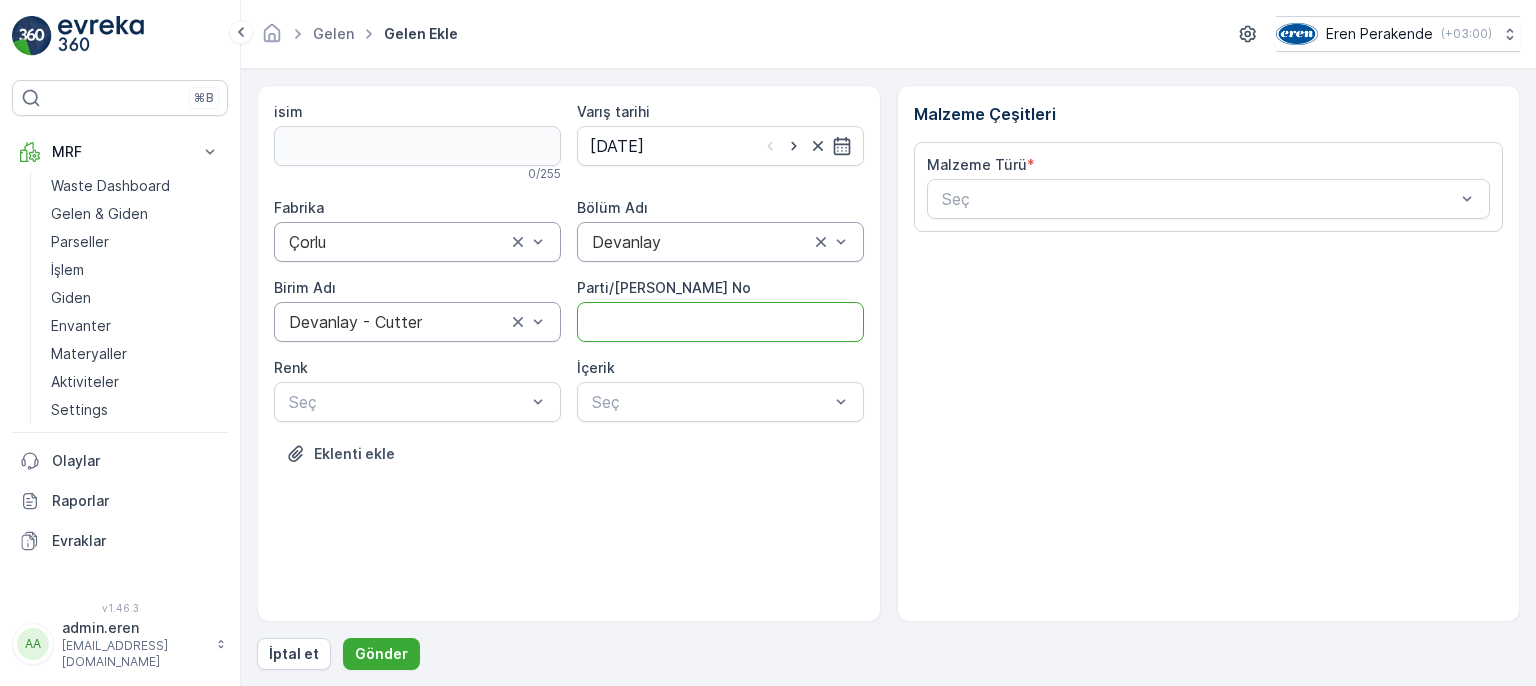 click on "Parti/[PERSON_NAME] No" at bounding box center [720, 322] 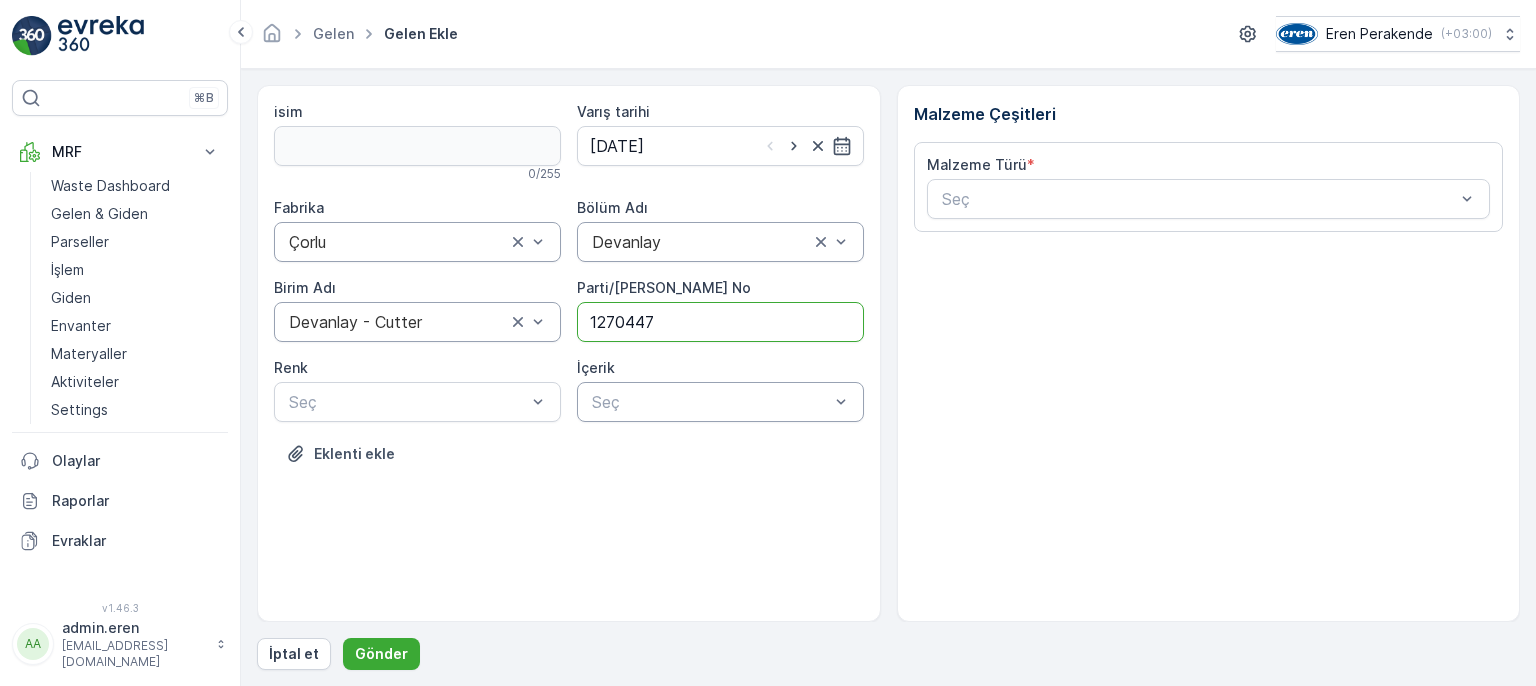 type on "1270447" 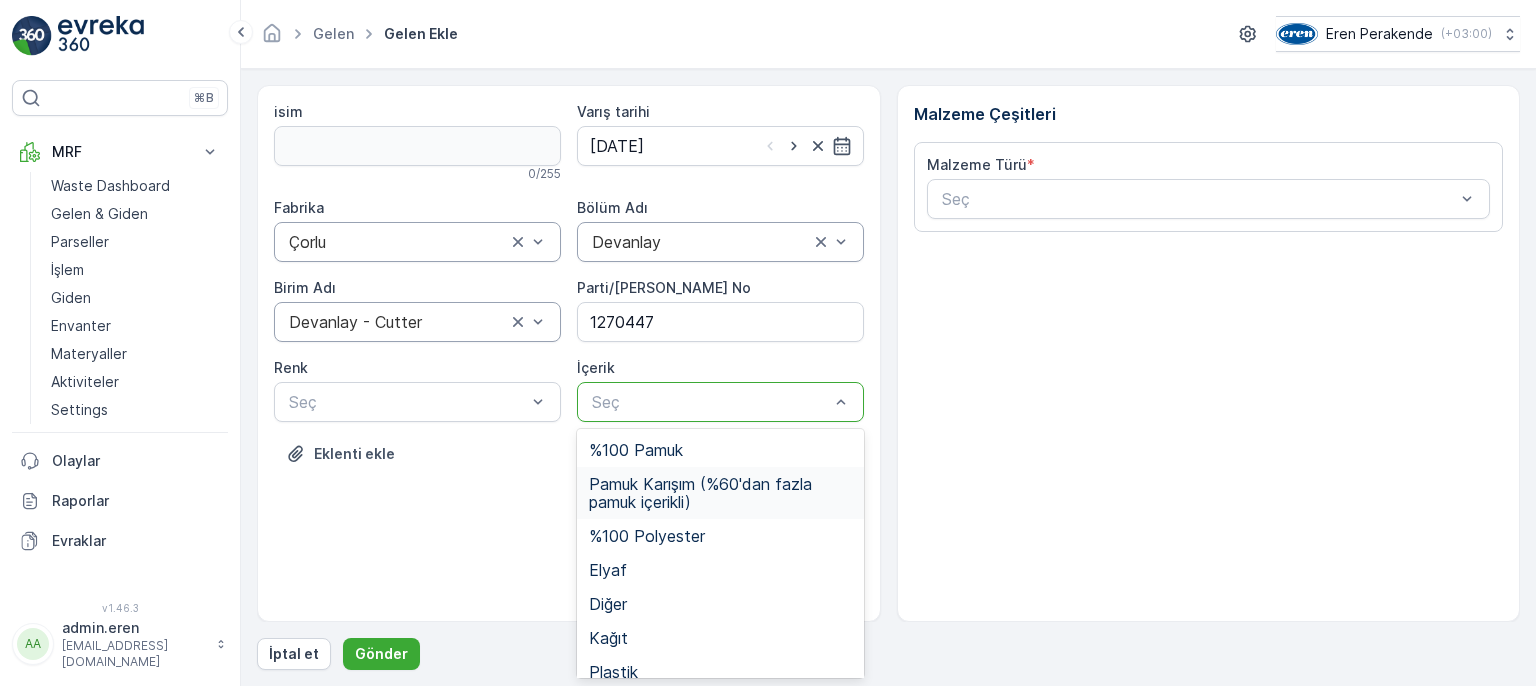 click on "Pamuk Karışım (%60'dan fazla pamuk içerikli)" at bounding box center (720, 493) 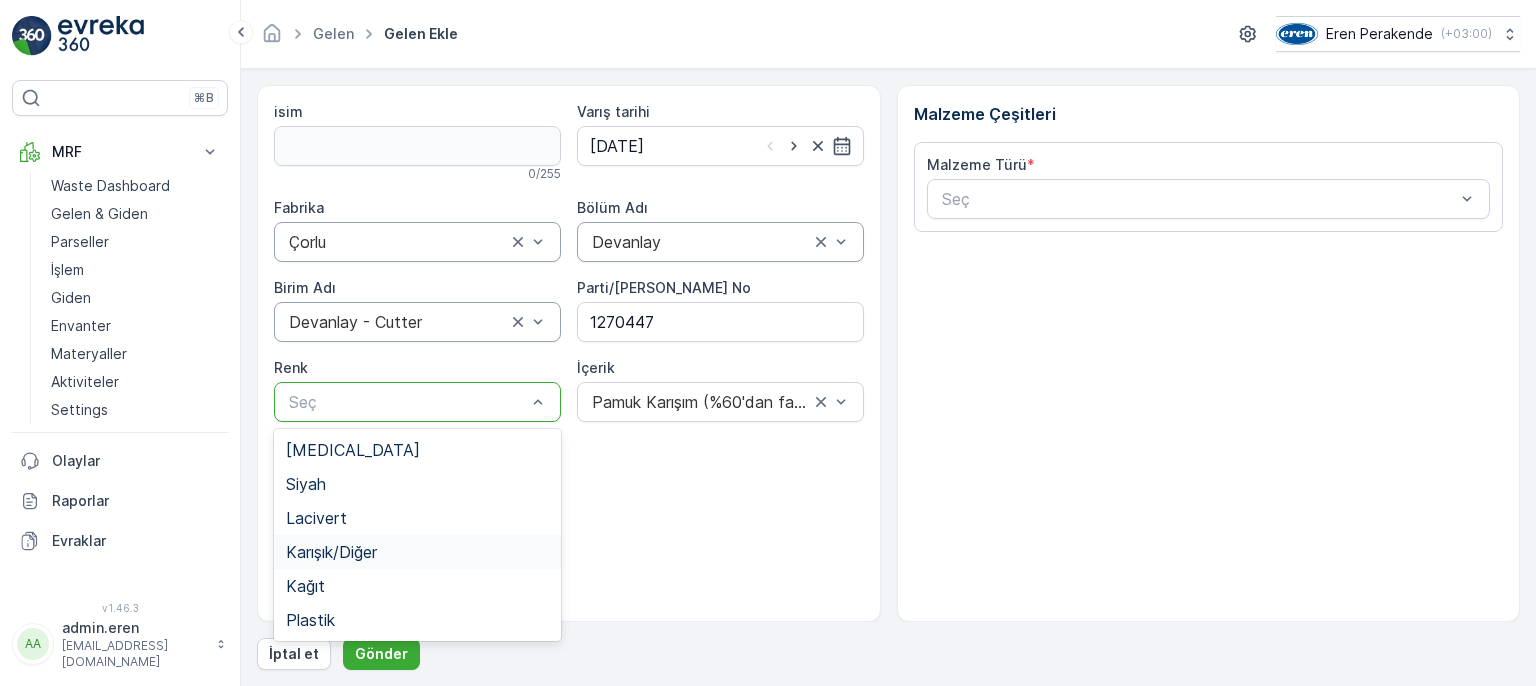 click on "Karışık/Diğer" at bounding box center [331, 552] 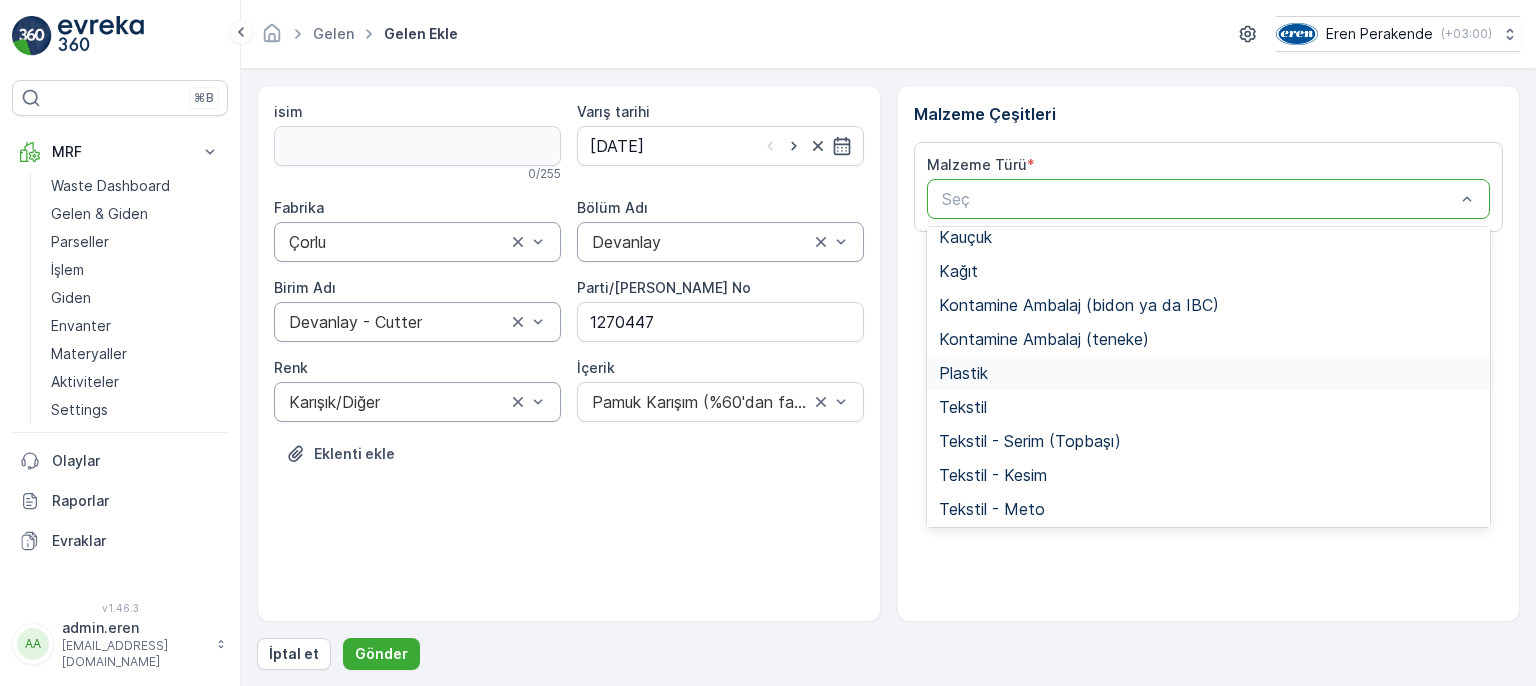 scroll, scrollTop: 388, scrollLeft: 0, axis: vertical 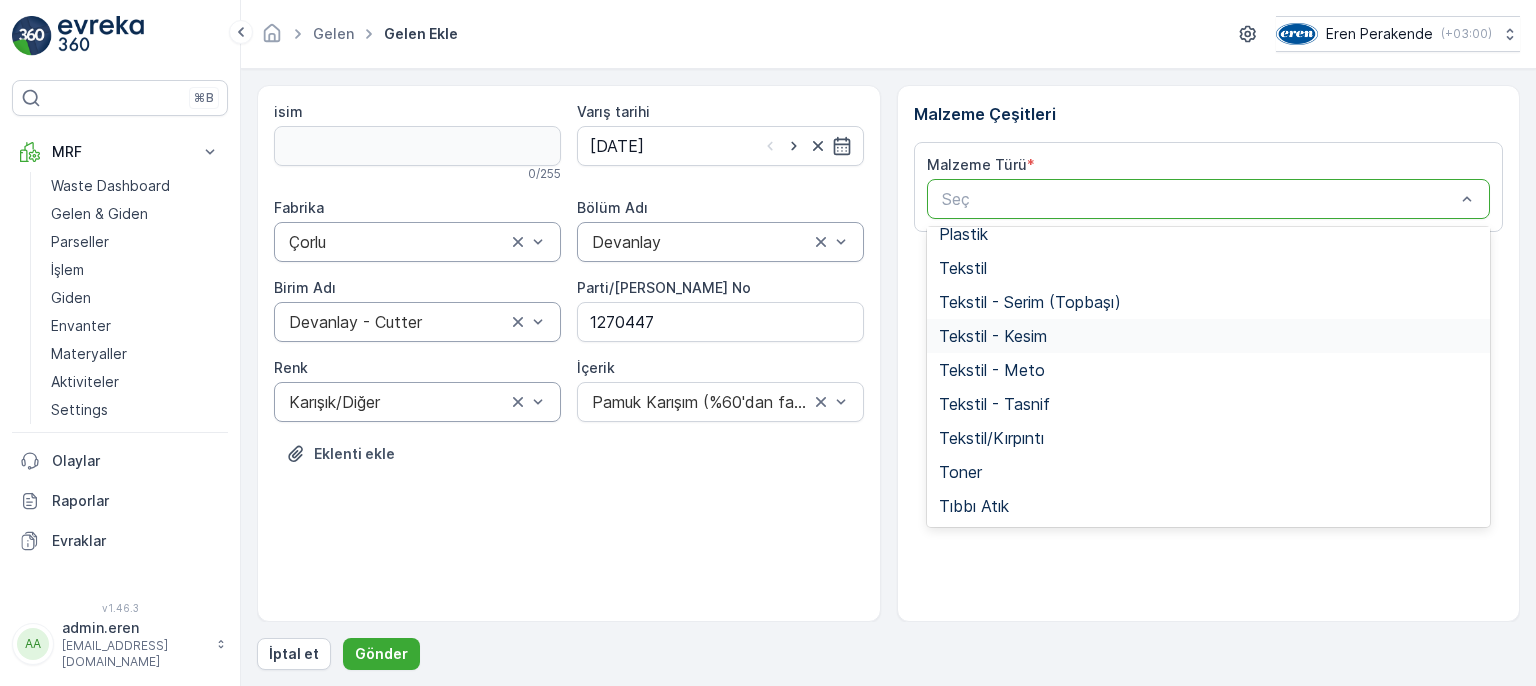 click on "Tekstil - Kesim" at bounding box center [993, 336] 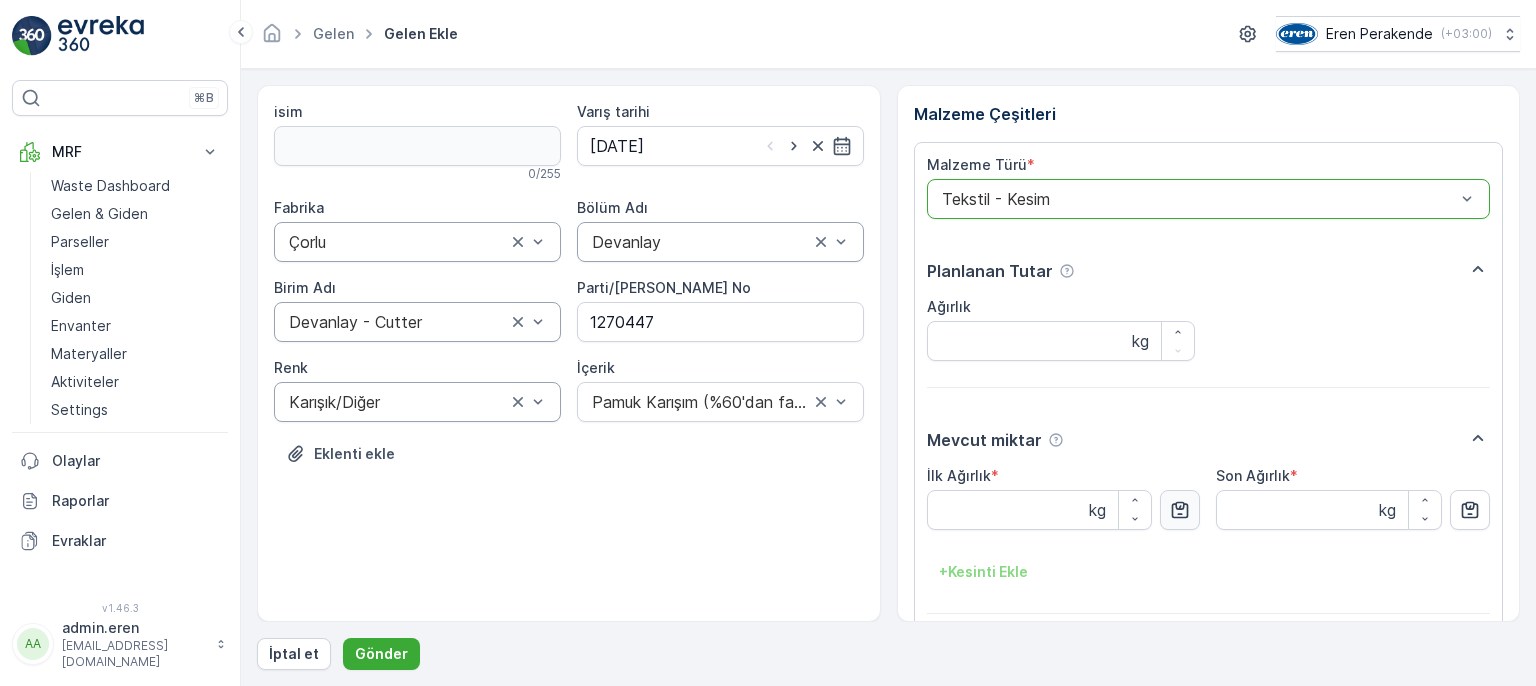 click at bounding box center [1180, 510] 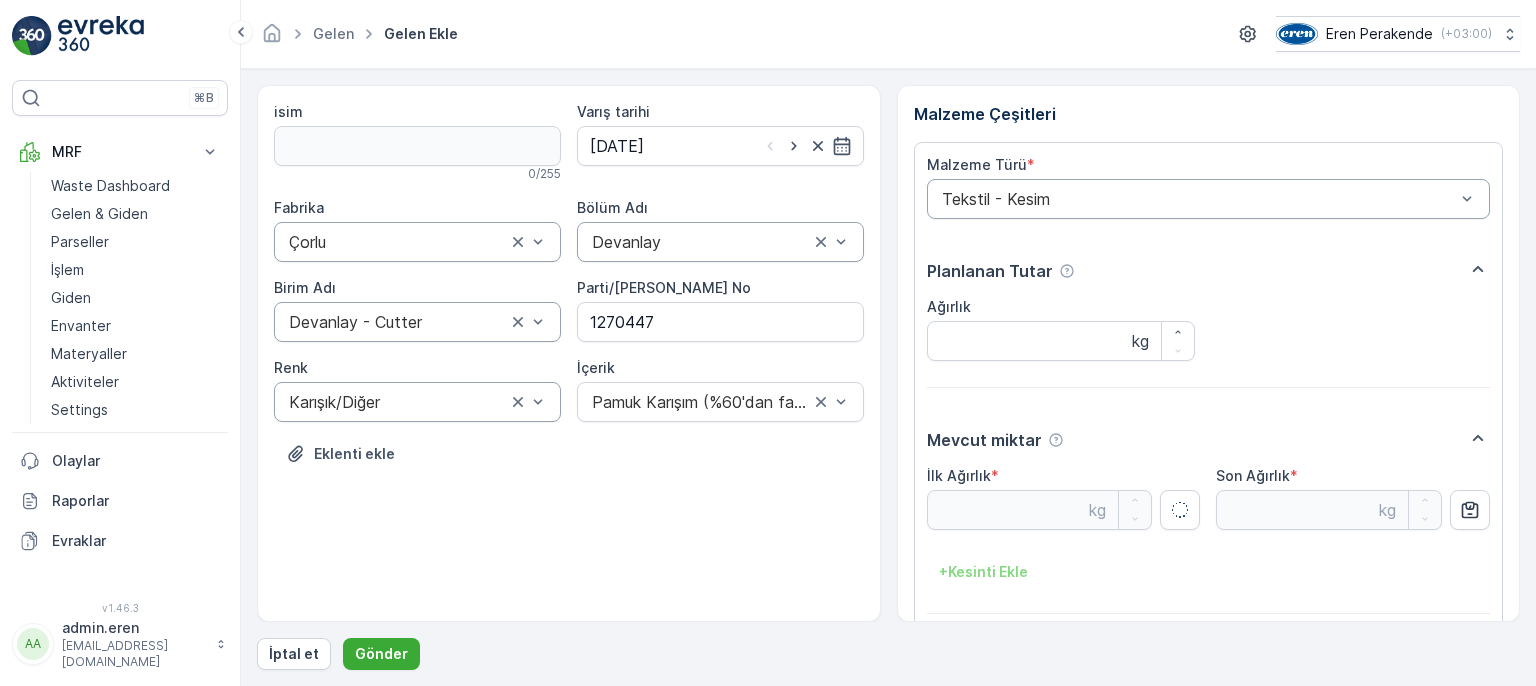 type on "18.47" 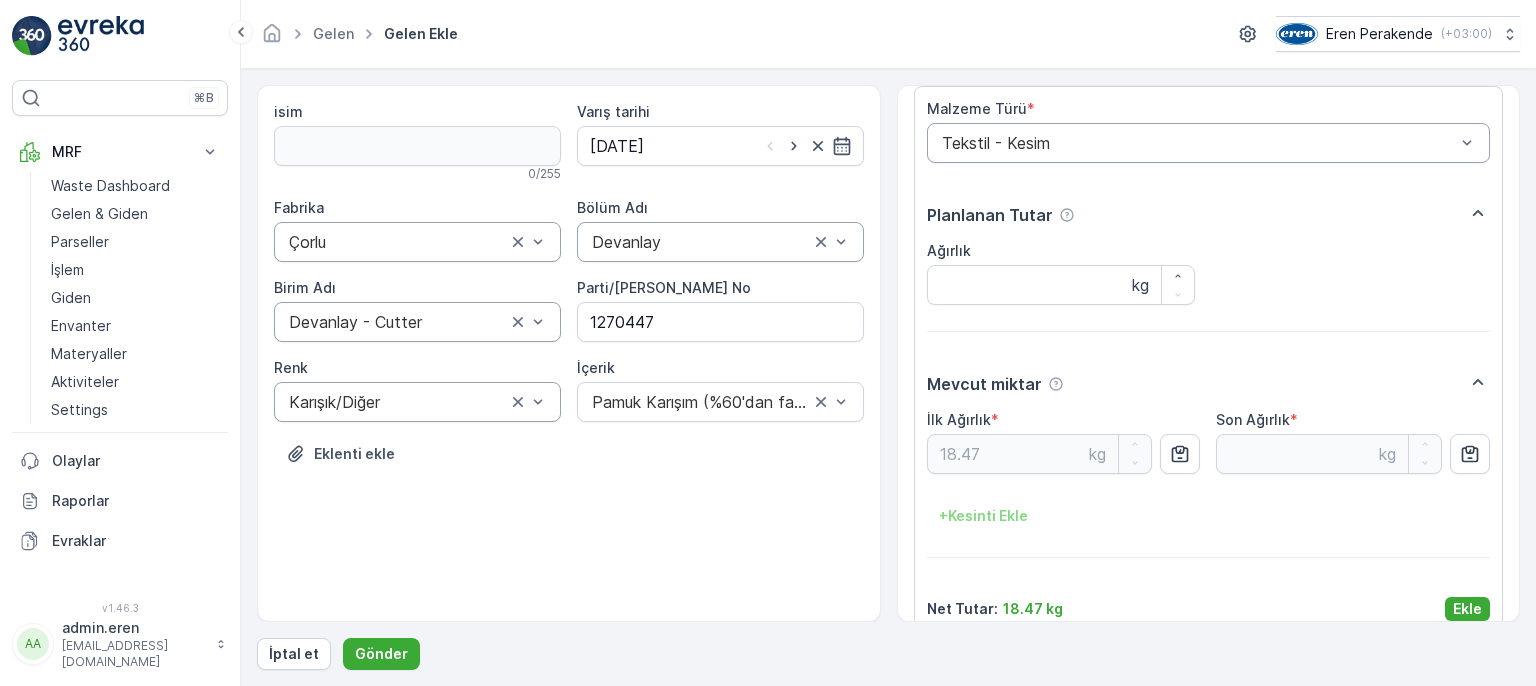 scroll, scrollTop: 84, scrollLeft: 0, axis: vertical 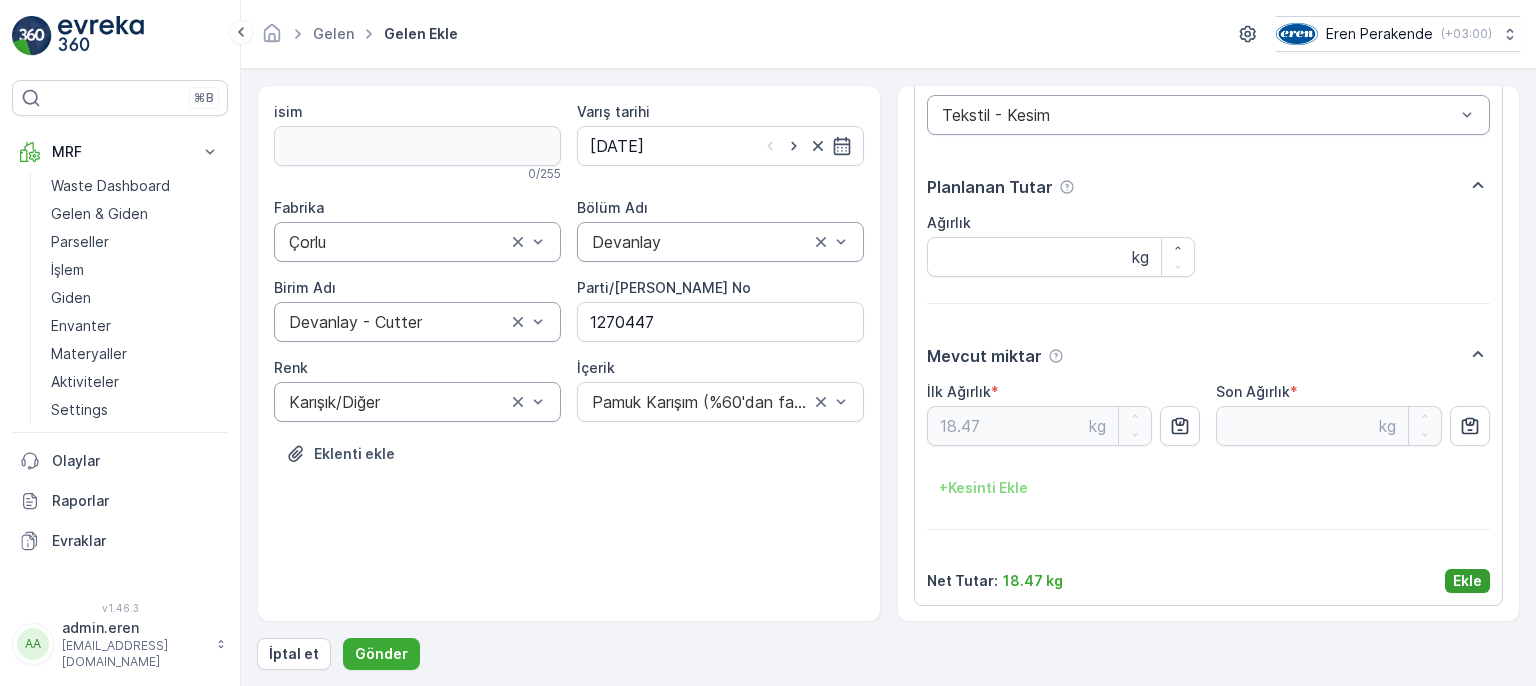 click on "Ekle" at bounding box center (1467, 581) 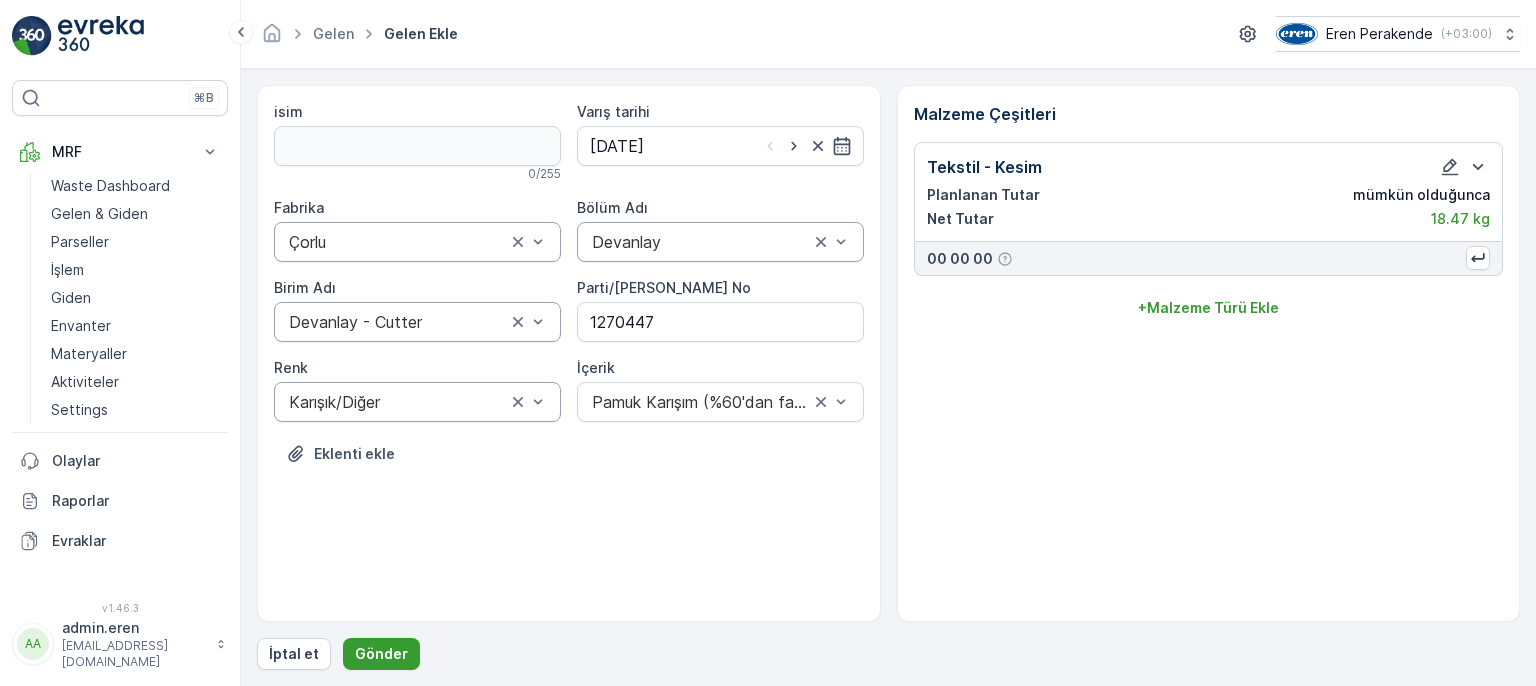 click on "Gönder" at bounding box center (381, 654) 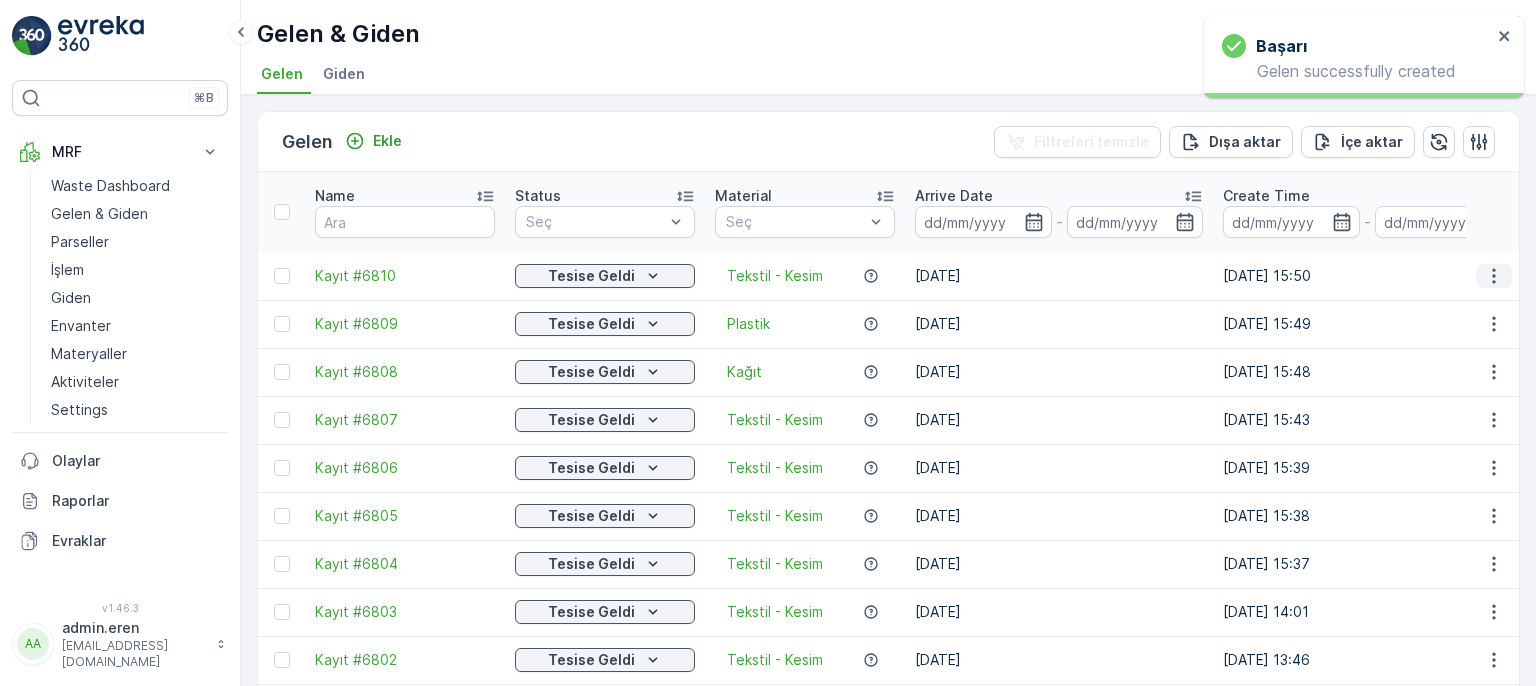 click at bounding box center (1494, 276) 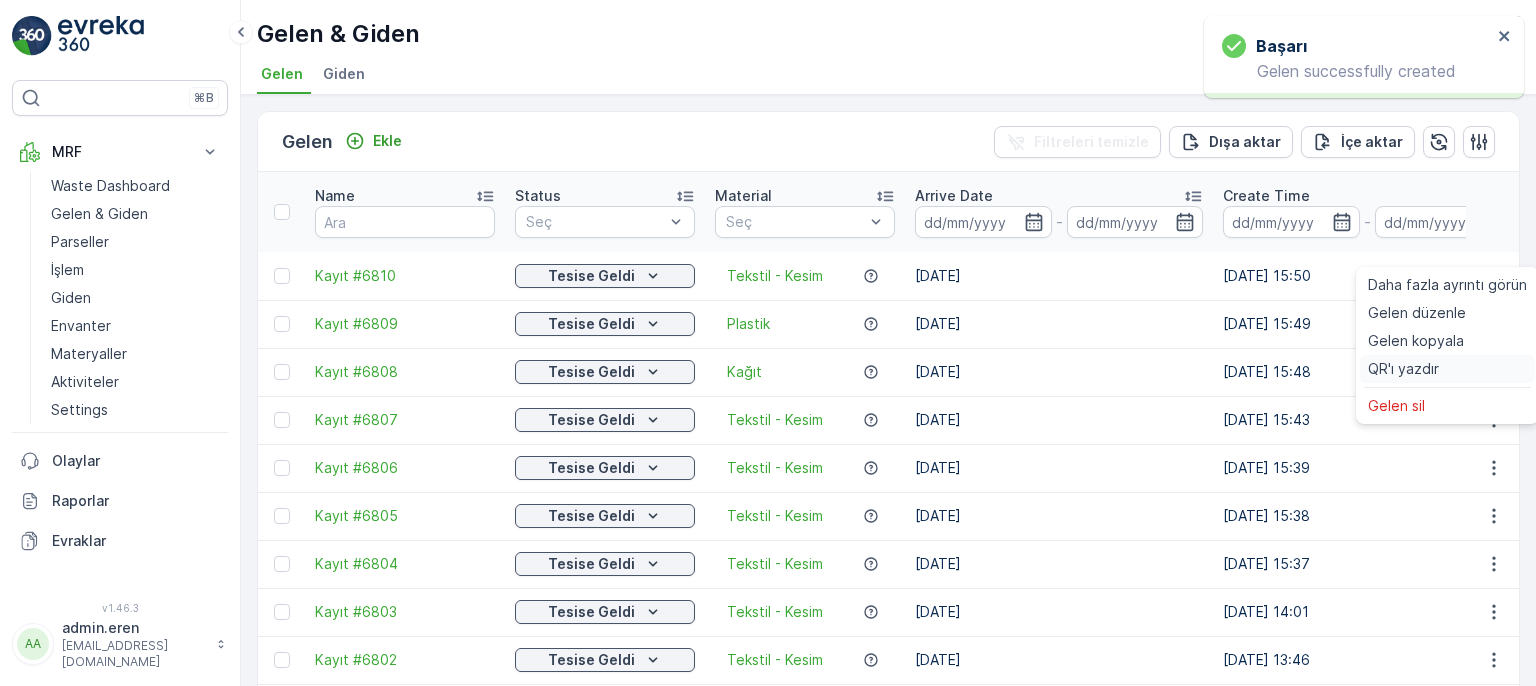 click on "QR'ı yazdır" at bounding box center (1447, 369) 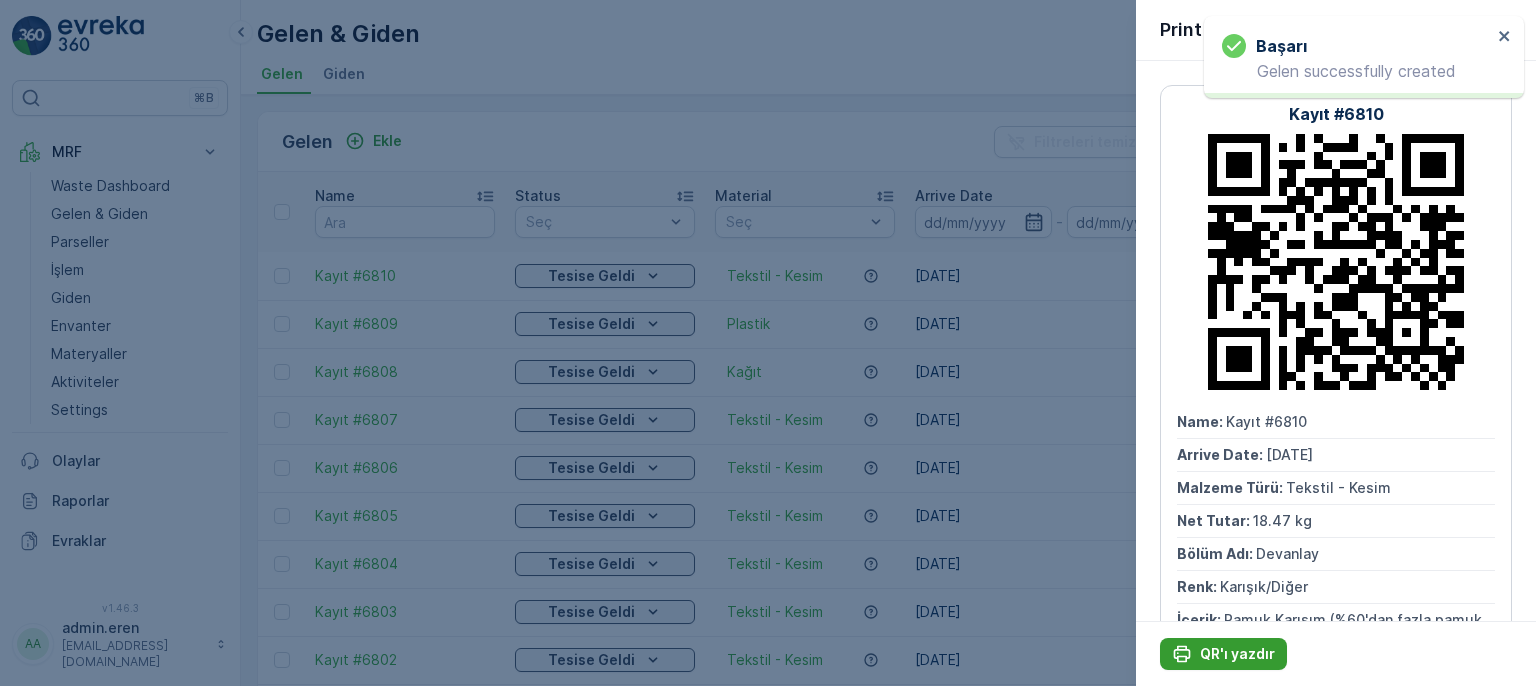 click on "QR'ı yazdır" at bounding box center (1237, 654) 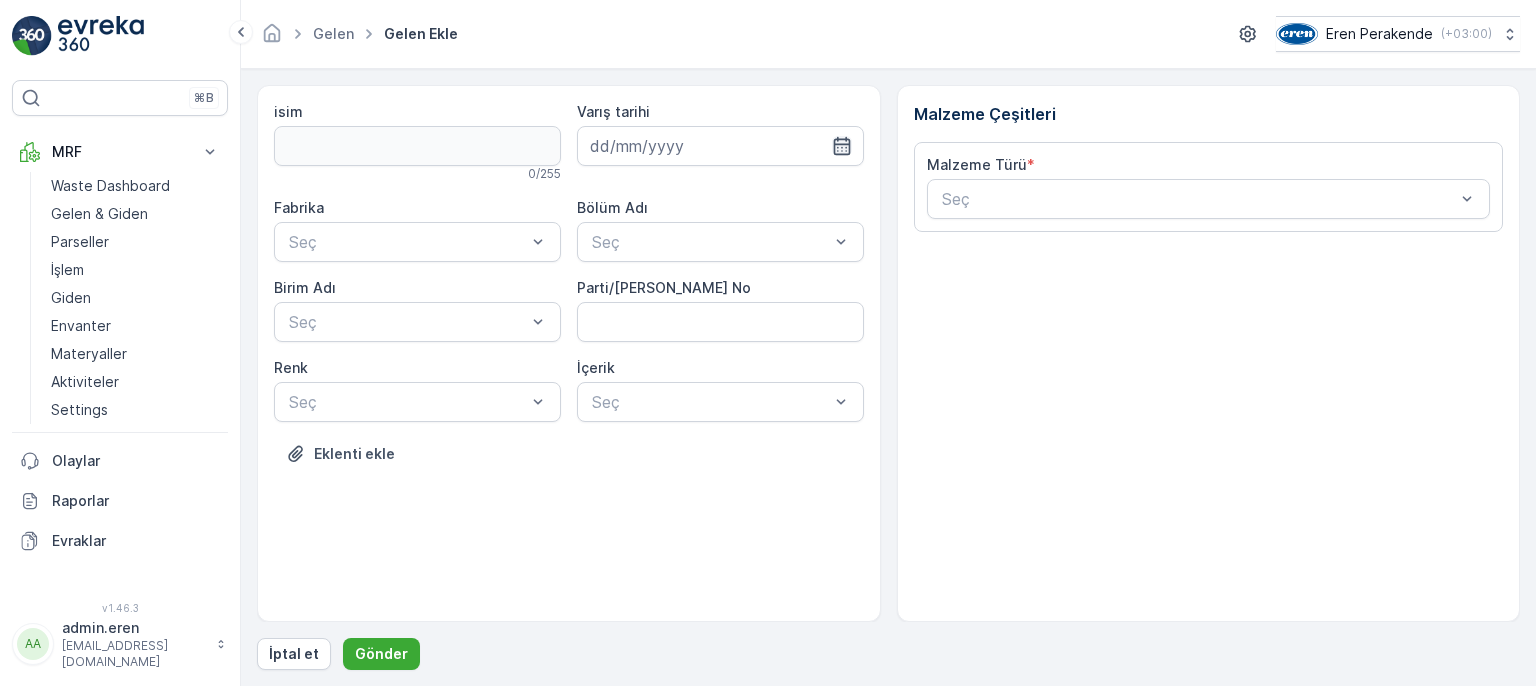 click 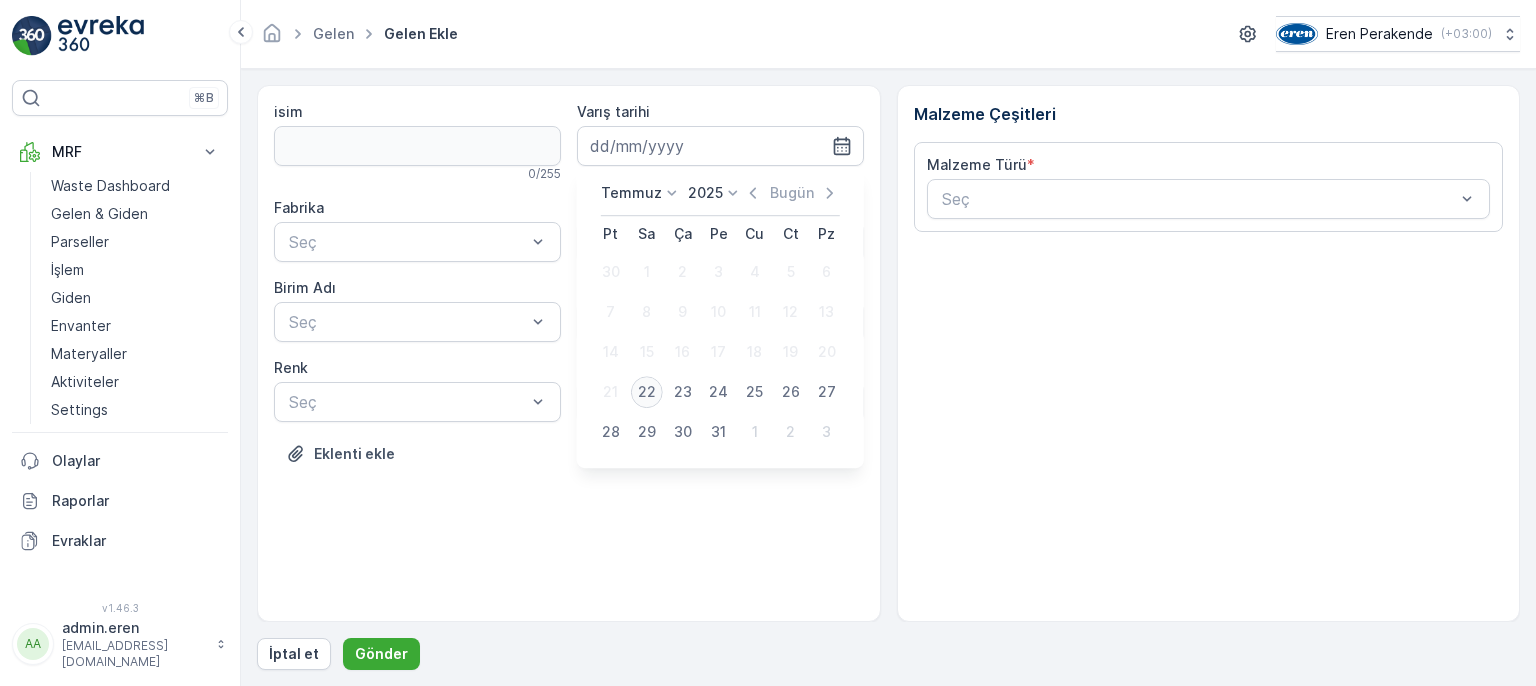 click on "22" at bounding box center (647, 392) 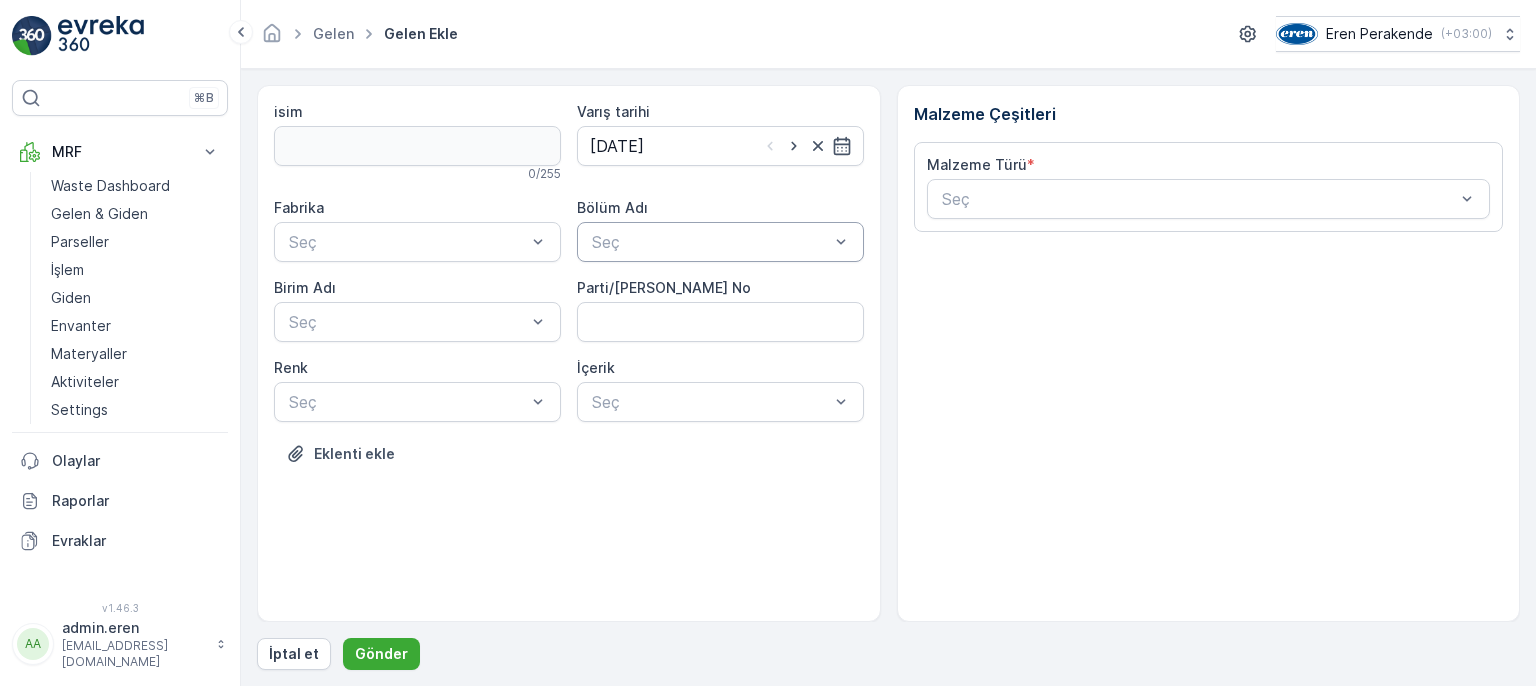 click at bounding box center [710, 242] 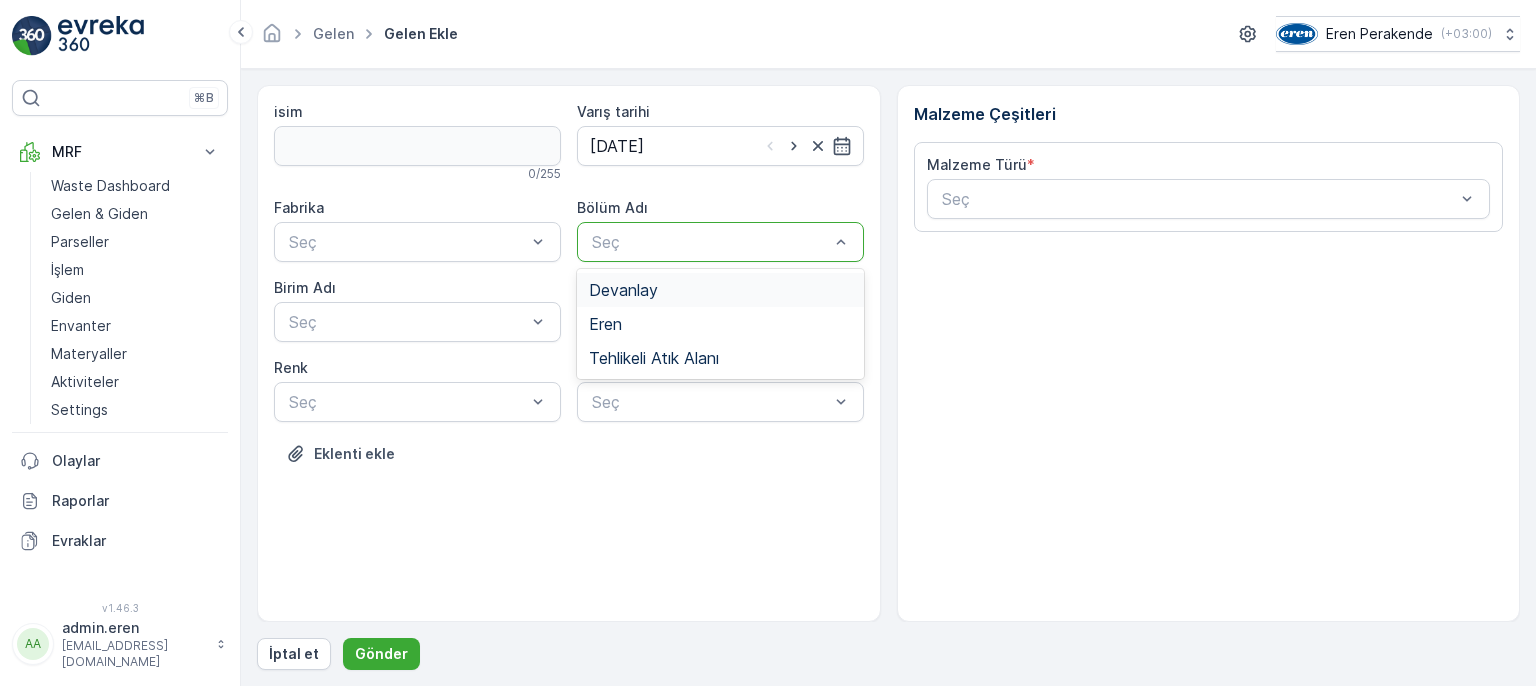 click on "Devanlay" at bounding box center [720, 290] 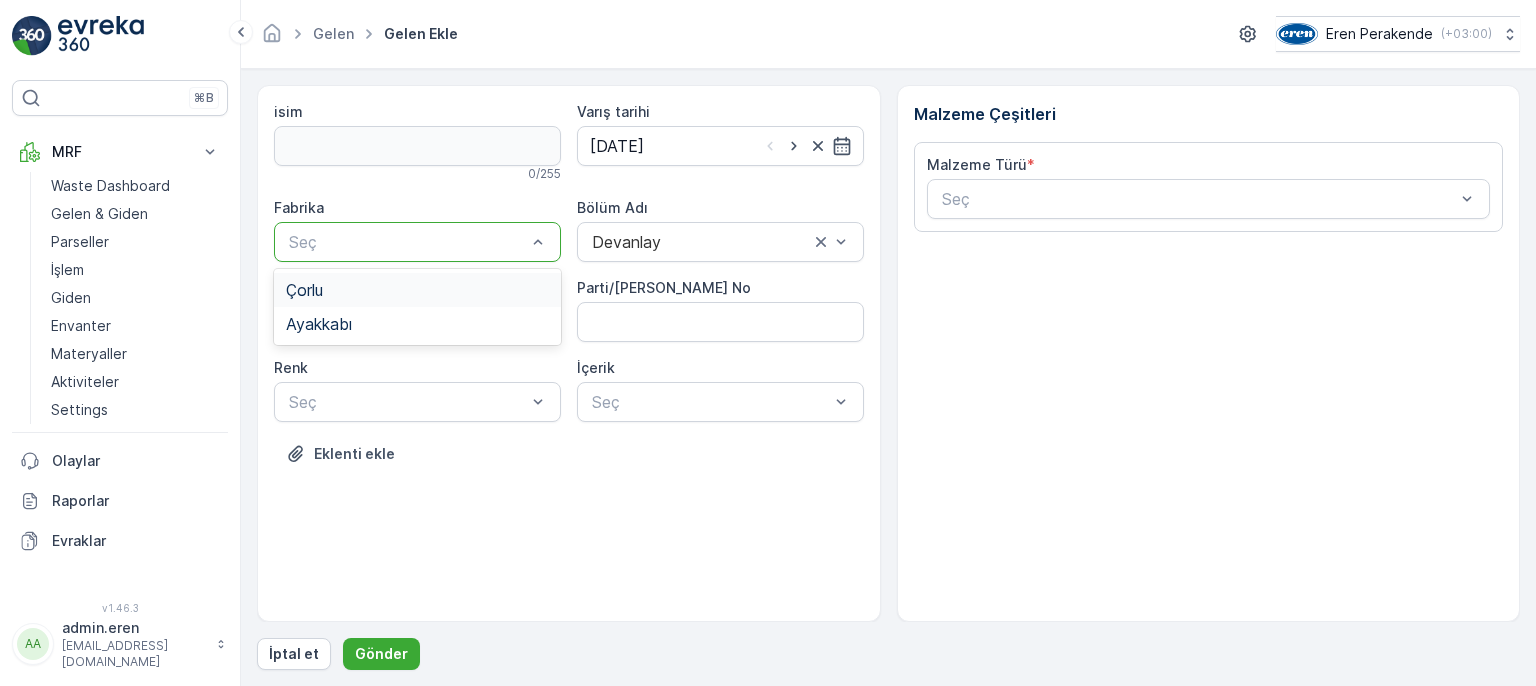 click on "Seç" at bounding box center [417, 242] 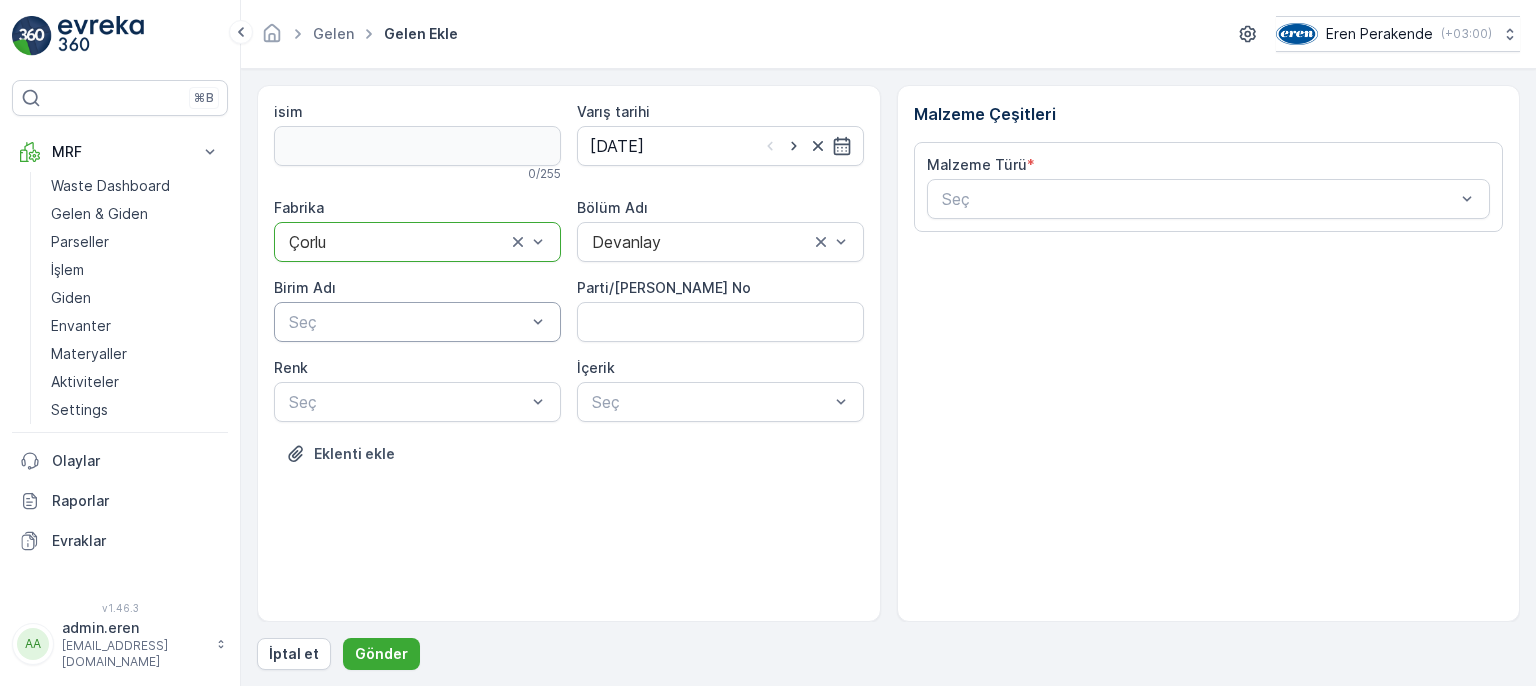 click at bounding box center (407, 322) 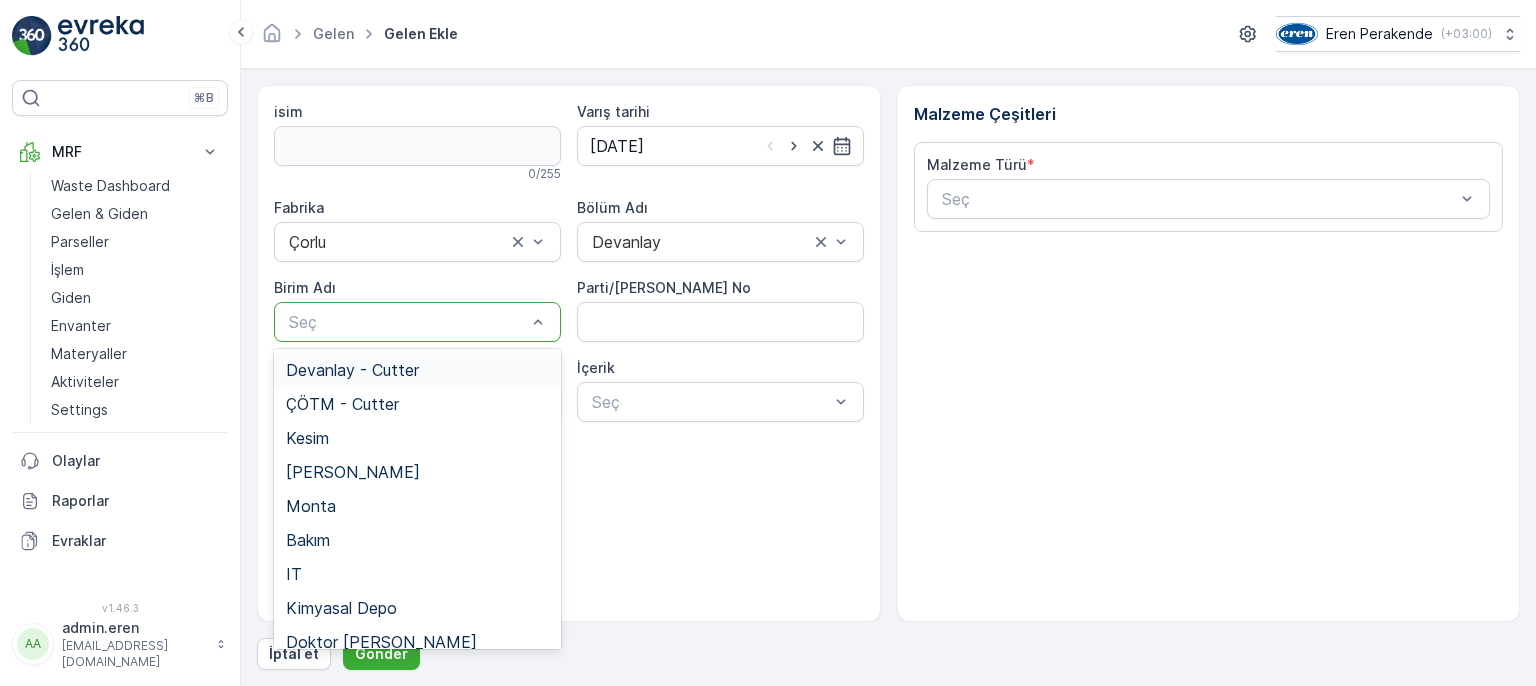 click on "Devanlay  - Cutter" at bounding box center (417, 370) 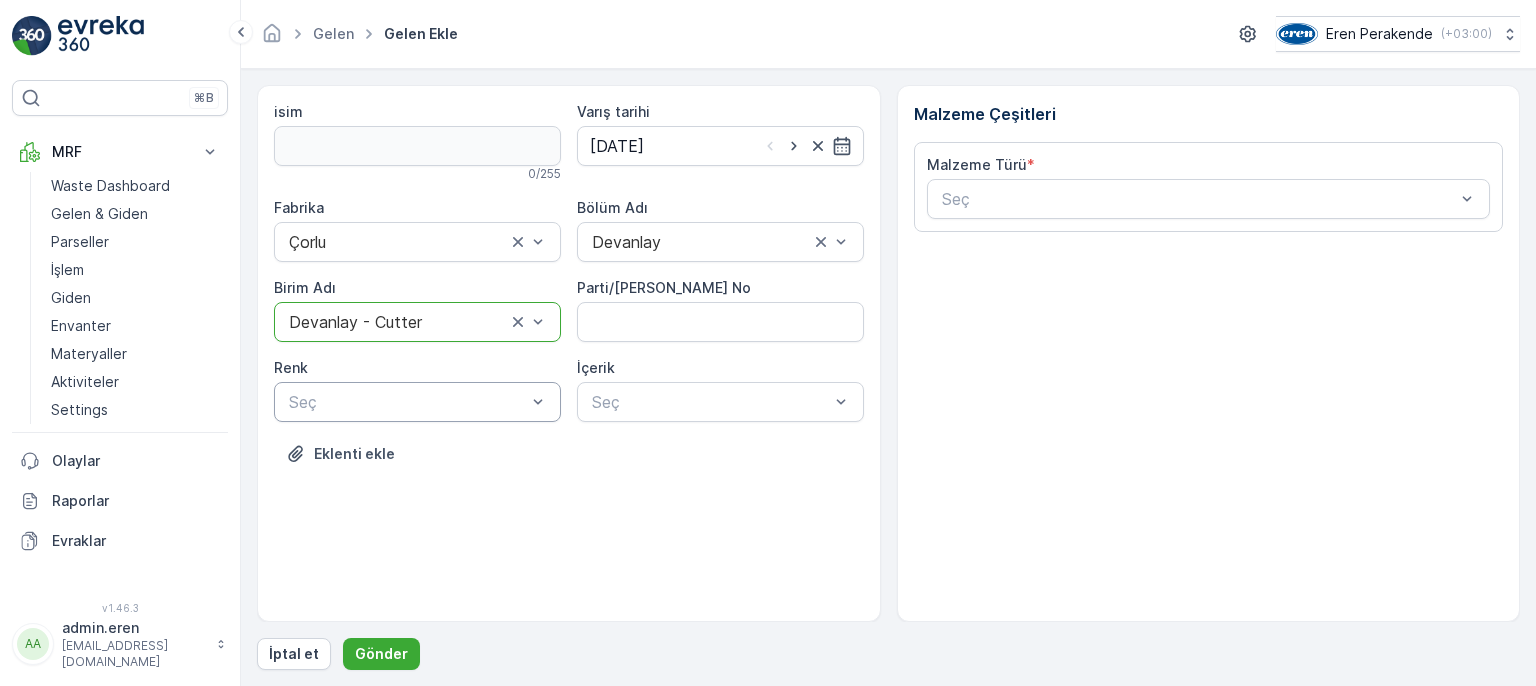 click at bounding box center (407, 402) 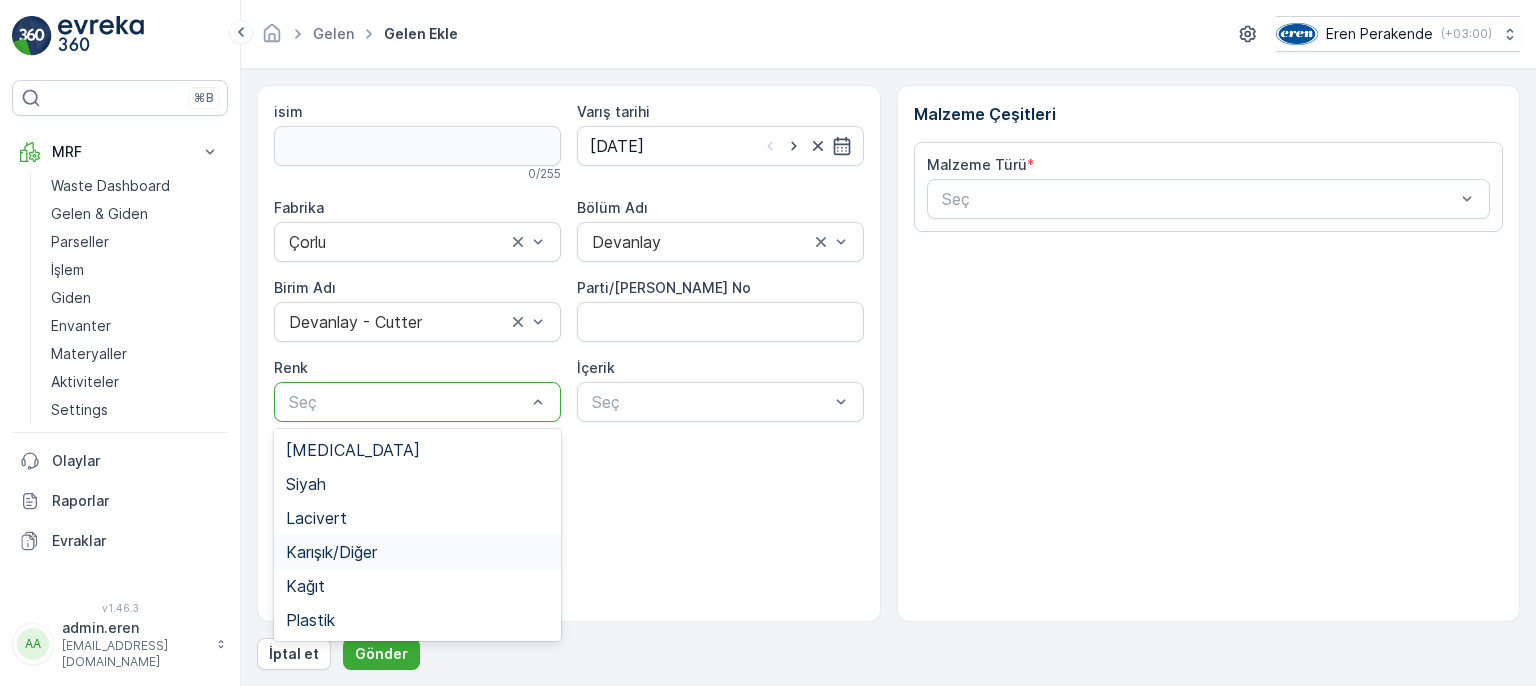drag, startPoint x: 371, startPoint y: 547, endPoint x: 386, endPoint y: 542, distance: 15.811388 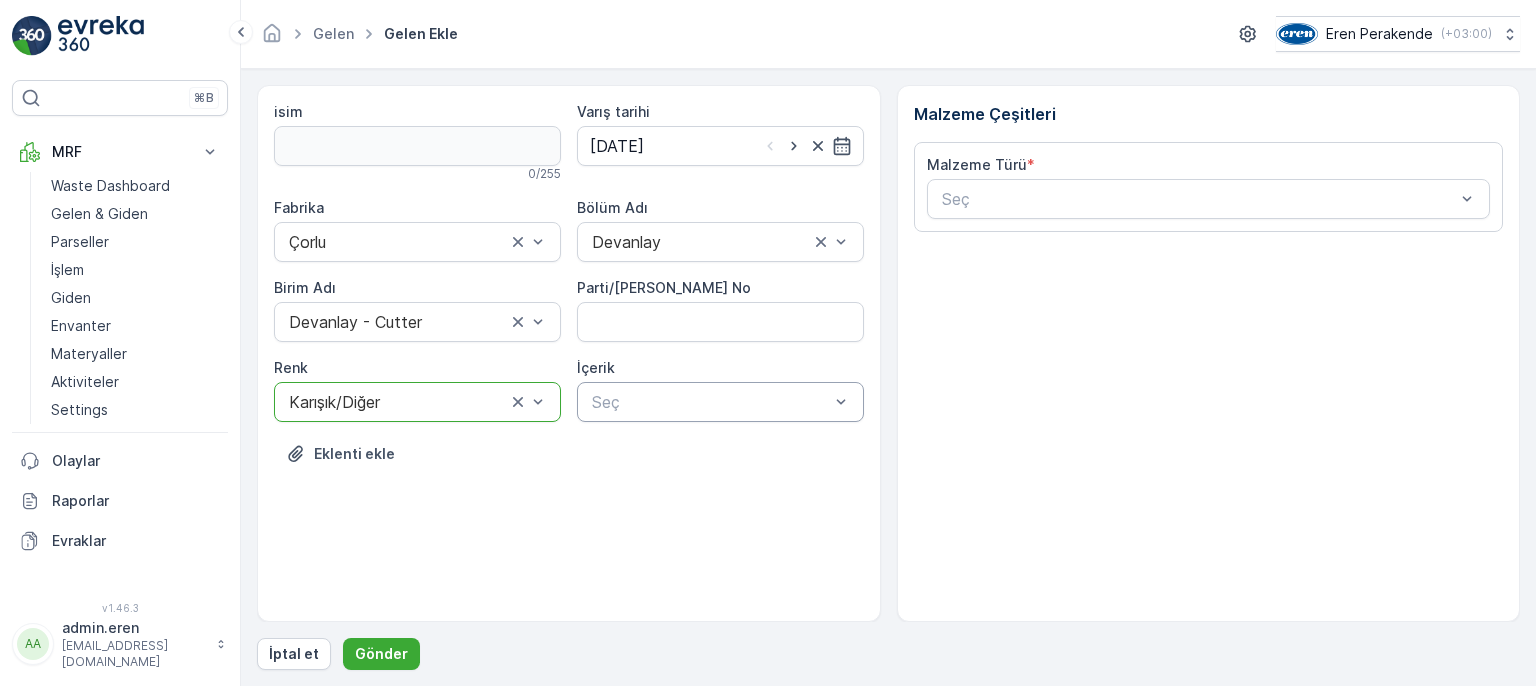 click at bounding box center [710, 402] 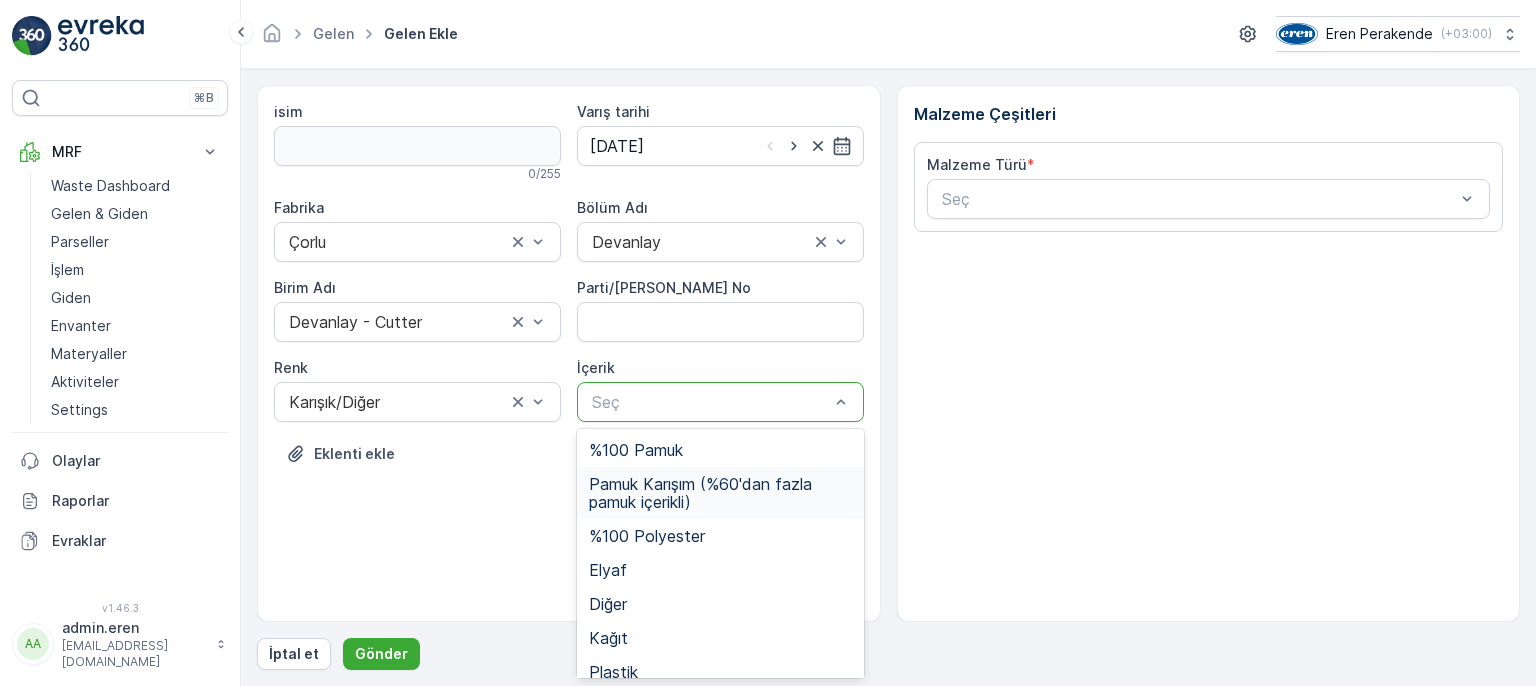 click on "Pamuk Karışım (%60'dan fazla pamuk içerikli)" at bounding box center (720, 493) 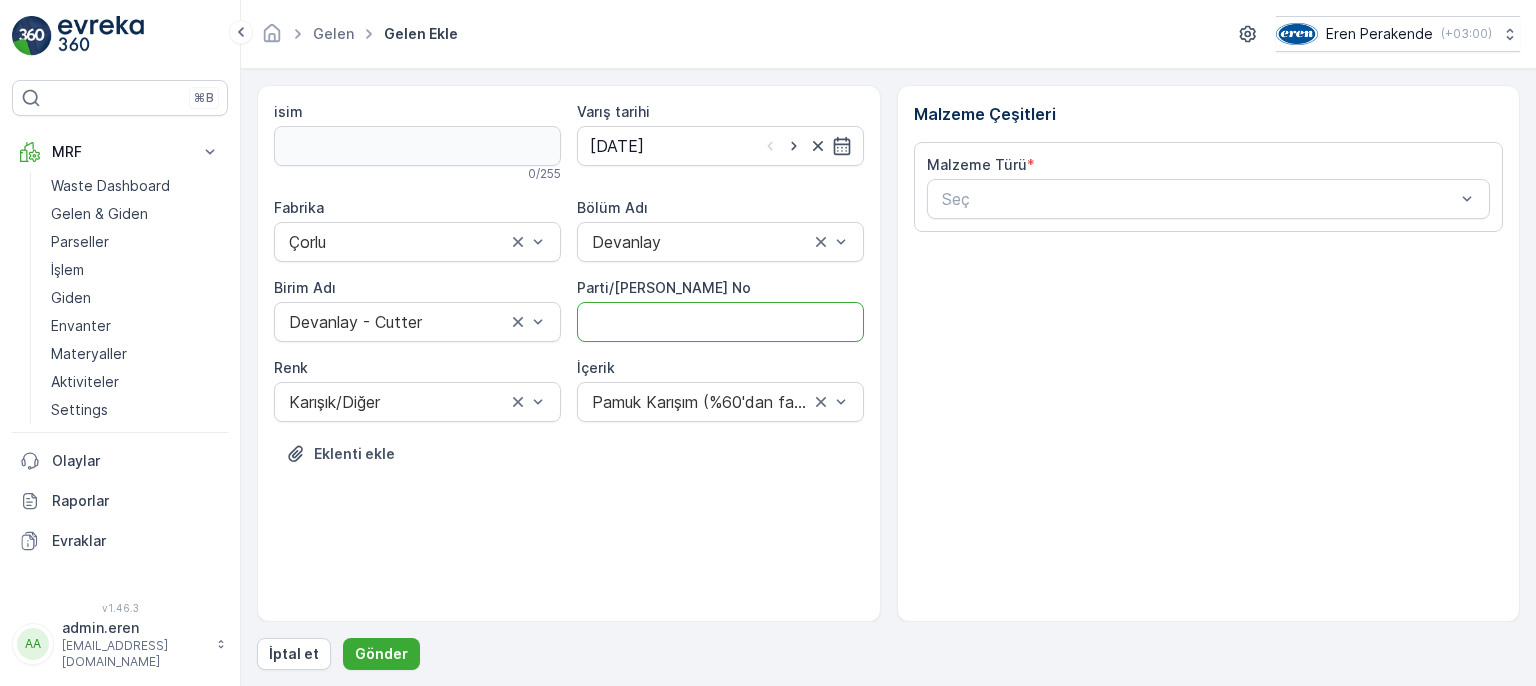 click on "Parti/[PERSON_NAME] No" at bounding box center [720, 322] 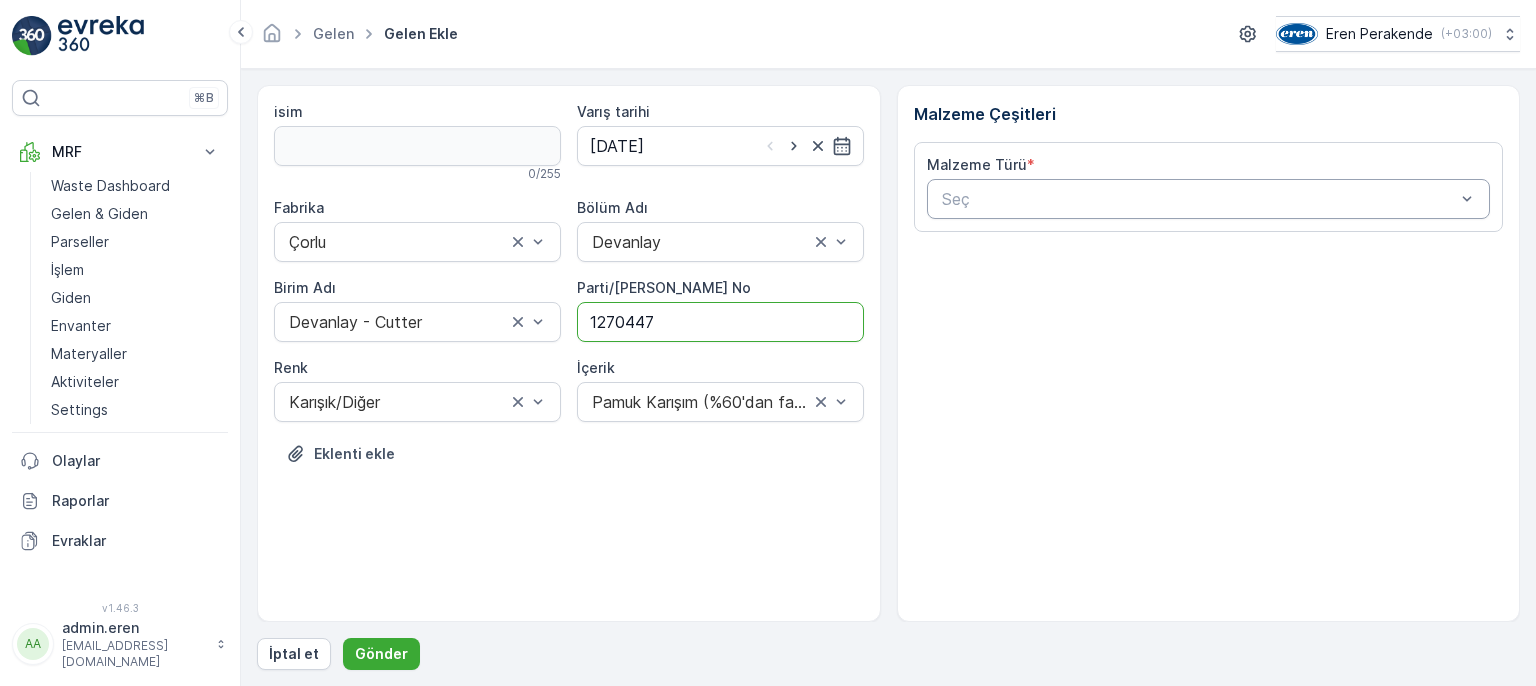type on "1270447" 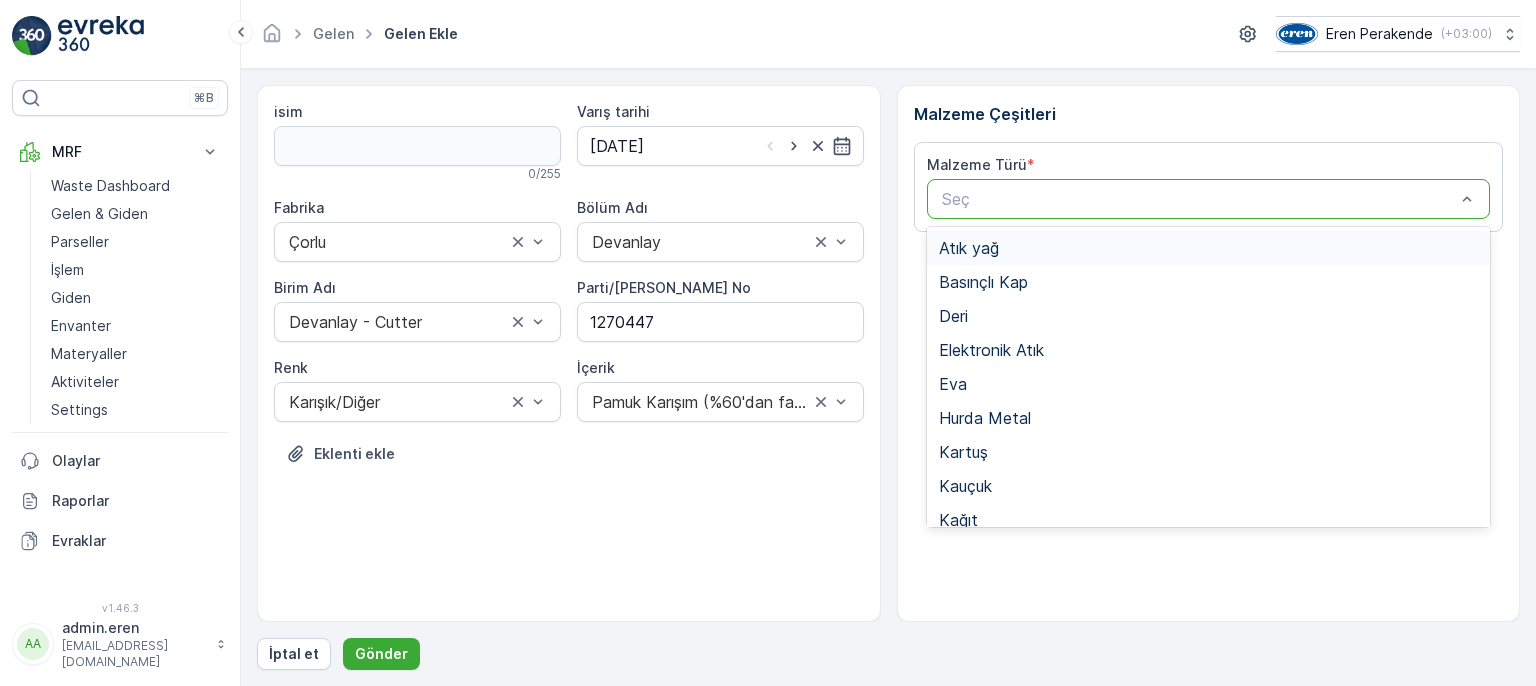 click at bounding box center [1467, 199] 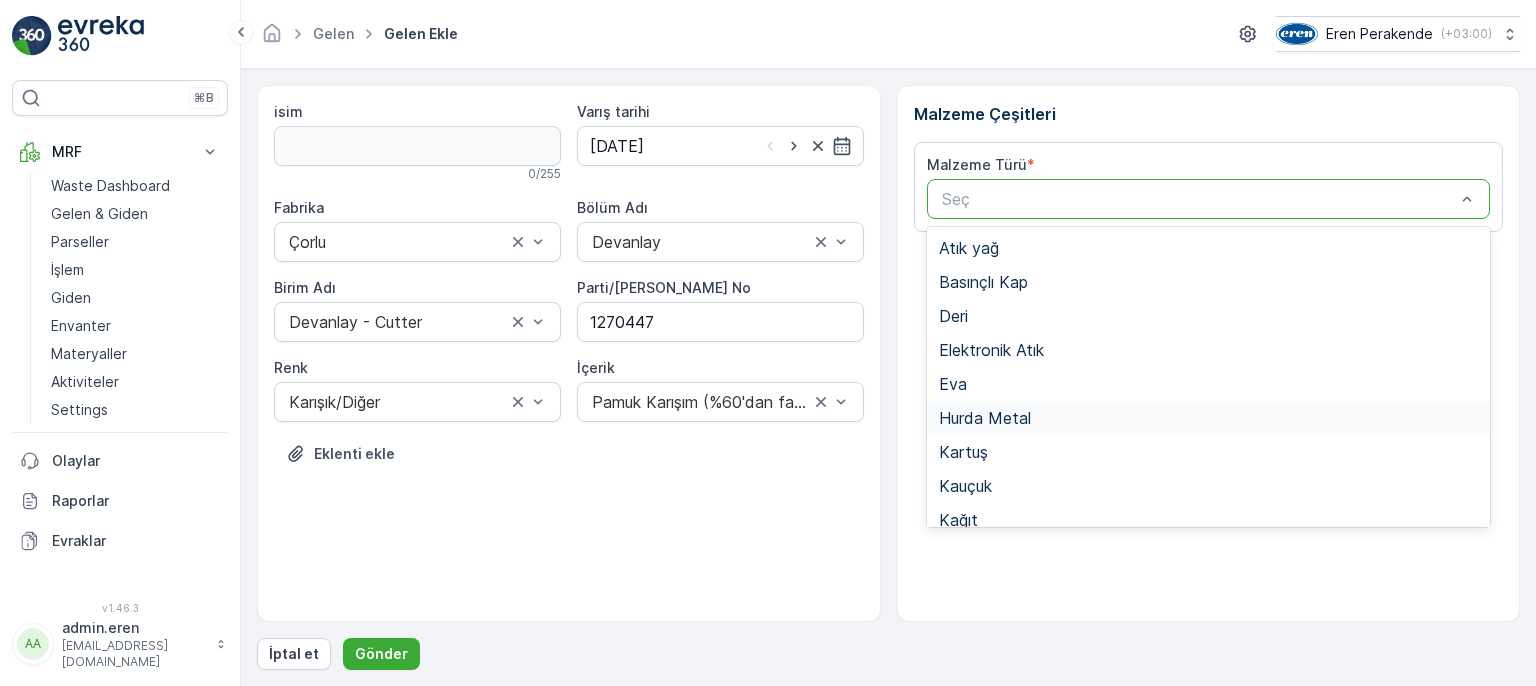 scroll, scrollTop: 300, scrollLeft: 0, axis: vertical 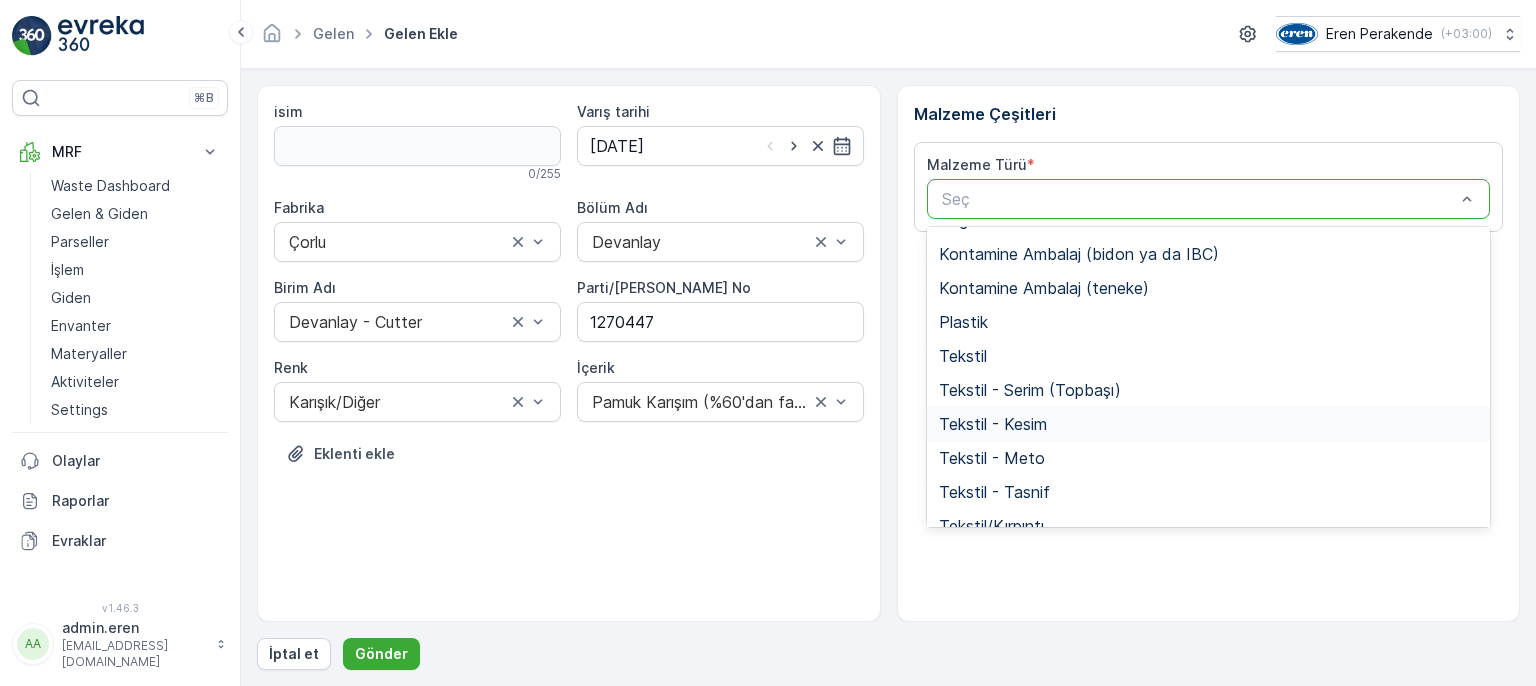 click on "Tekstil - Kesim" at bounding box center (993, 424) 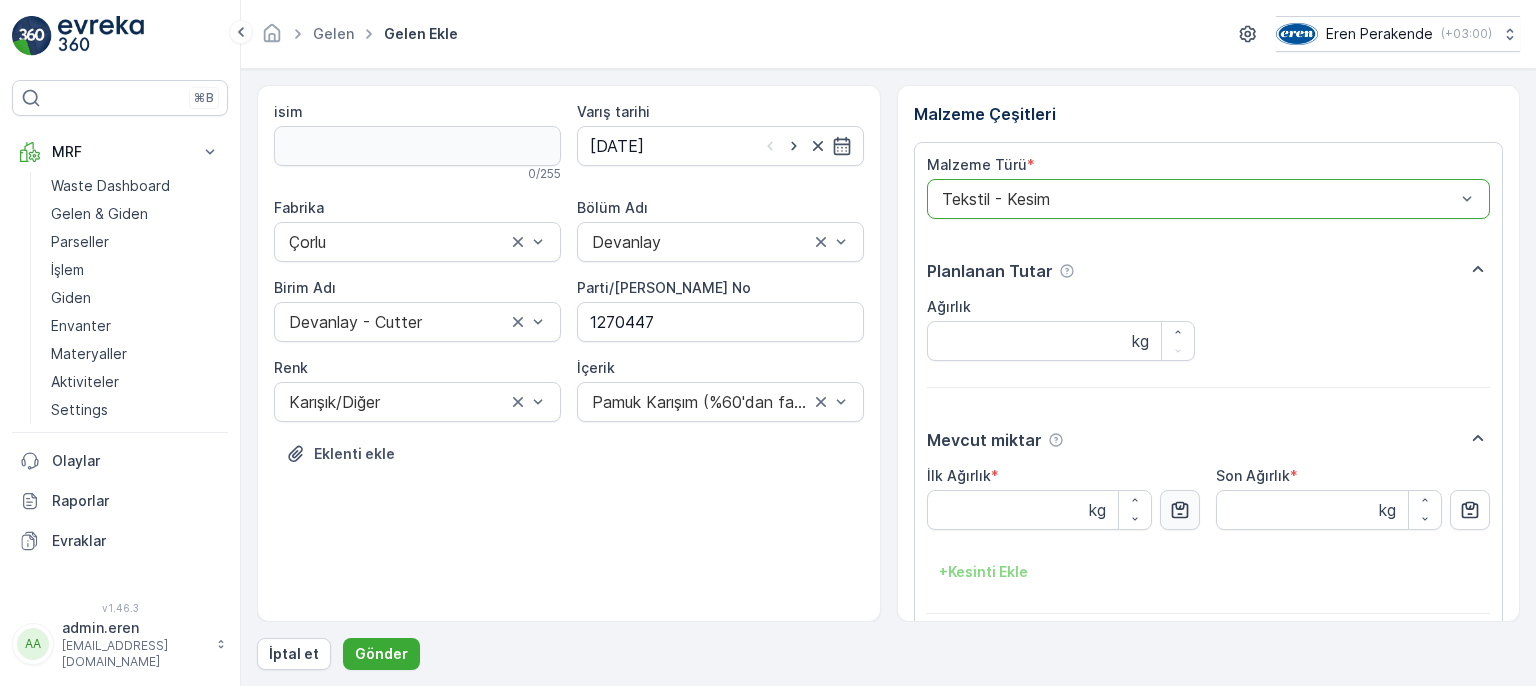 click 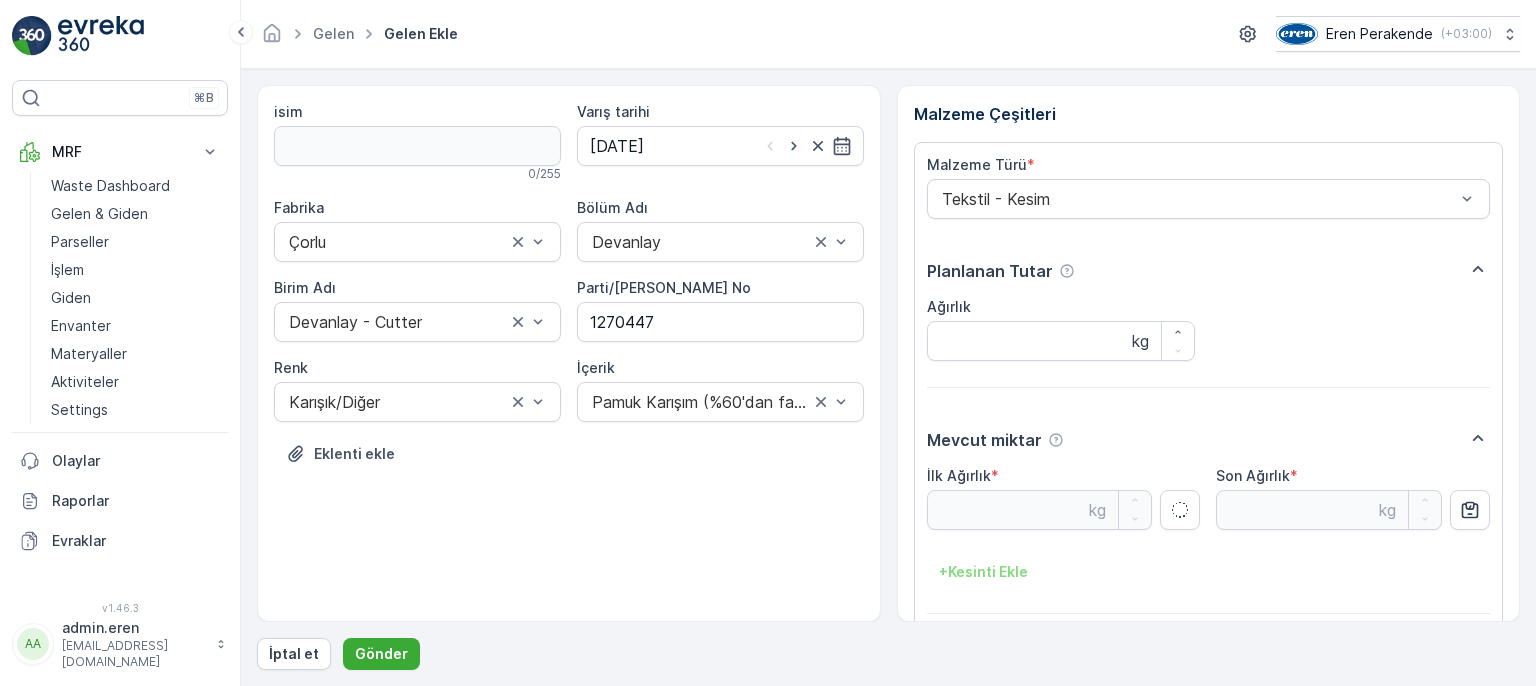 type on "18.31" 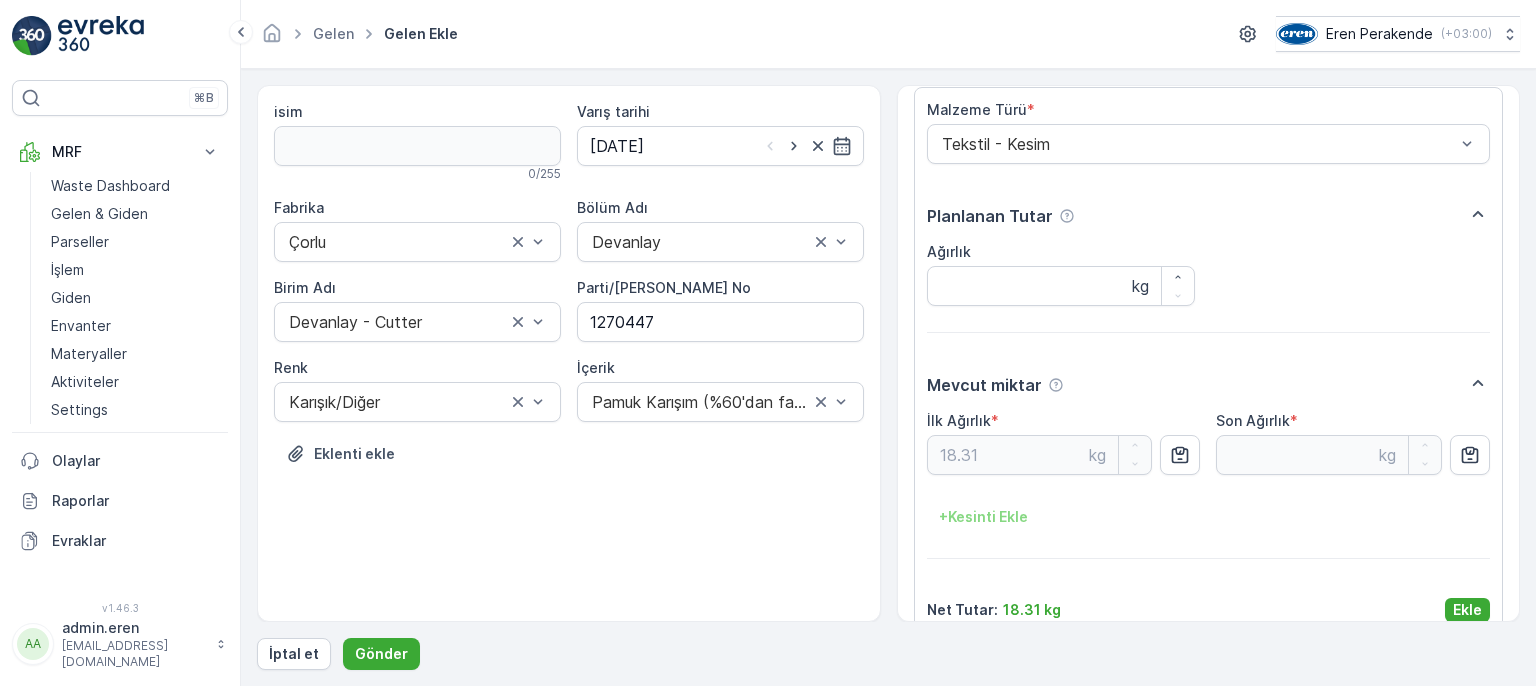 scroll, scrollTop: 84, scrollLeft: 0, axis: vertical 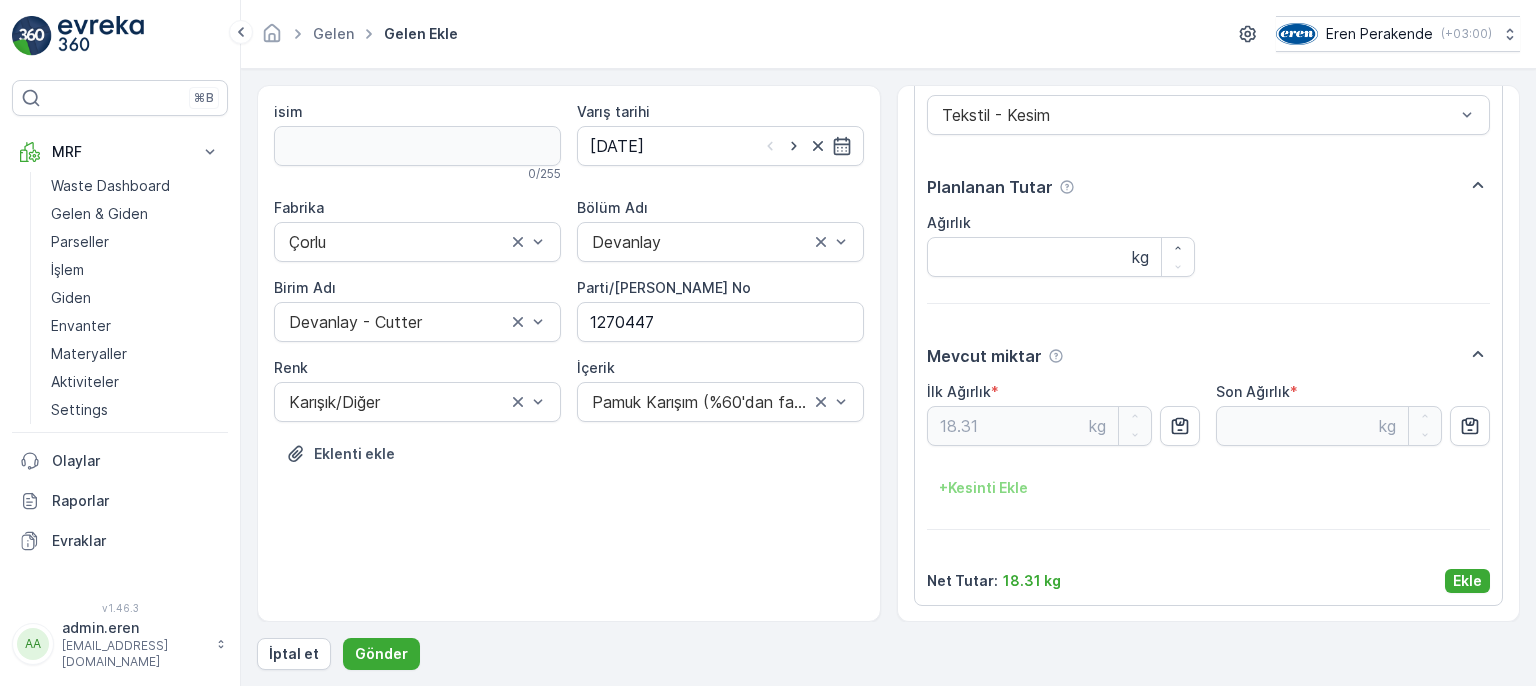click on "Ekle" at bounding box center [1467, 581] 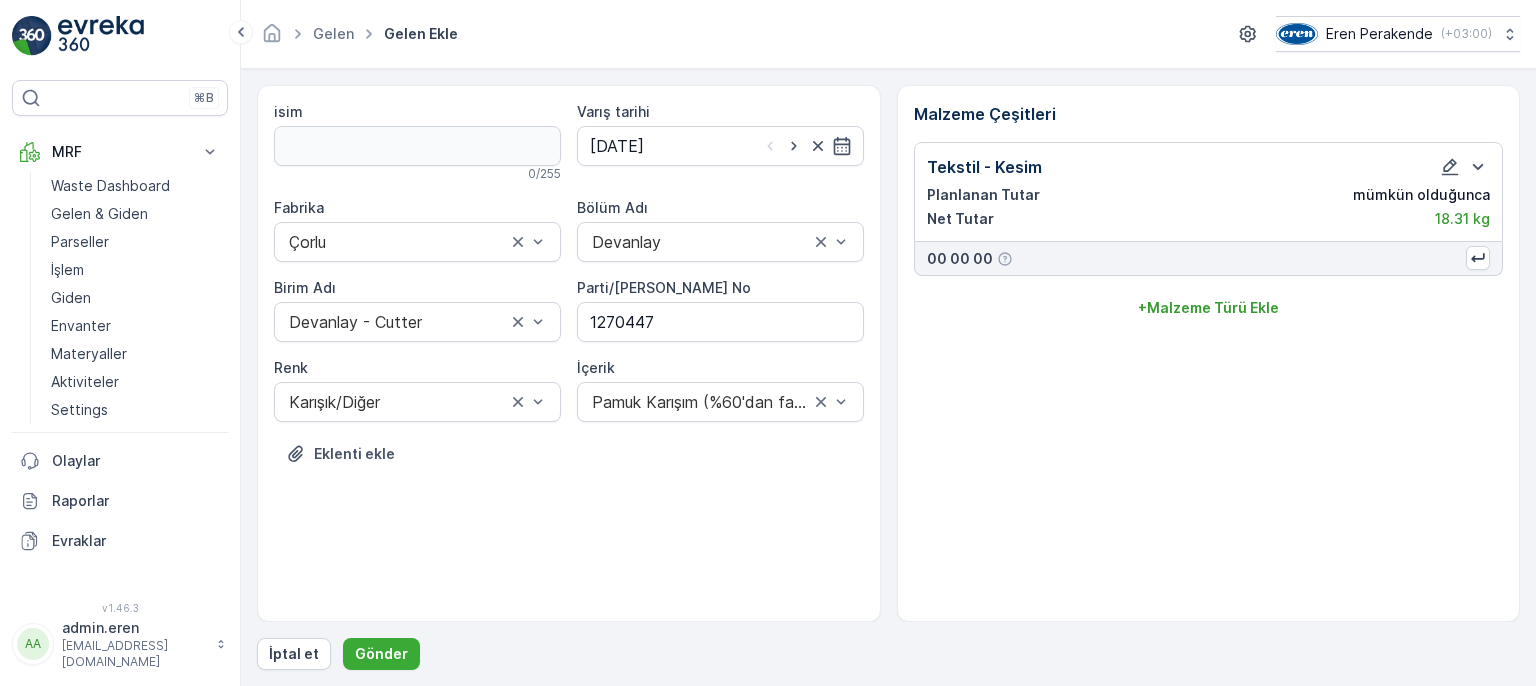 scroll, scrollTop: 0, scrollLeft: 0, axis: both 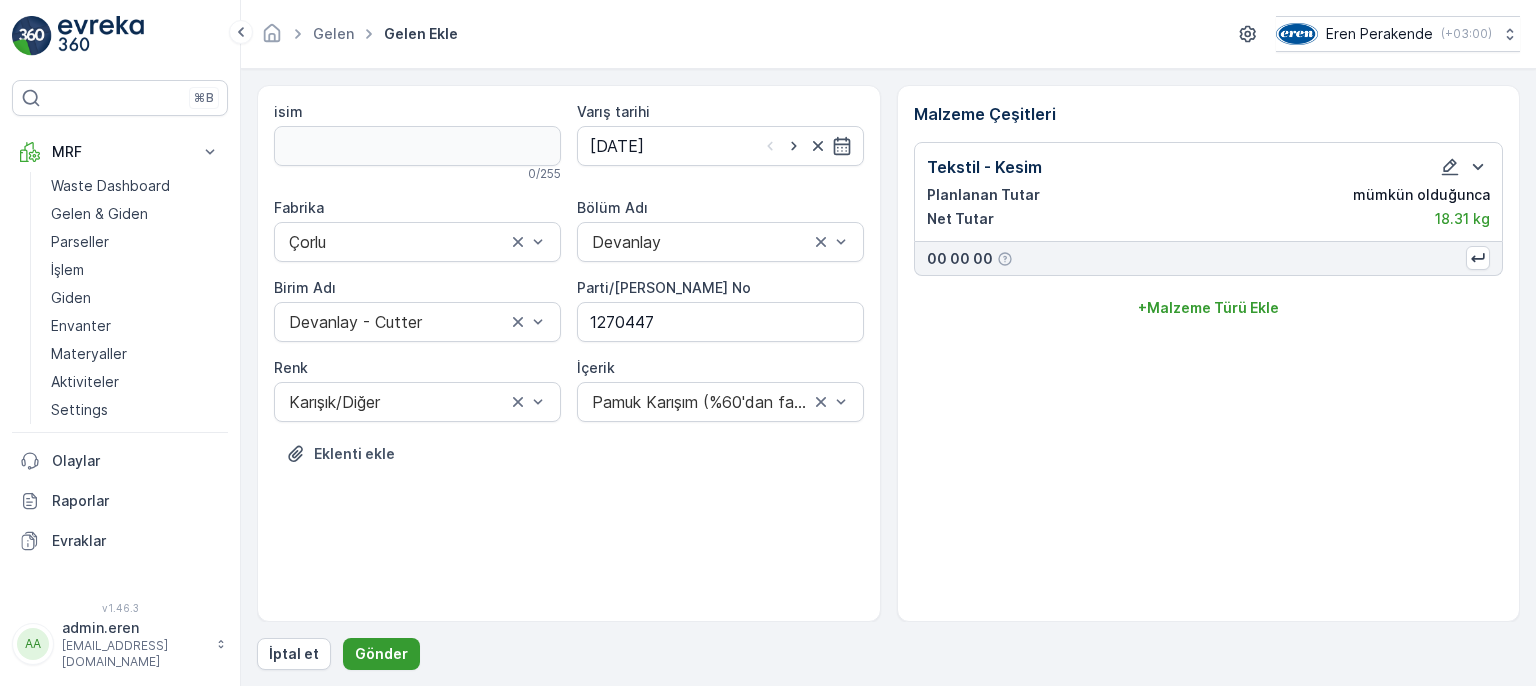 click on "Gönder" at bounding box center (381, 654) 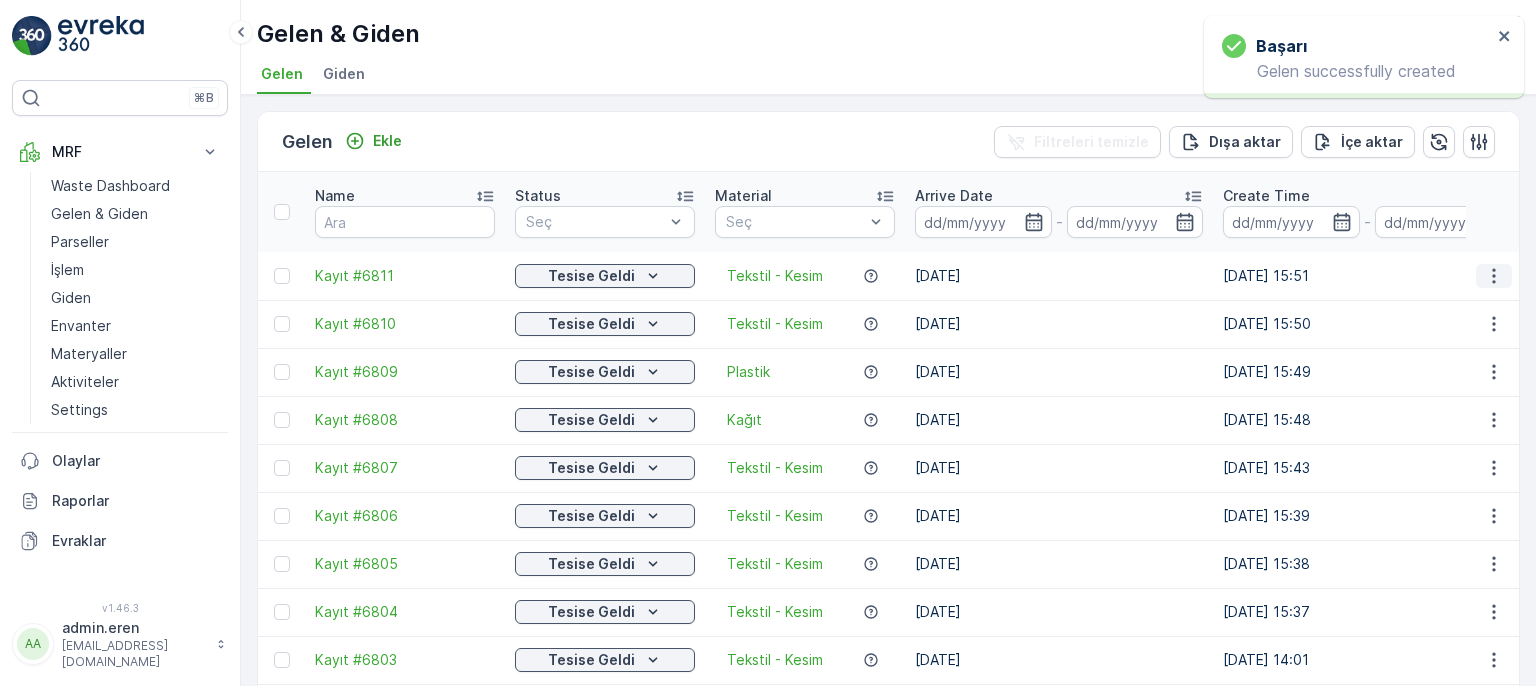 click 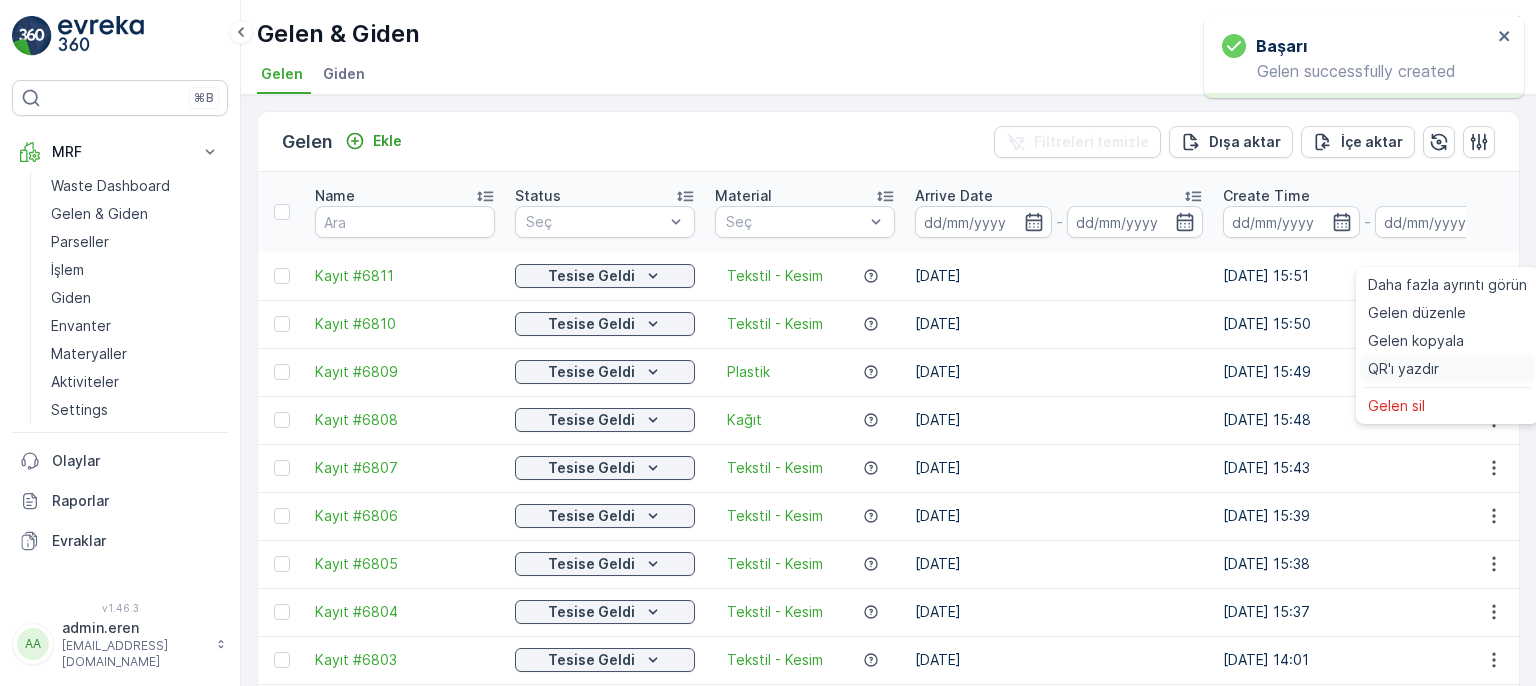 click on "QR'ı yazdır" at bounding box center (1403, 369) 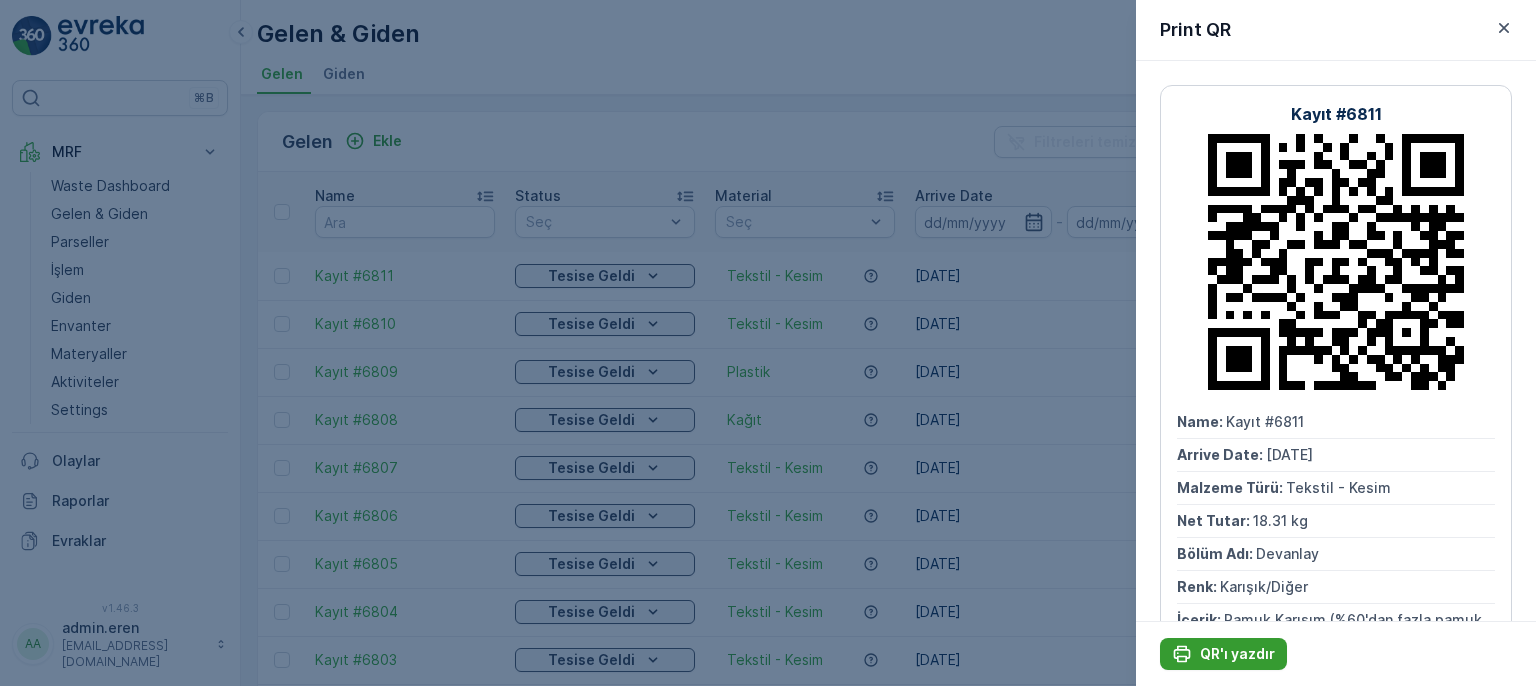 click on "QR'ı yazdır" at bounding box center [1237, 654] 